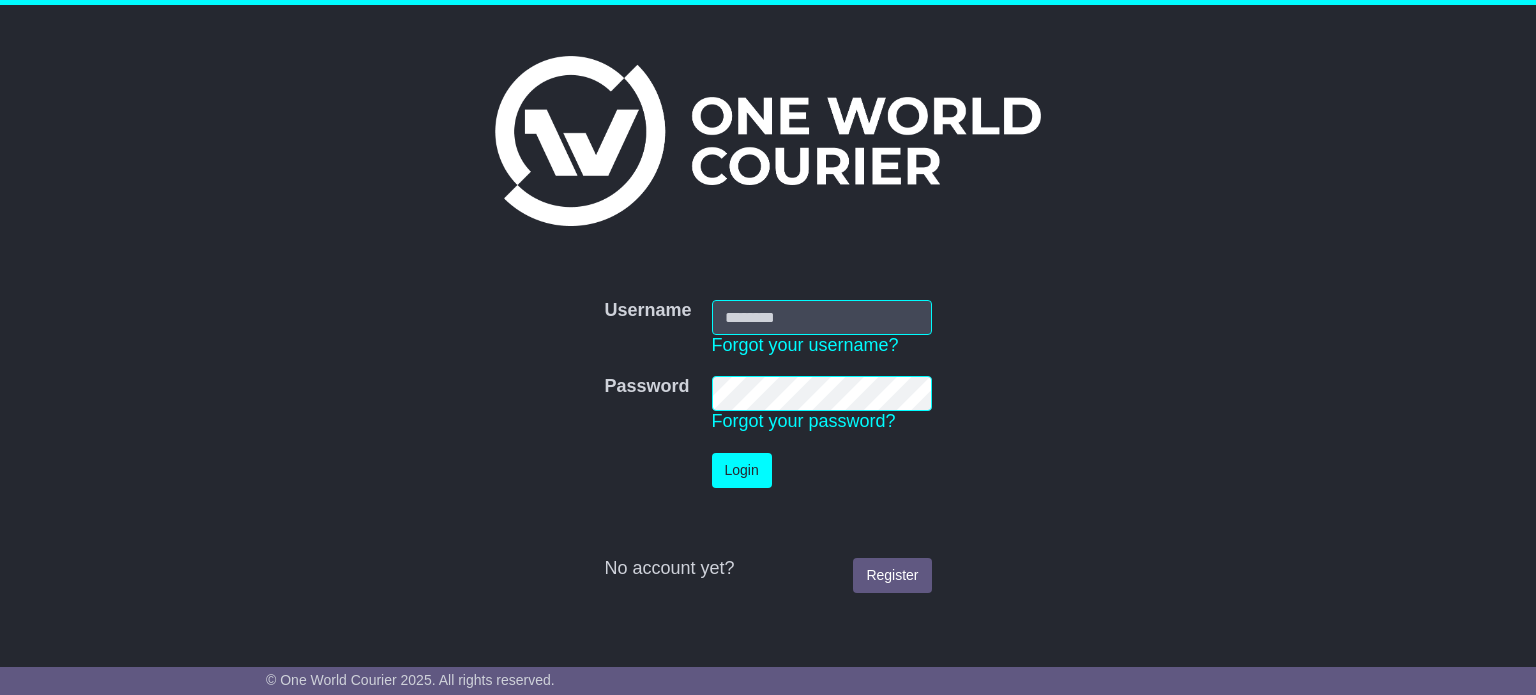 scroll, scrollTop: 0, scrollLeft: 0, axis: both 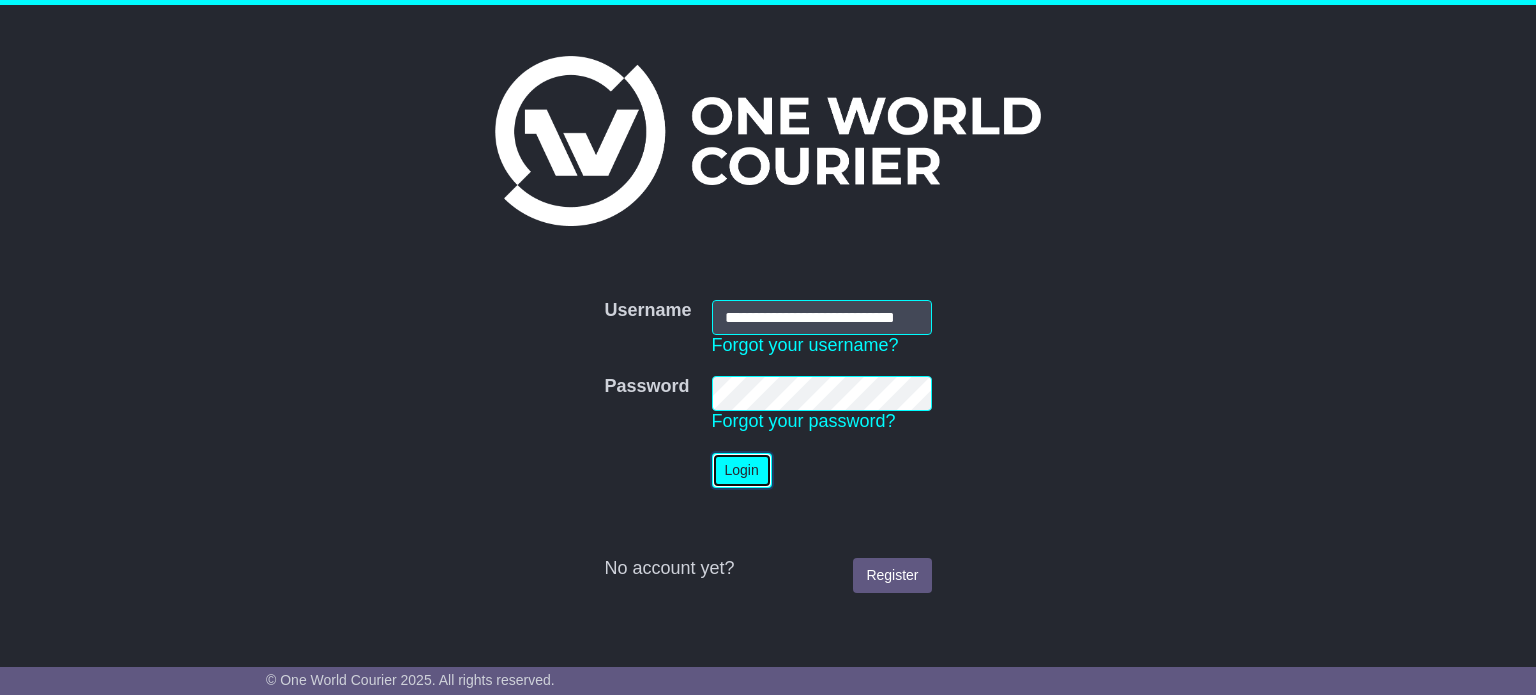 click on "Login" at bounding box center [742, 470] 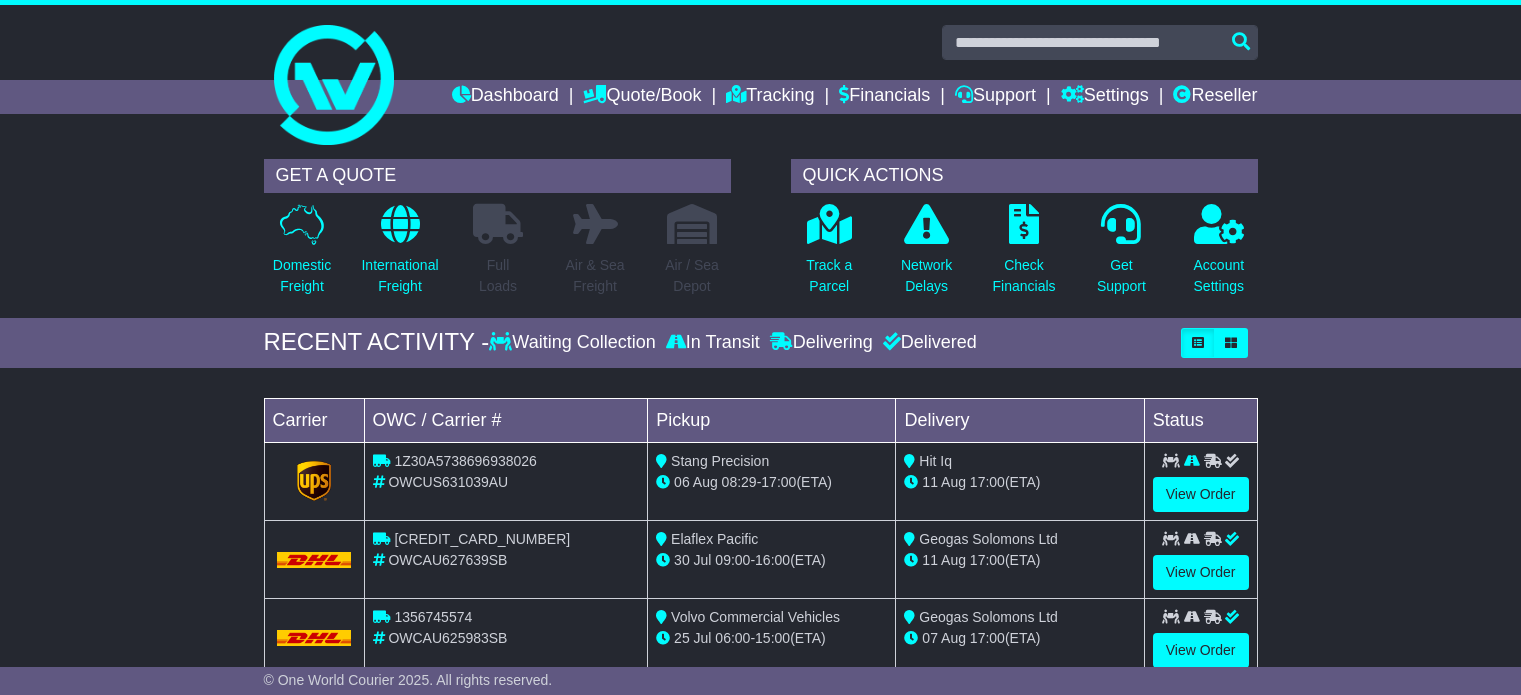 scroll, scrollTop: 0, scrollLeft: 0, axis: both 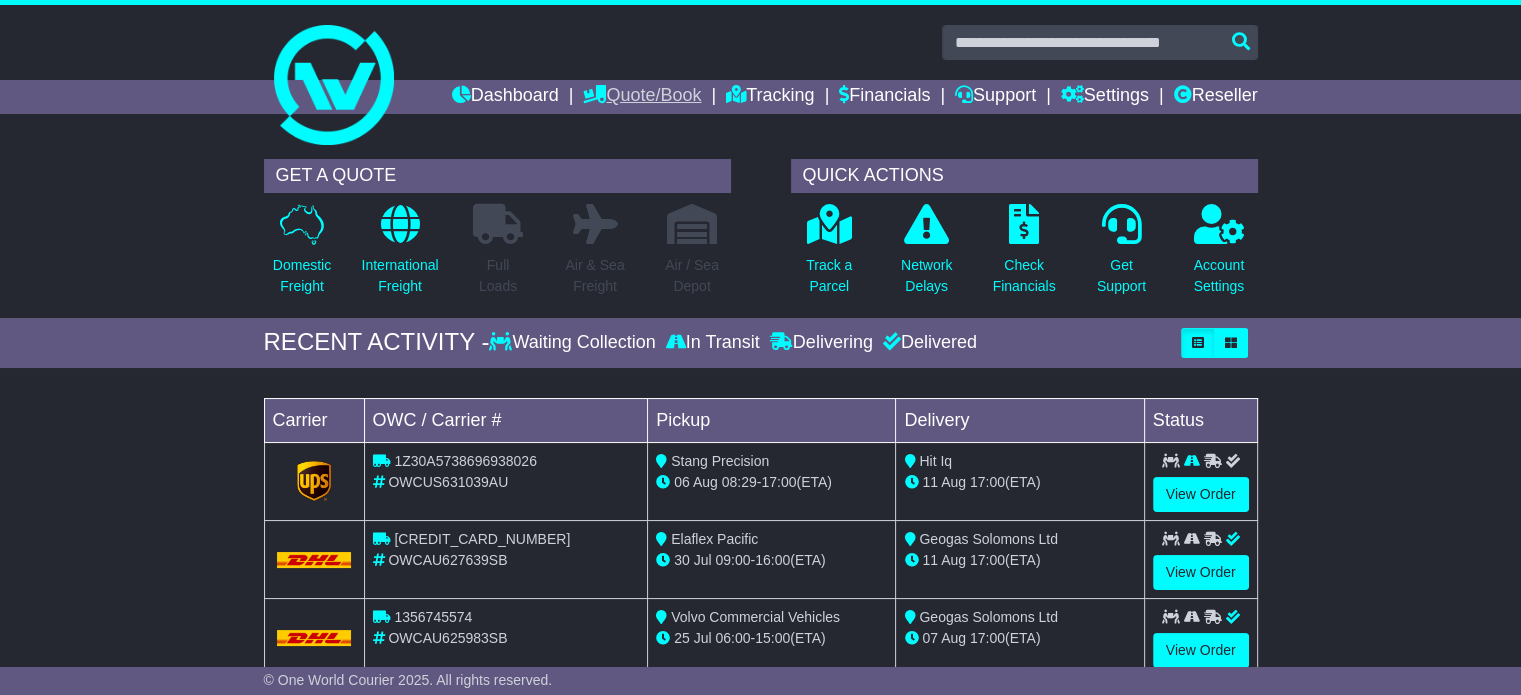 click on "Quote/Book" at bounding box center [642, 97] 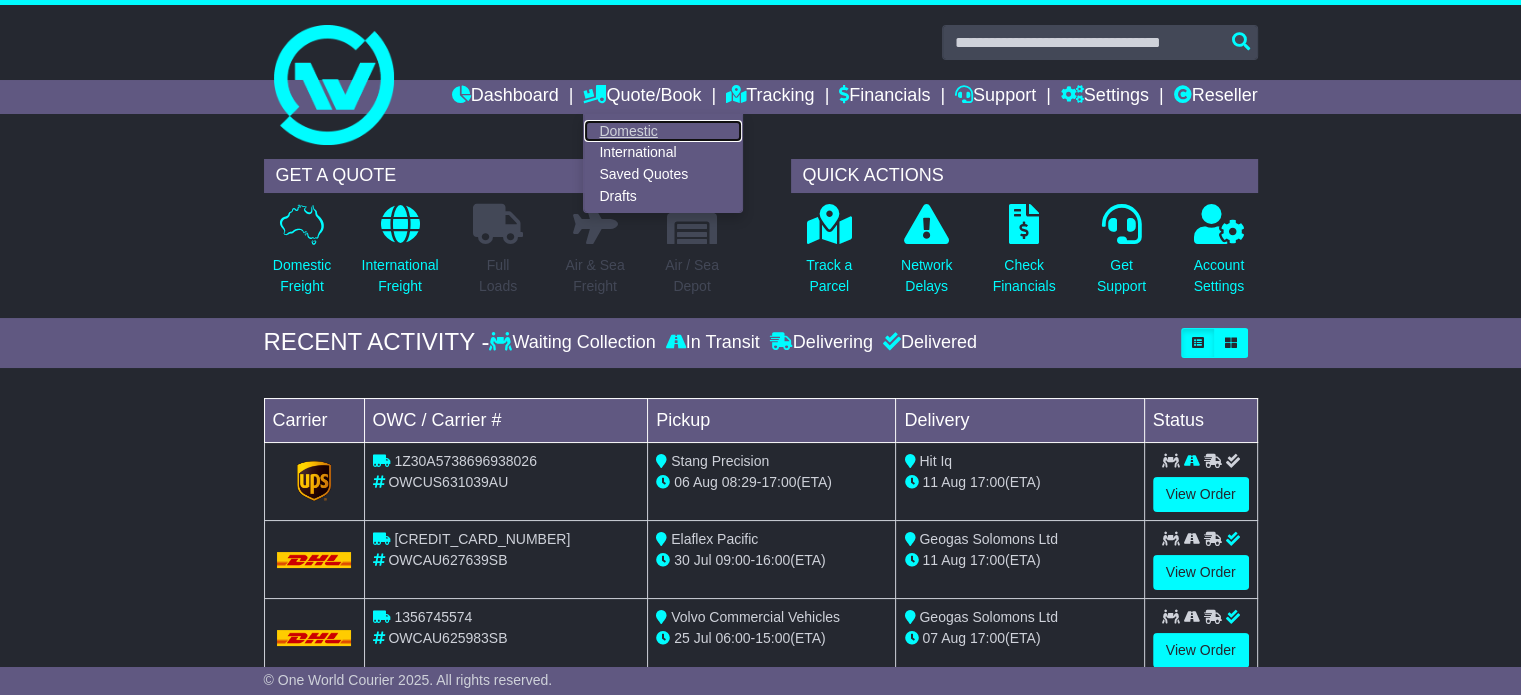 click on "Domestic" at bounding box center (663, 131) 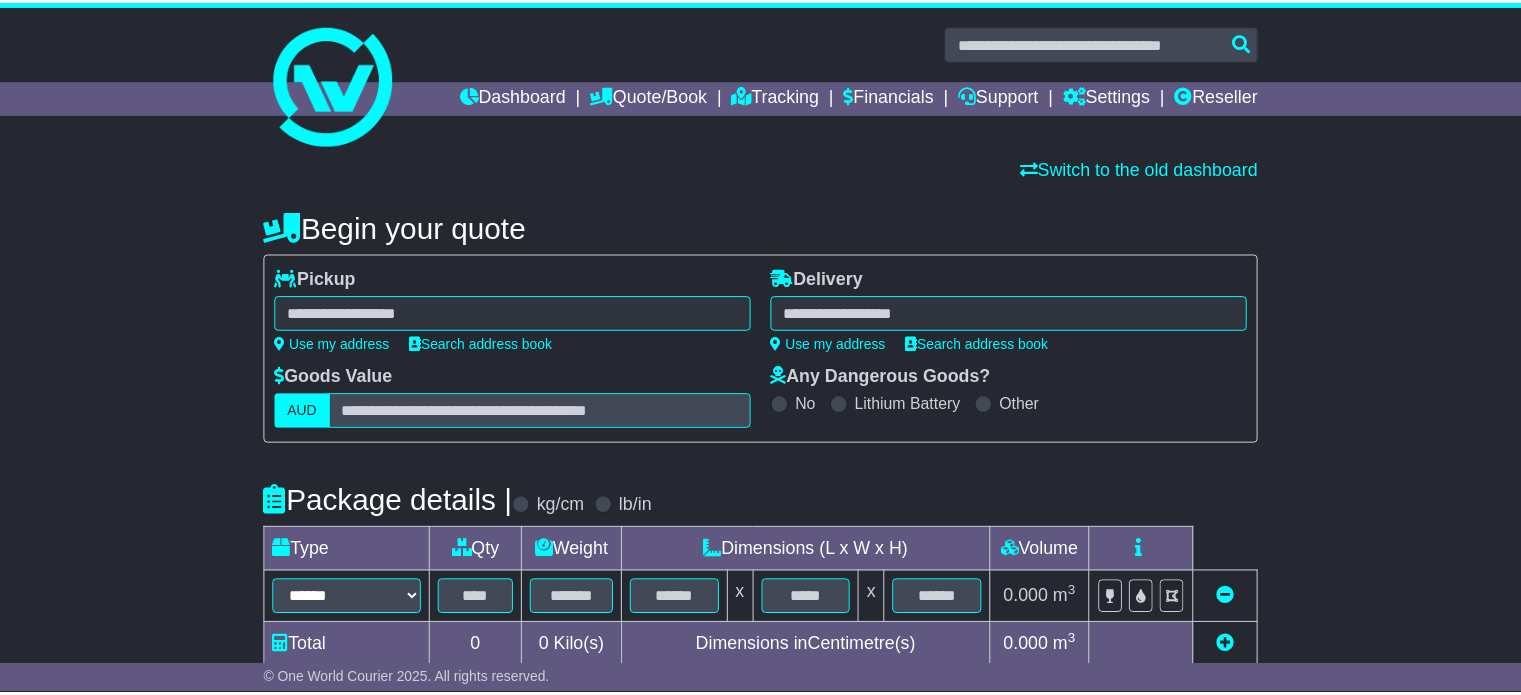 scroll, scrollTop: 0, scrollLeft: 0, axis: both 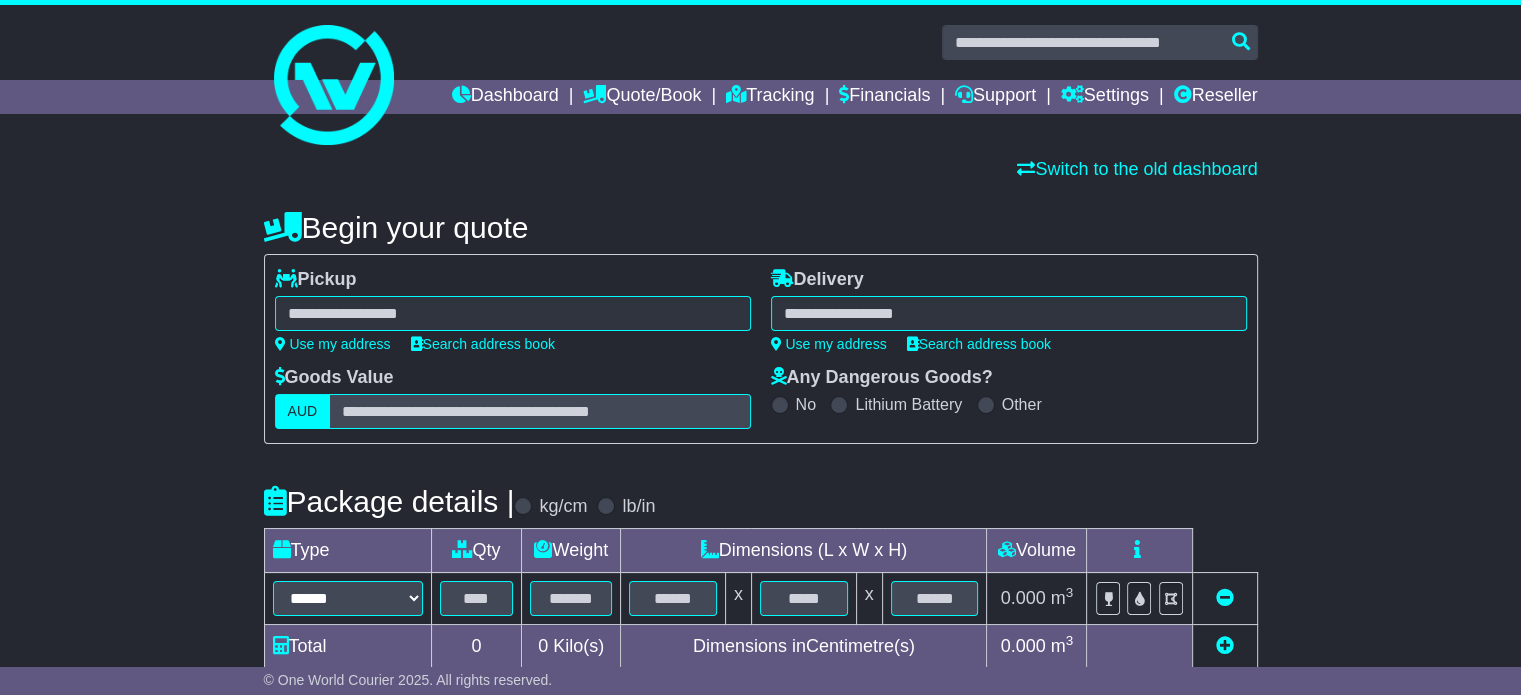 click at bounding box center (513, 313) 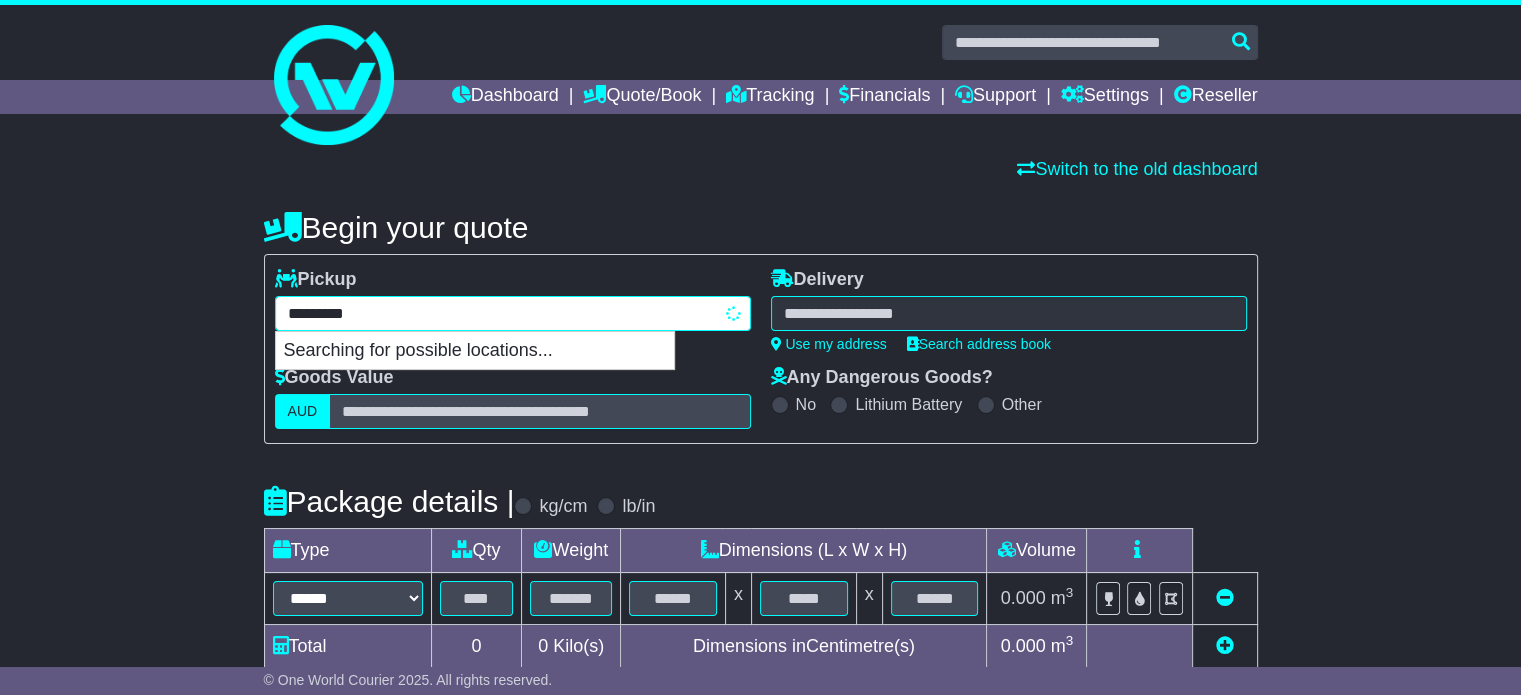 type on "**********" 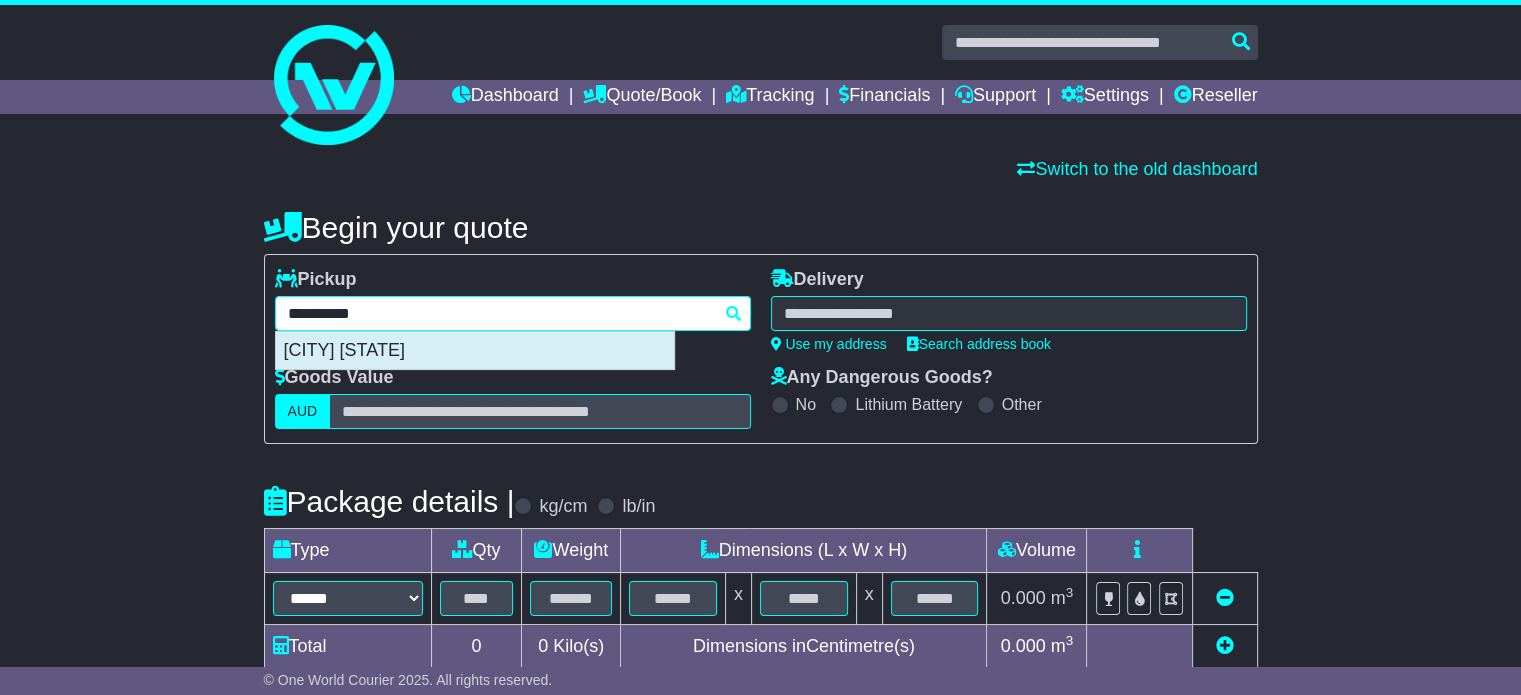 click on "[CITY] [STATE]" at bounding box center [475, 351] 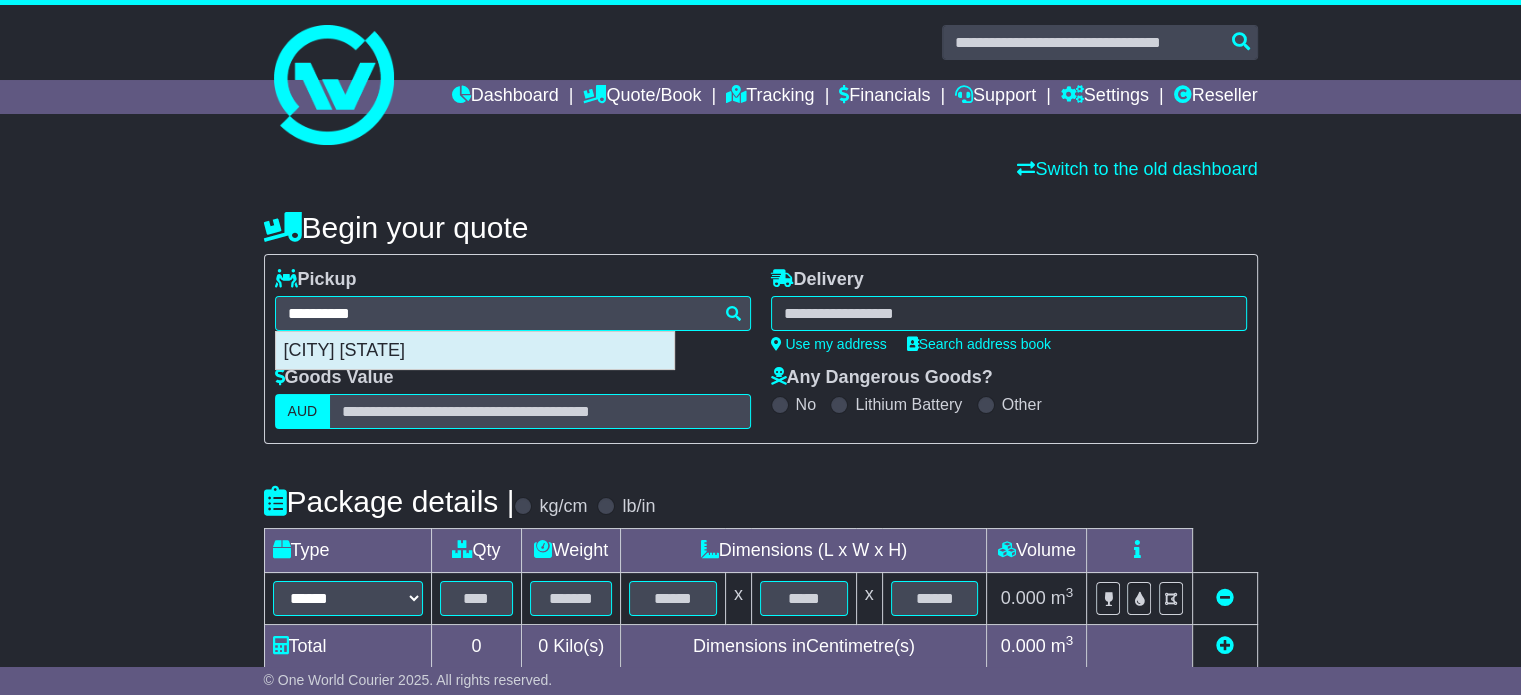 type on "**********" 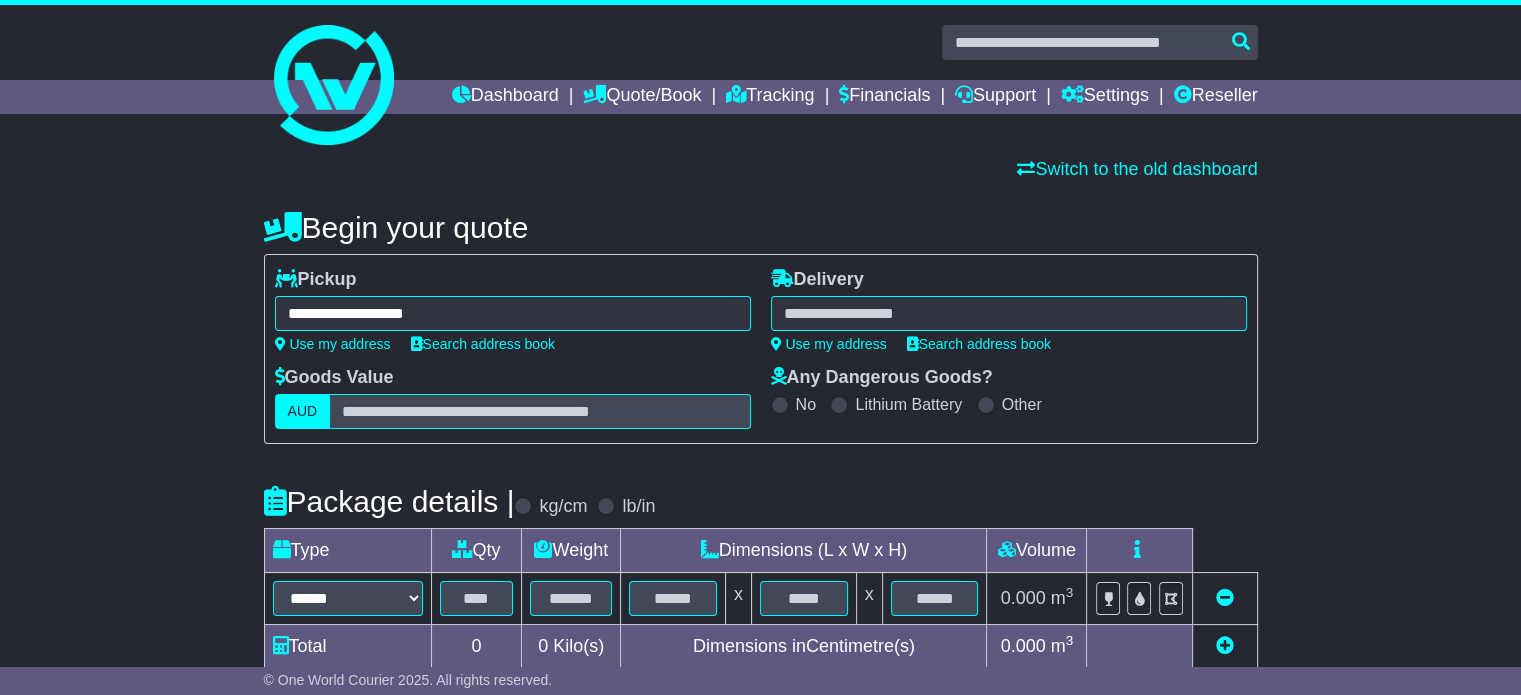 click at bounding box center (1009, 313) 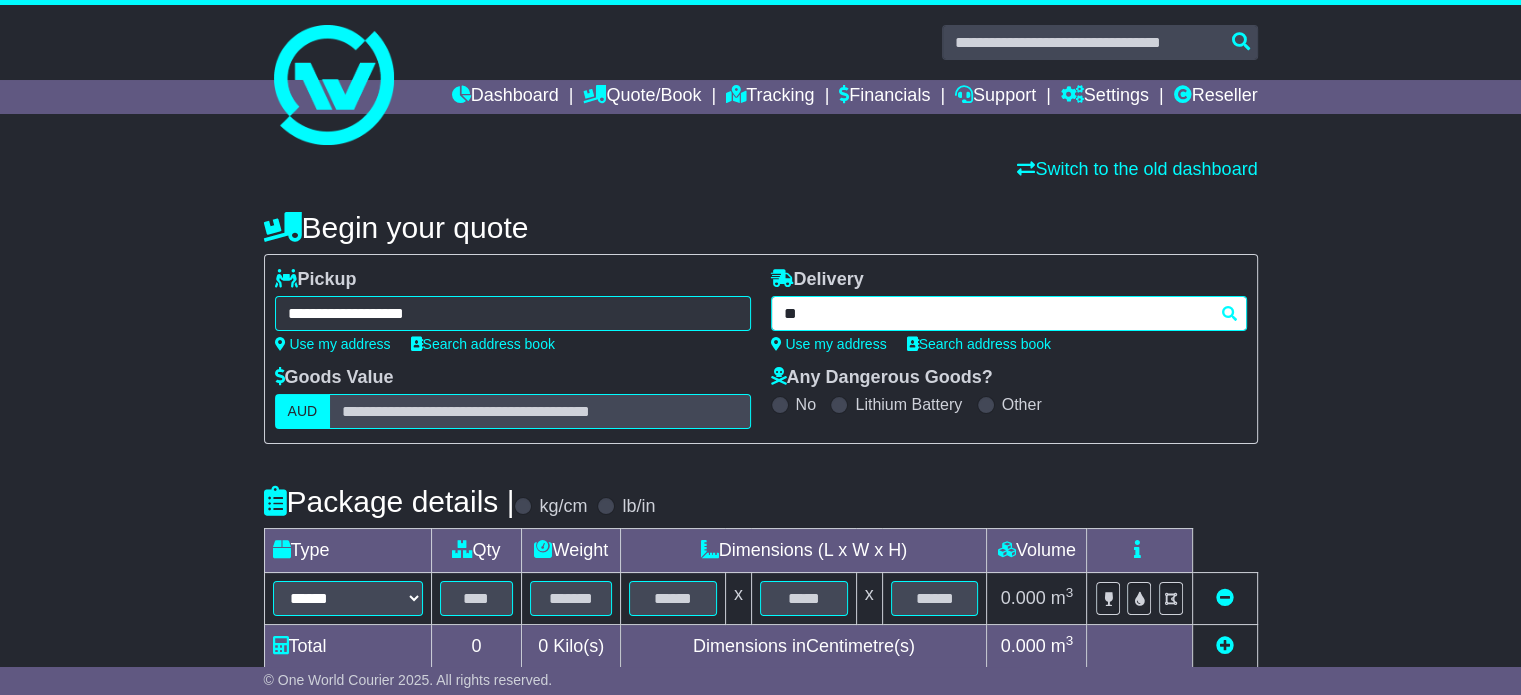 type on "*" 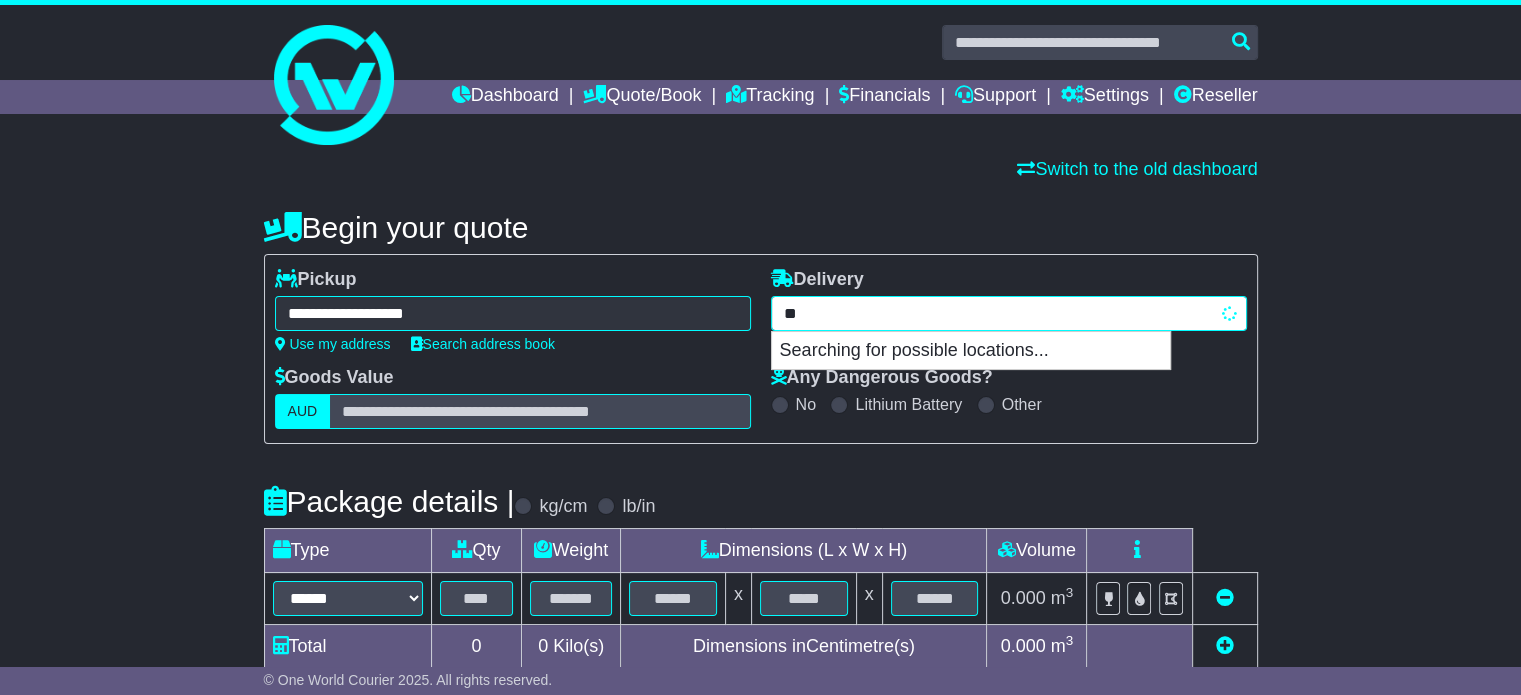 type on "*" 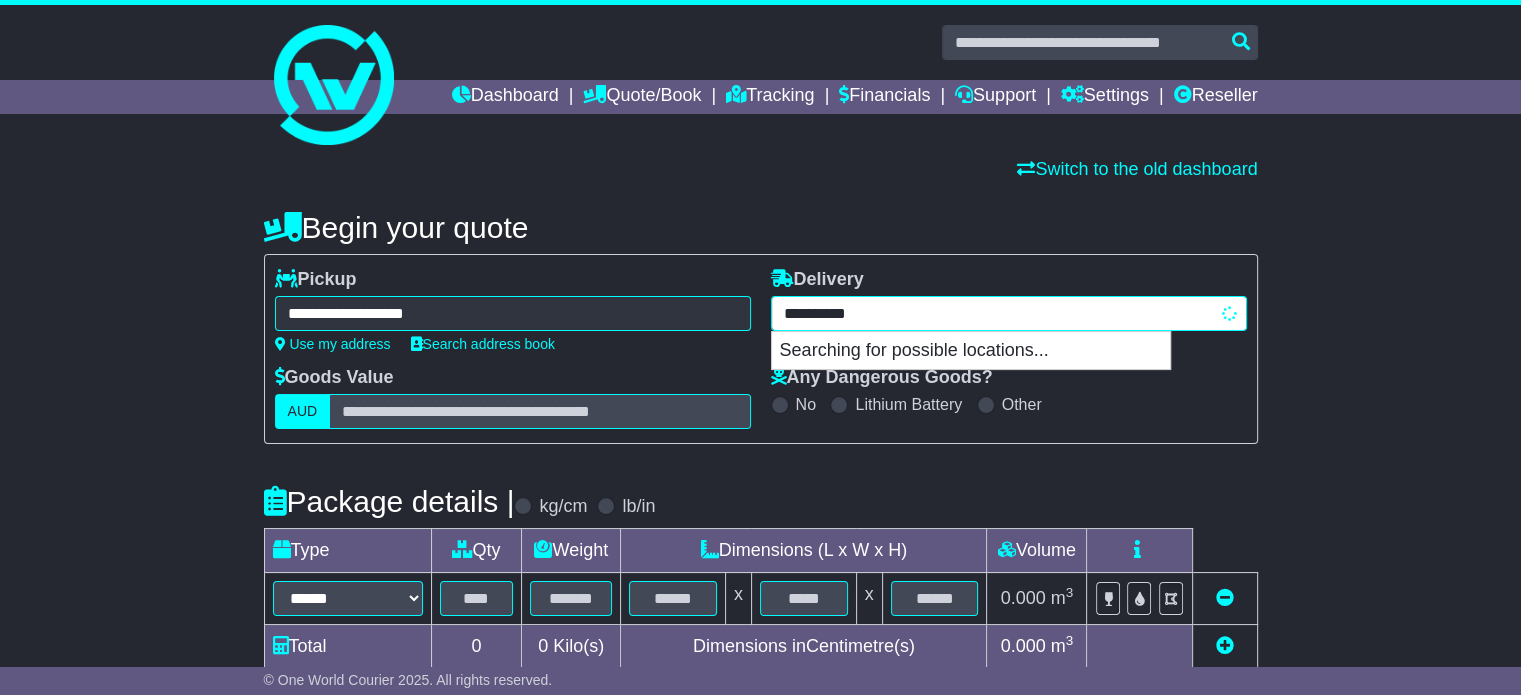 type on "**********" 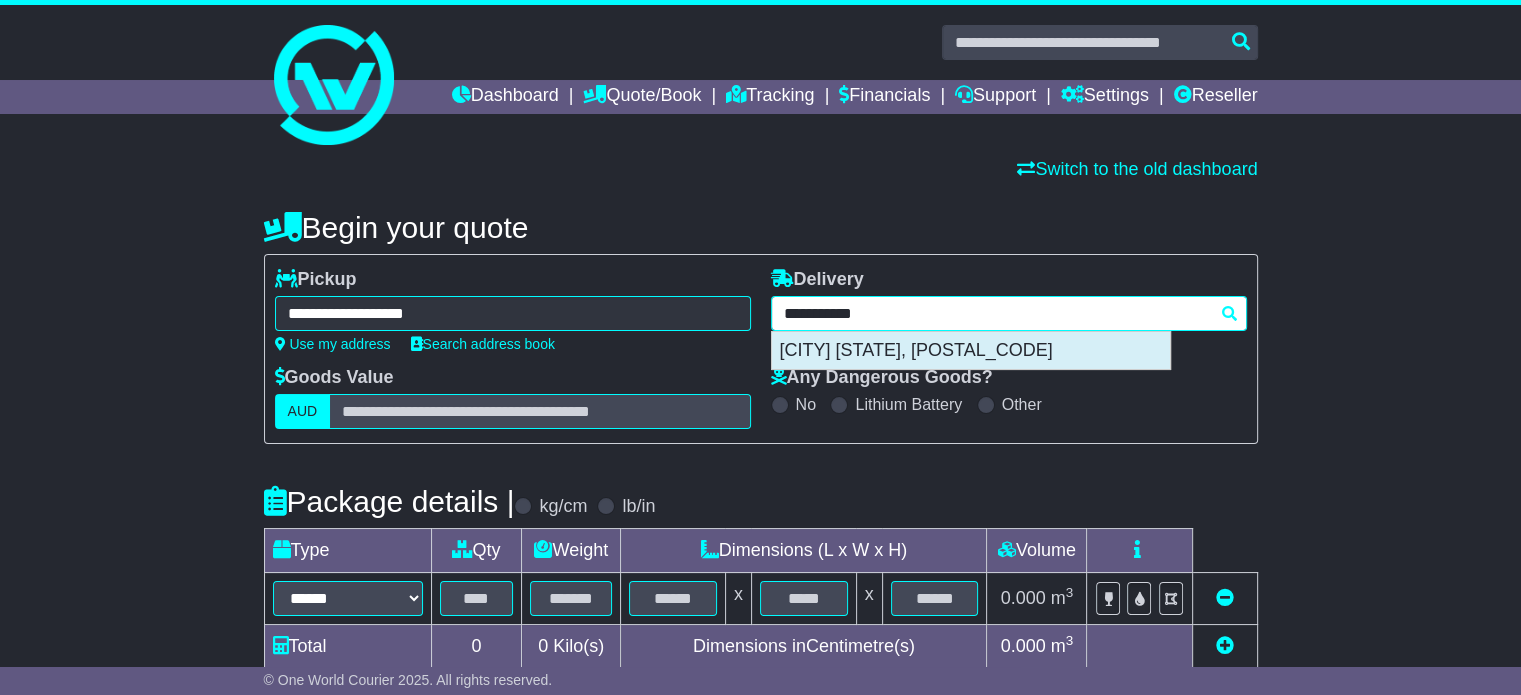 click on "BANKSMEADOW 2019" at bounding box center (971, 351) 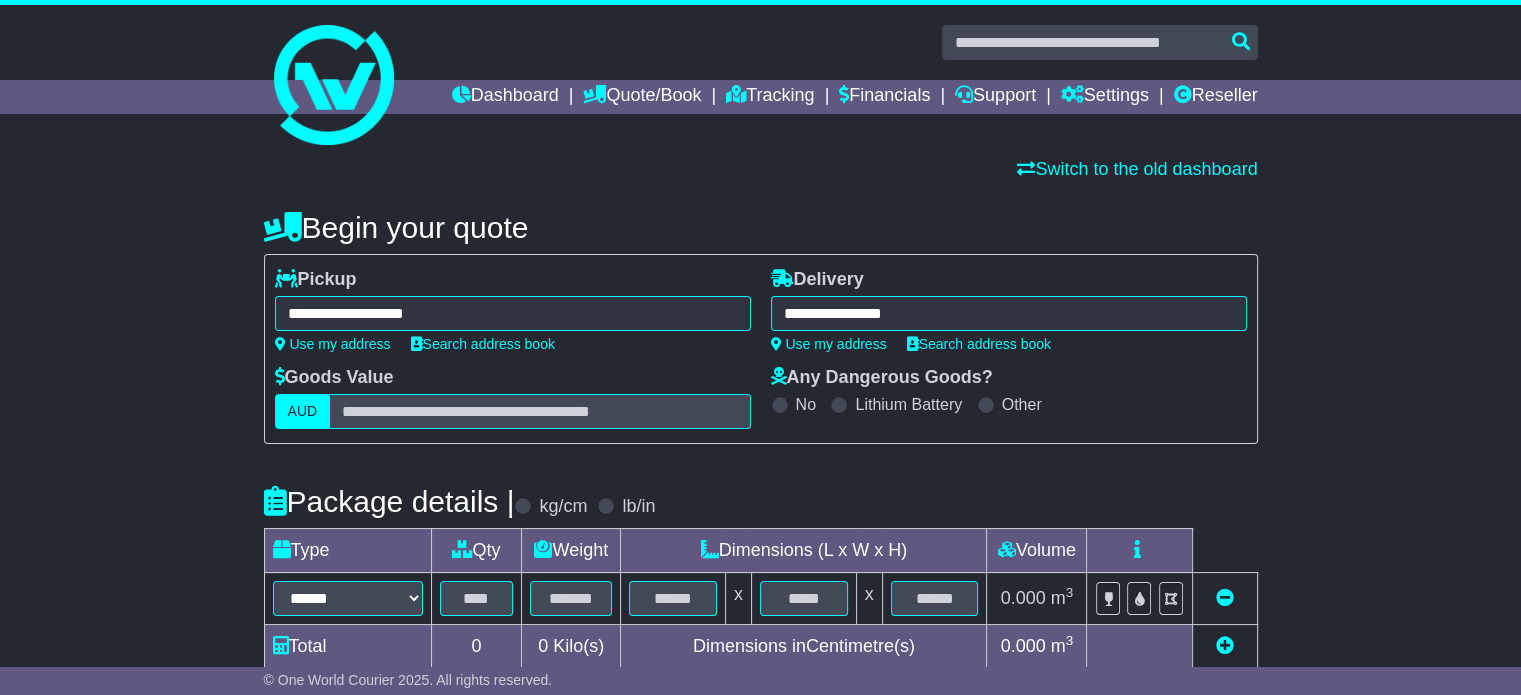 type on "**********" 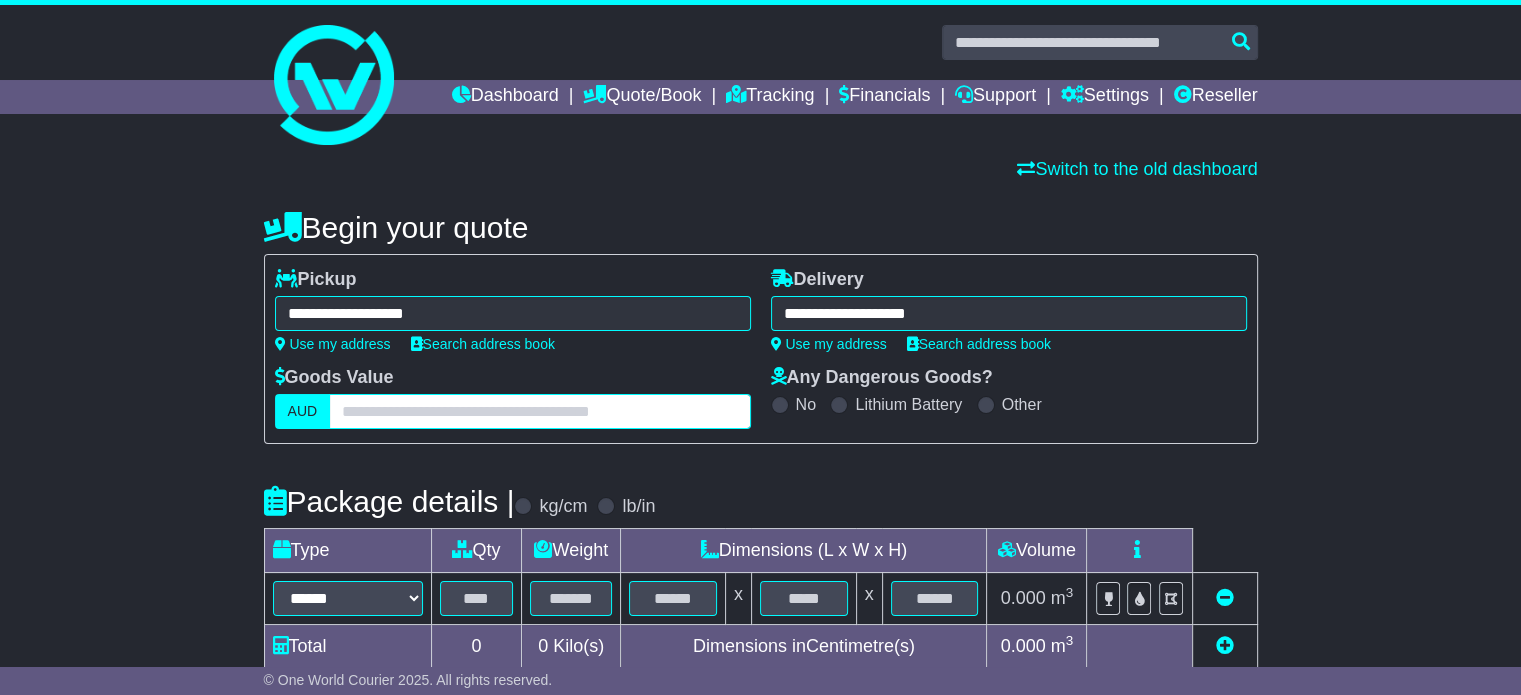 click at bounding box center (539, 411) 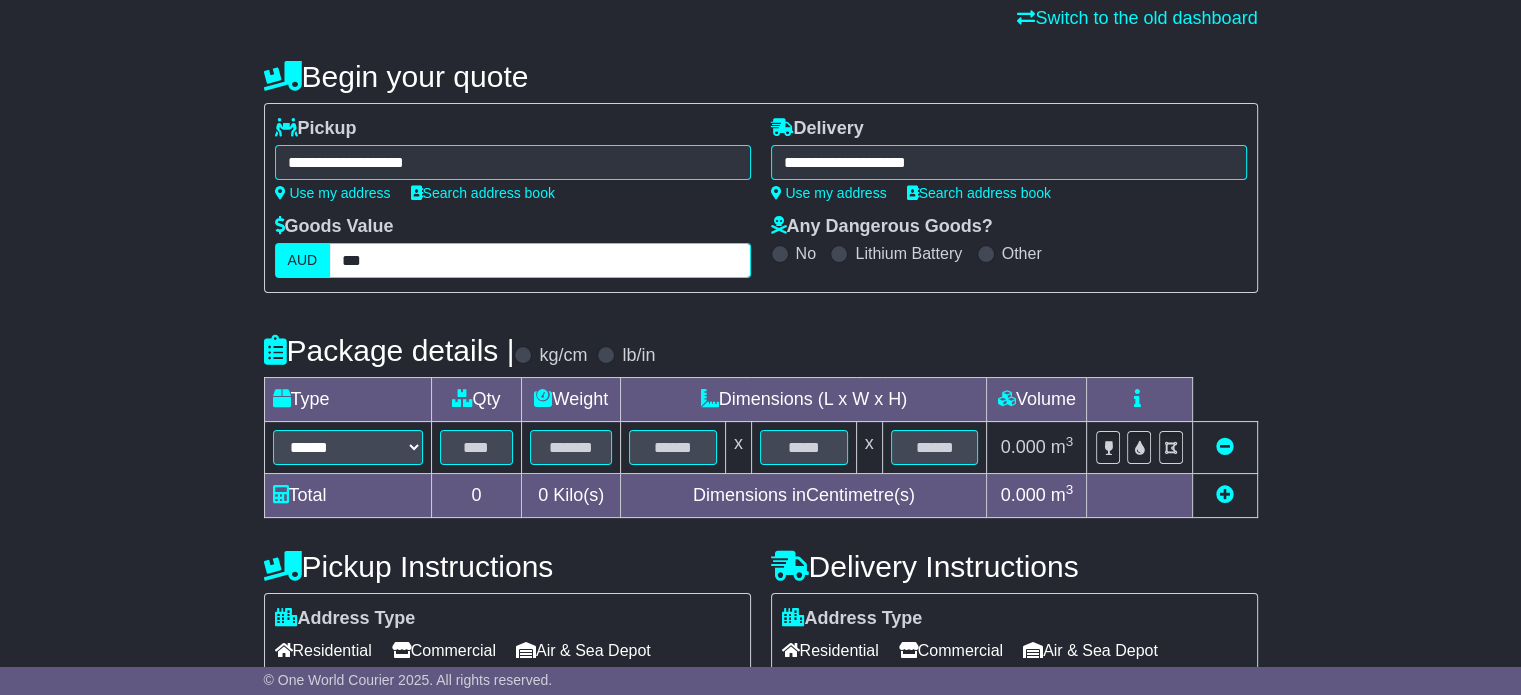 scroll, scrollTop: 171, scrollLeft: 0, axis: vertical 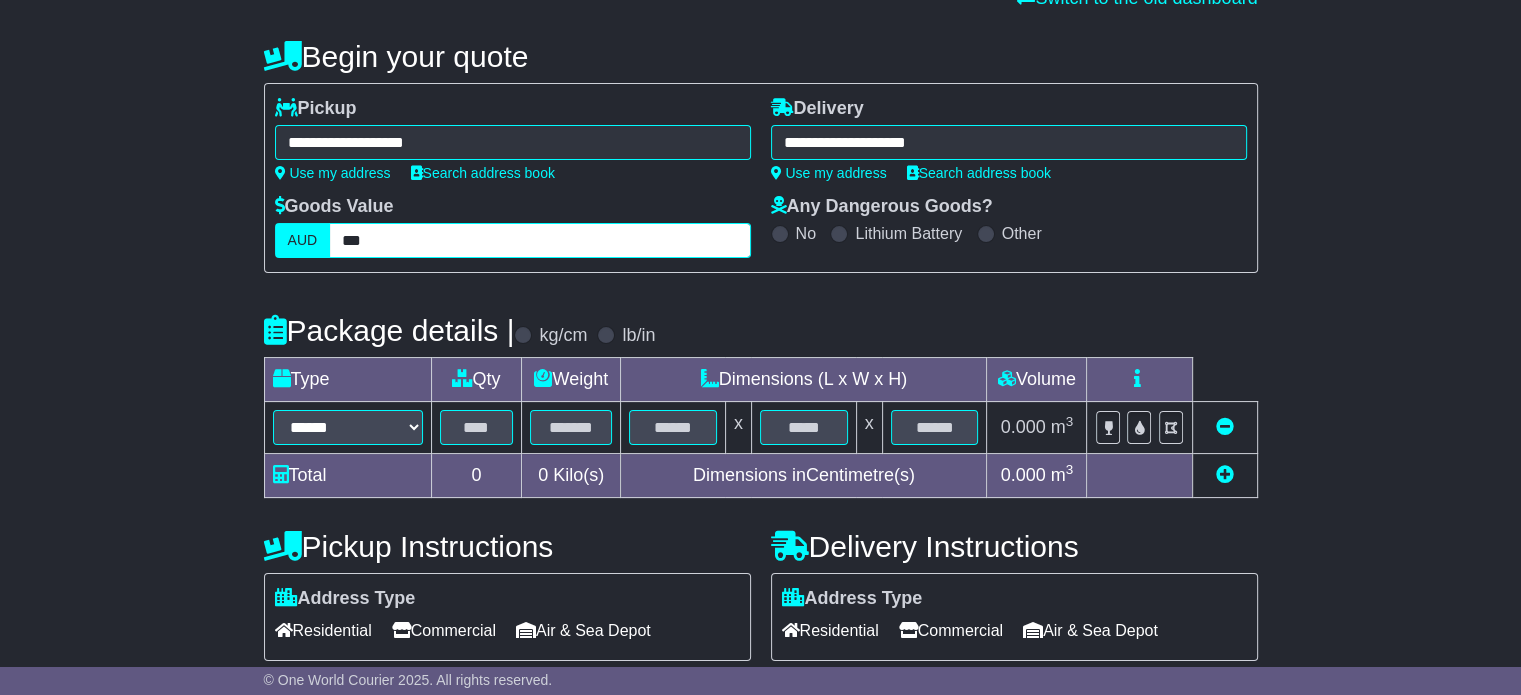 type on "***" 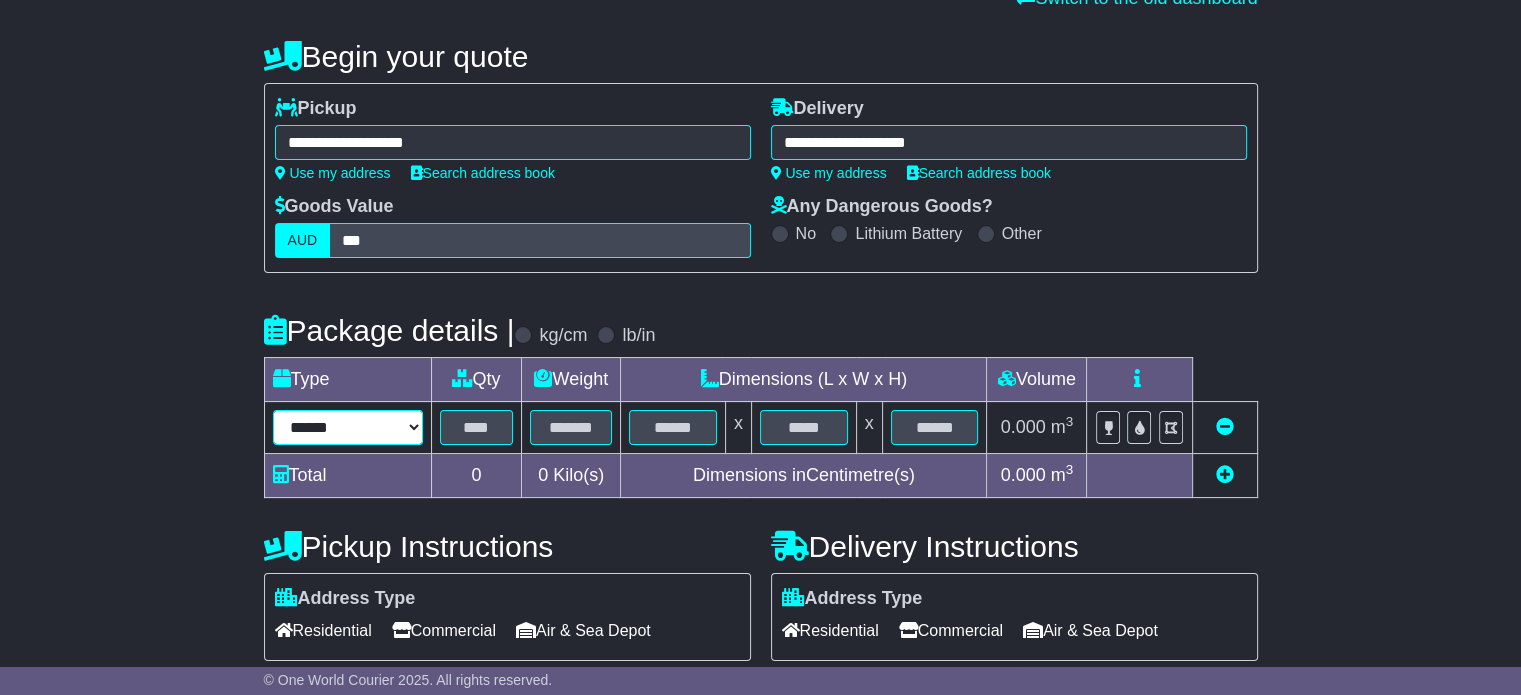 click on "****** ****** *** ******** ***** **** **** ****** *** *******" at bounding box center (348, 427) 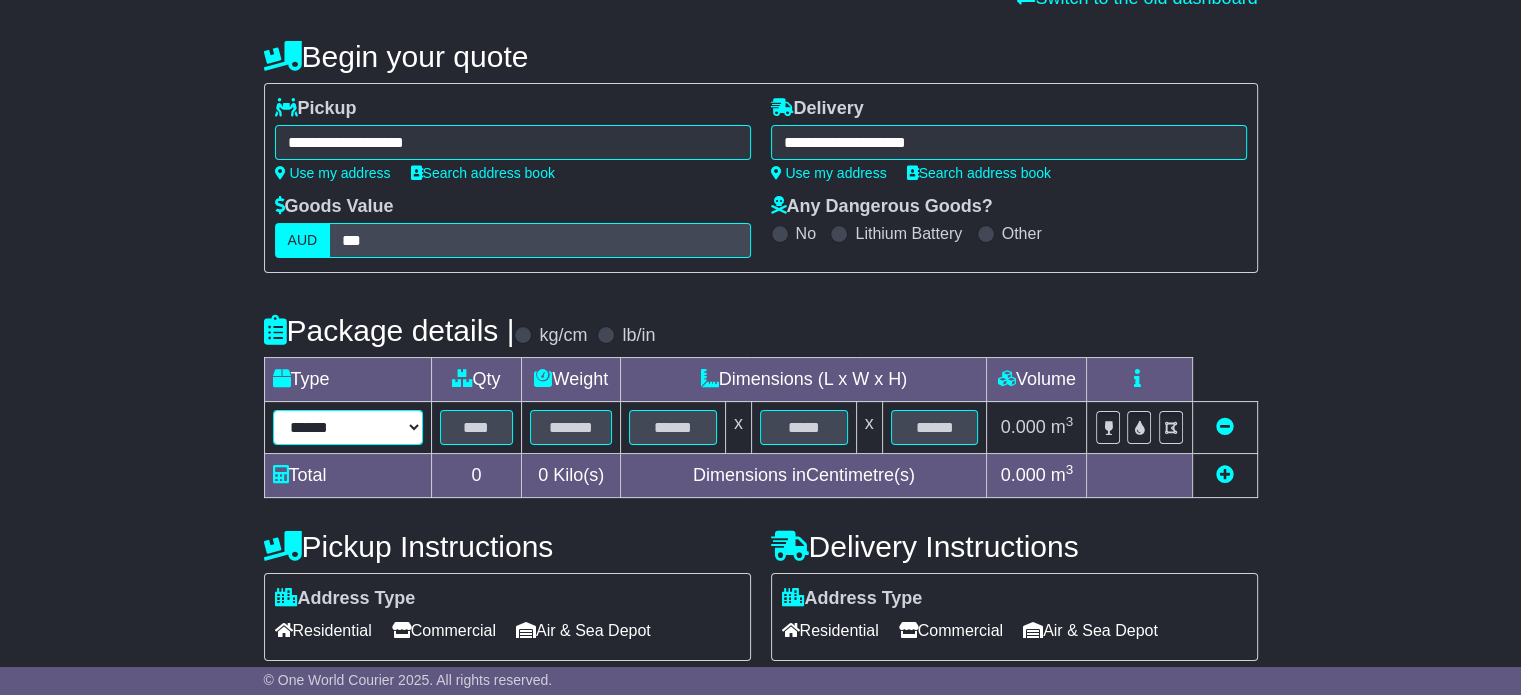 select on "***" 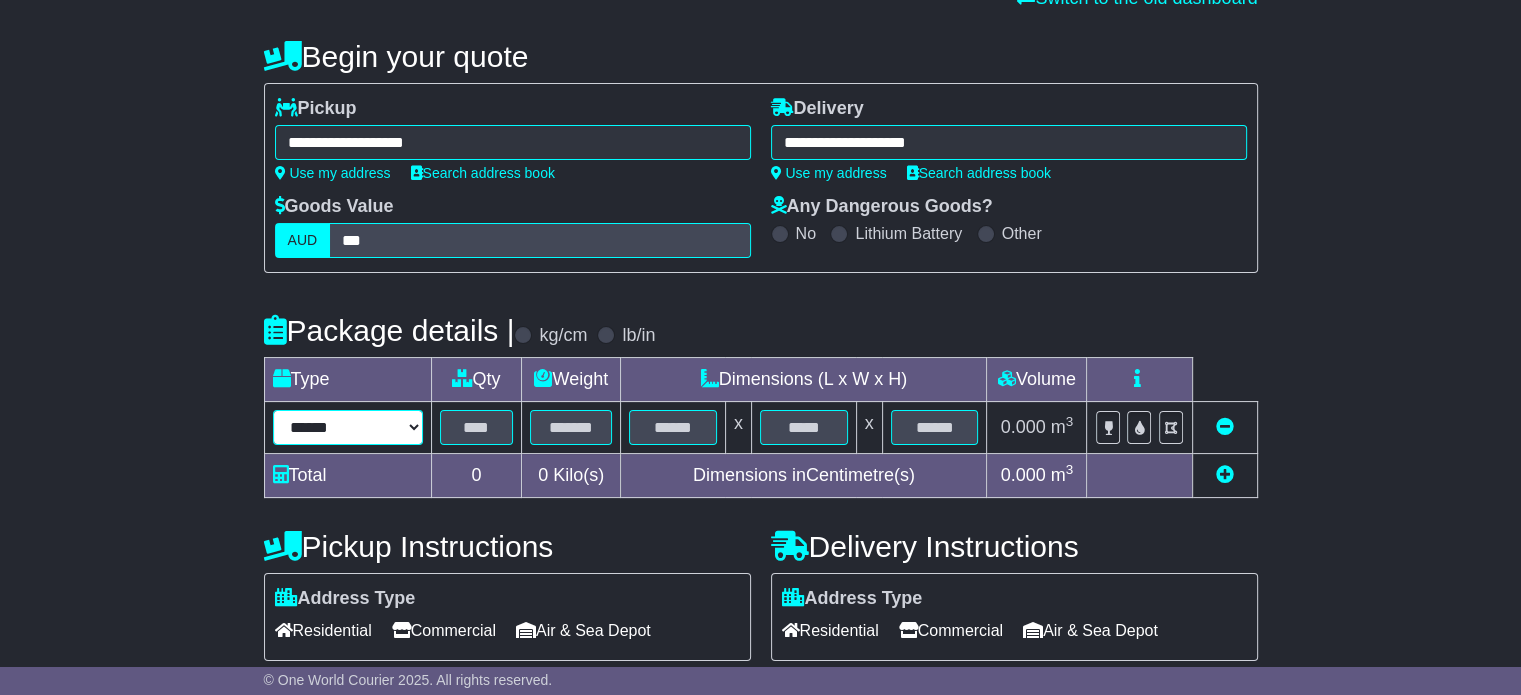 click on "****** ****** *** ******** ***** **** **** ****** *** *******" at bounding box center (348, 427) 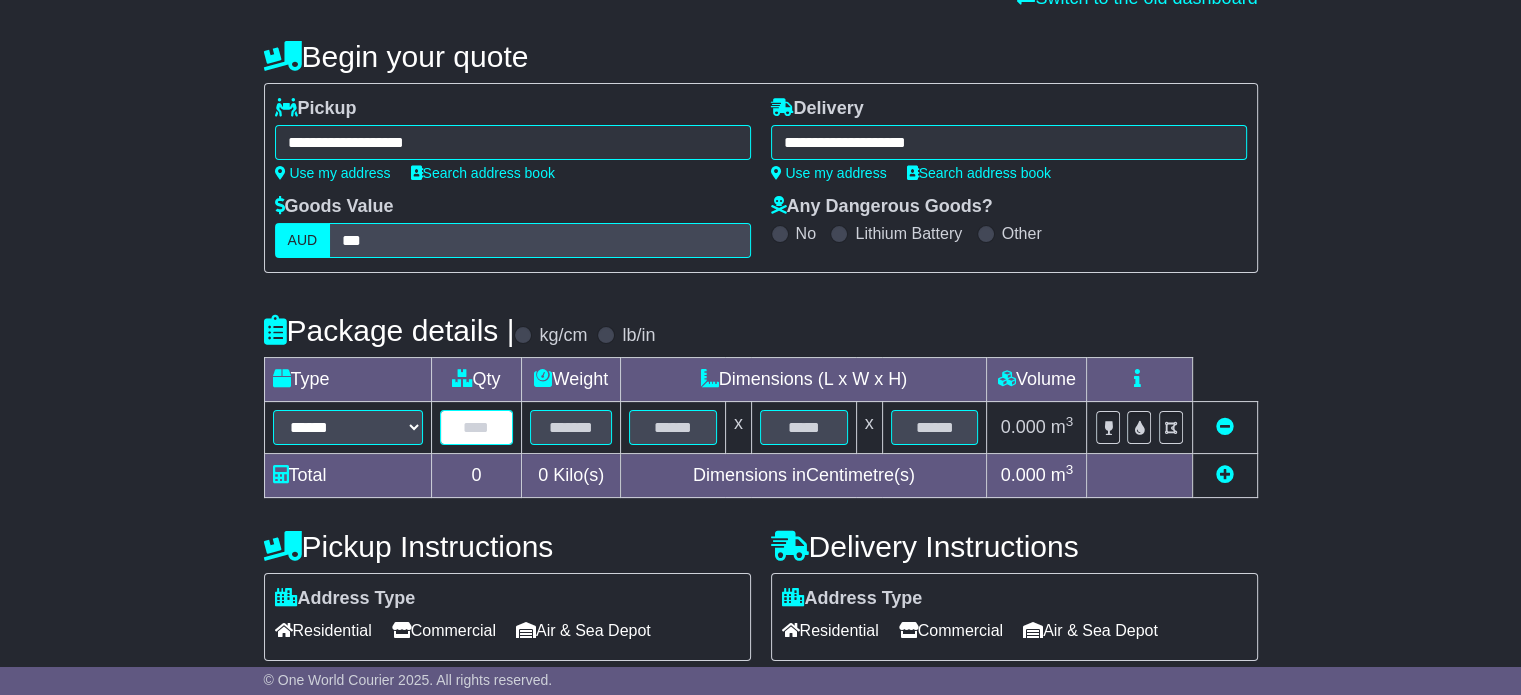 click at bounding box center (477, 427) 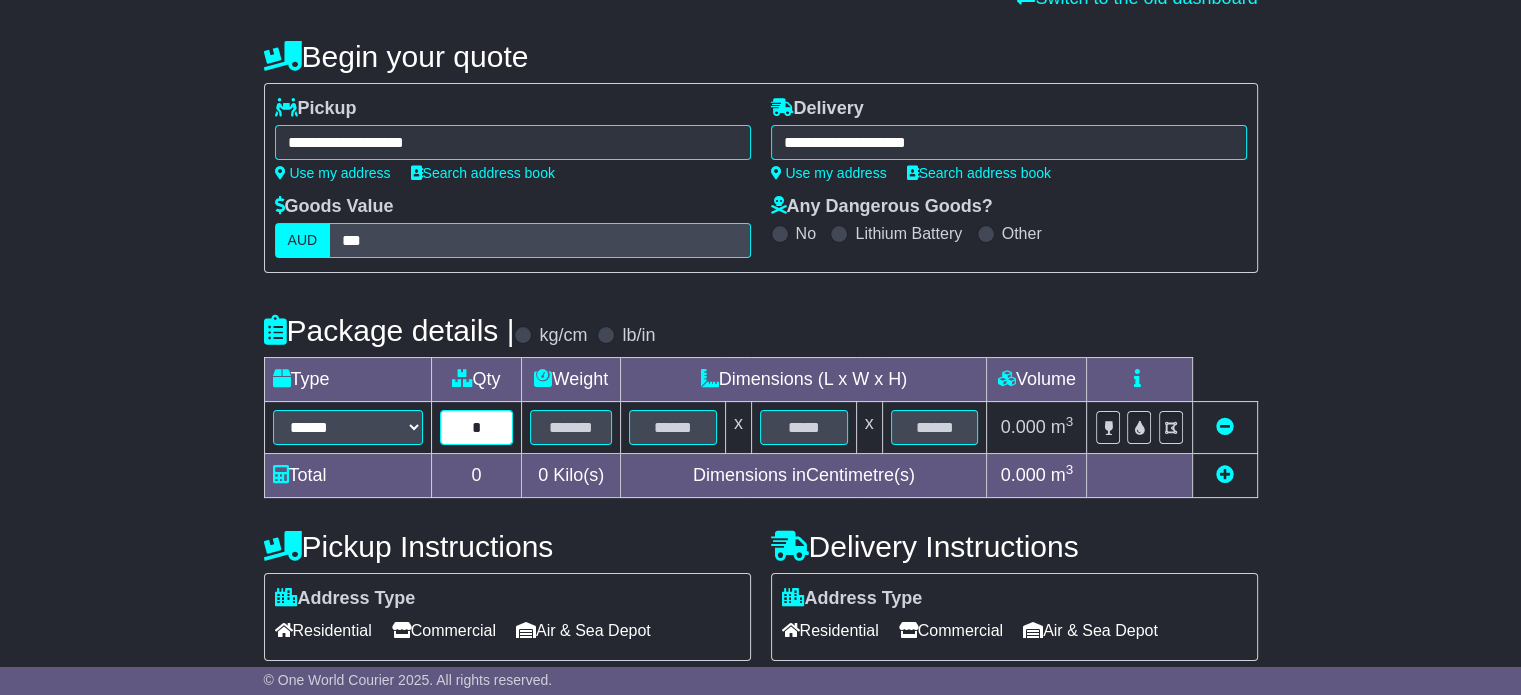 type on "*" 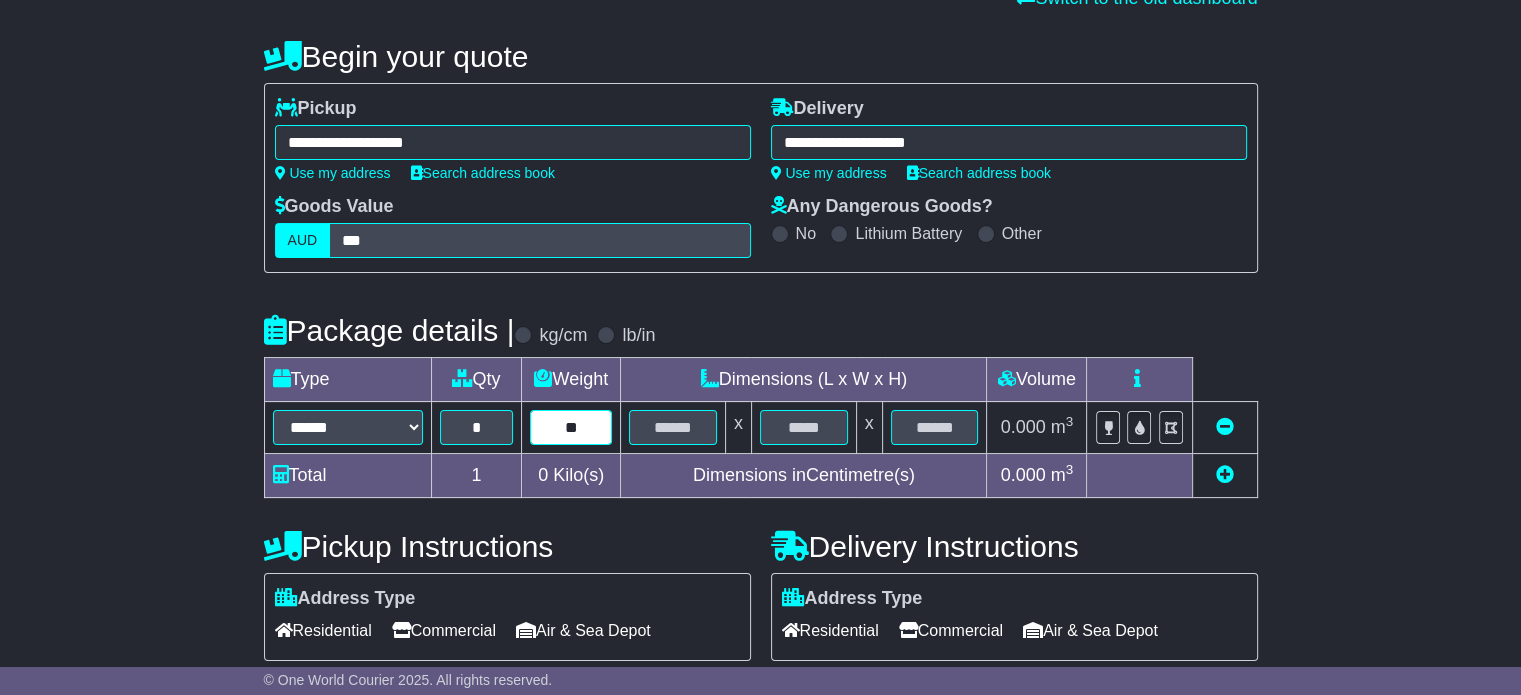 type on "**" 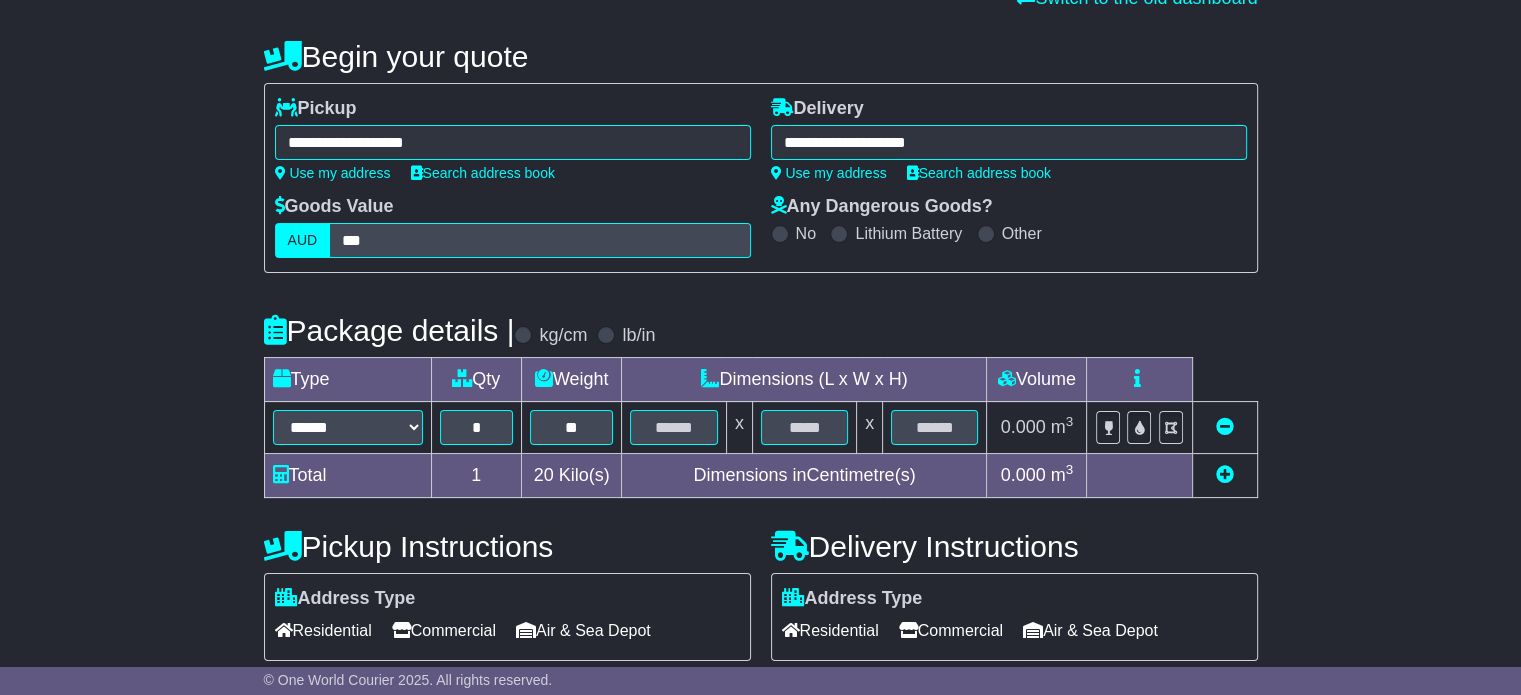 click on "Residential" at bounding box center (323, 630) 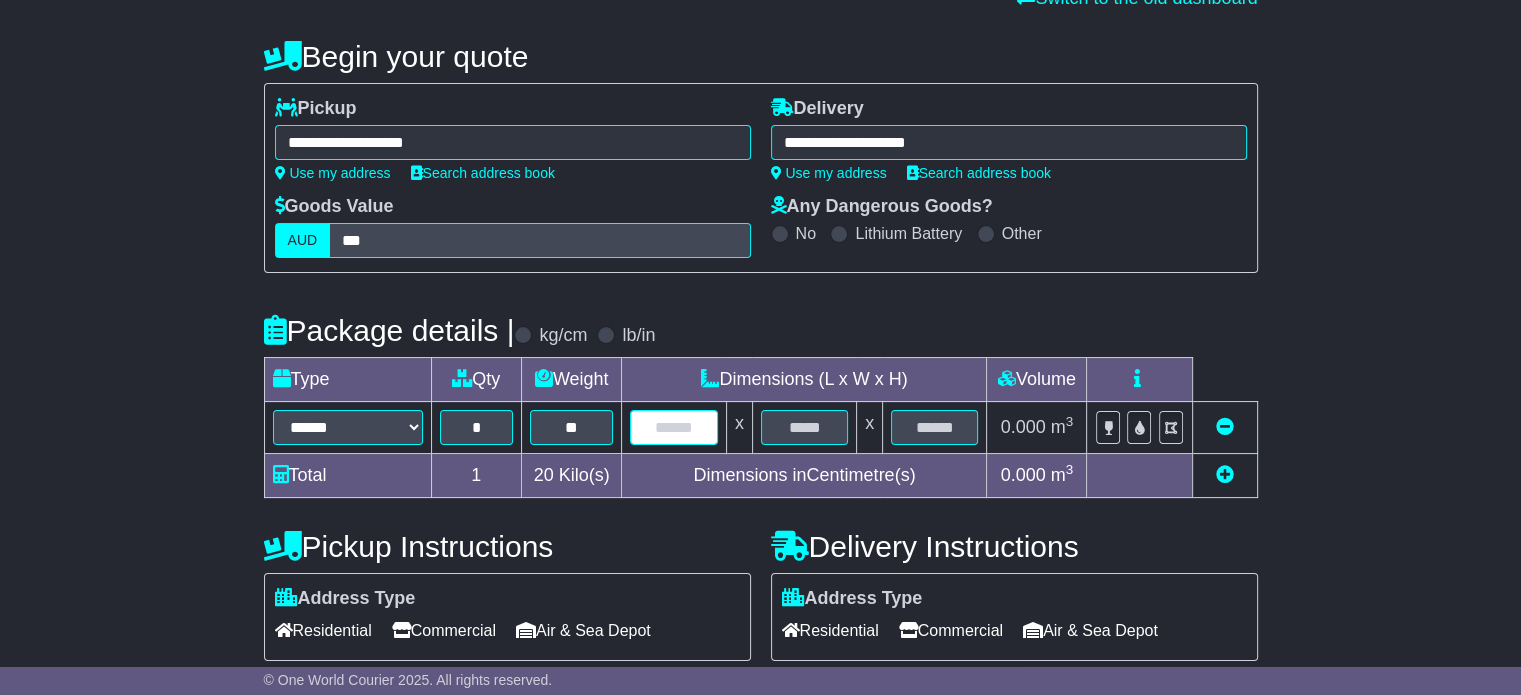 click at bounding box center (673, 427) 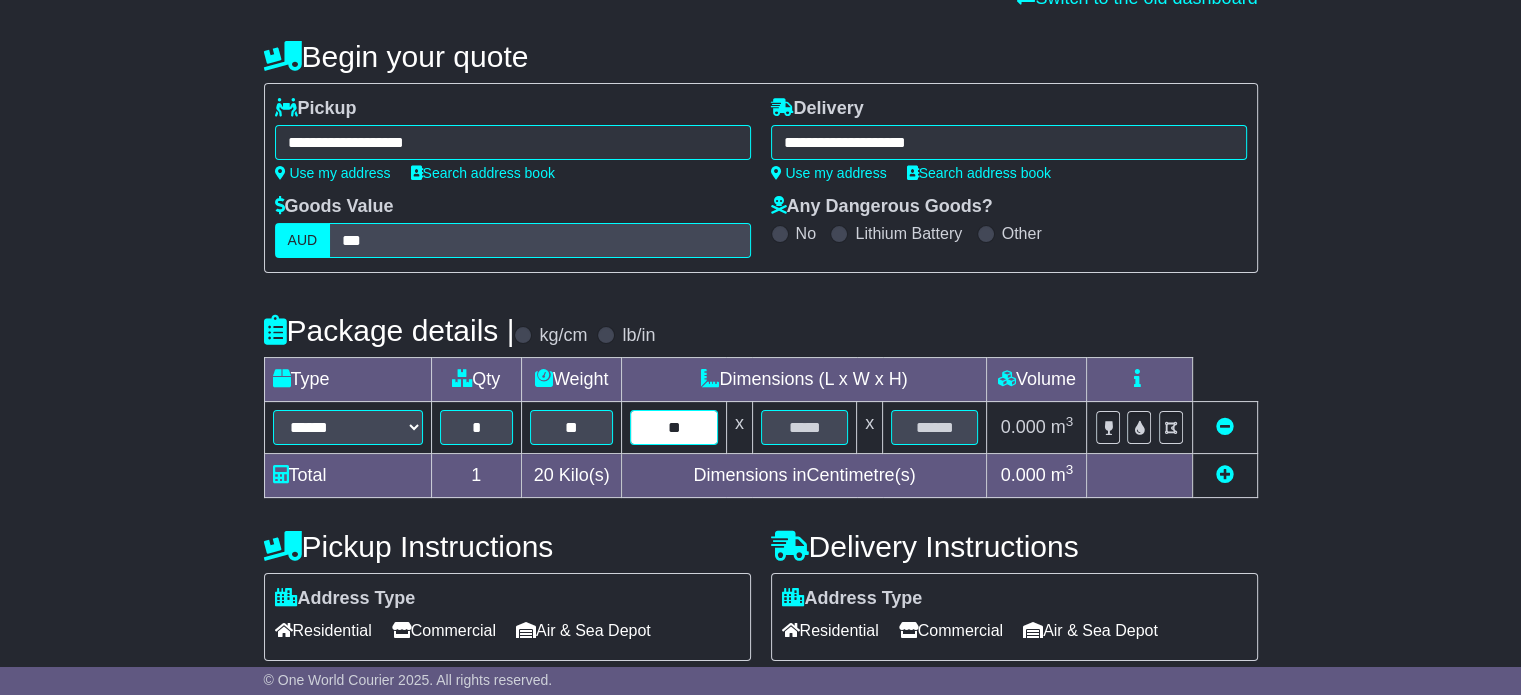 type on "**" 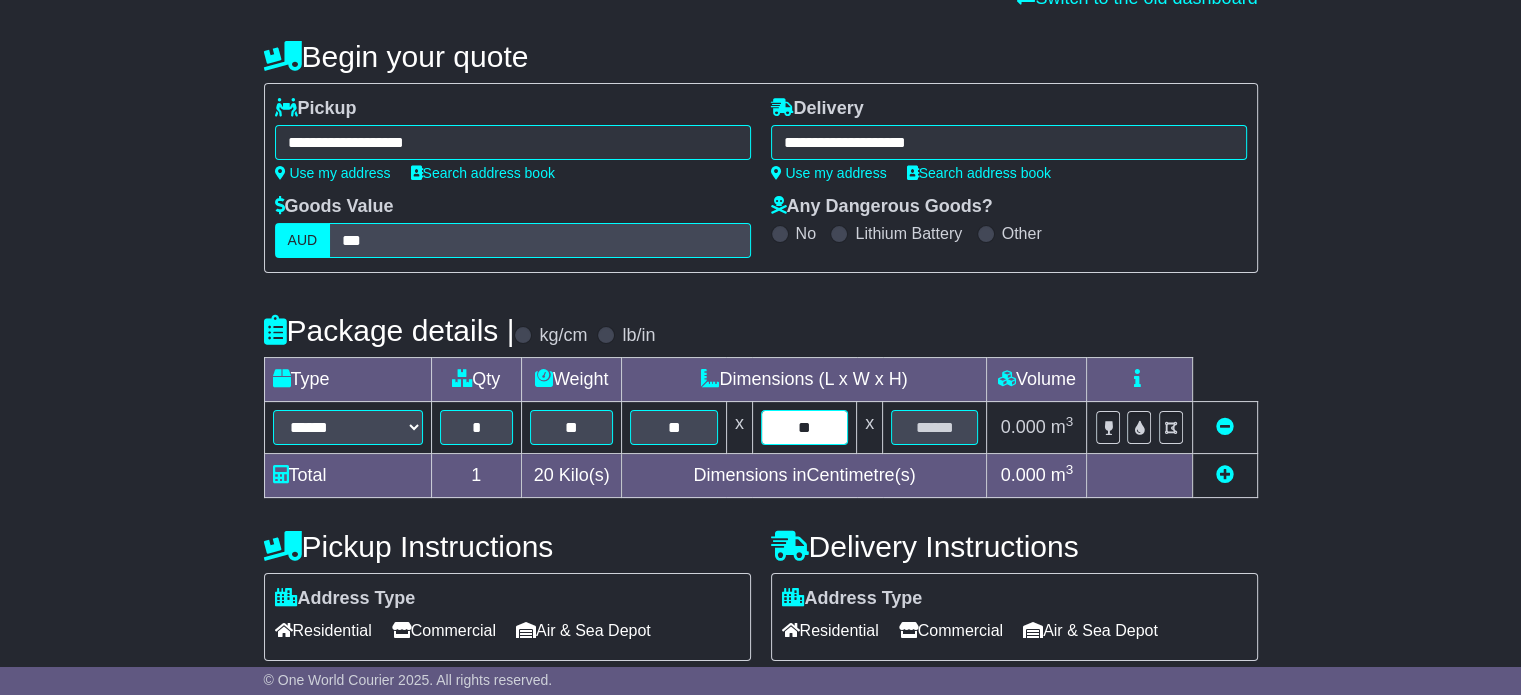 type on "**" 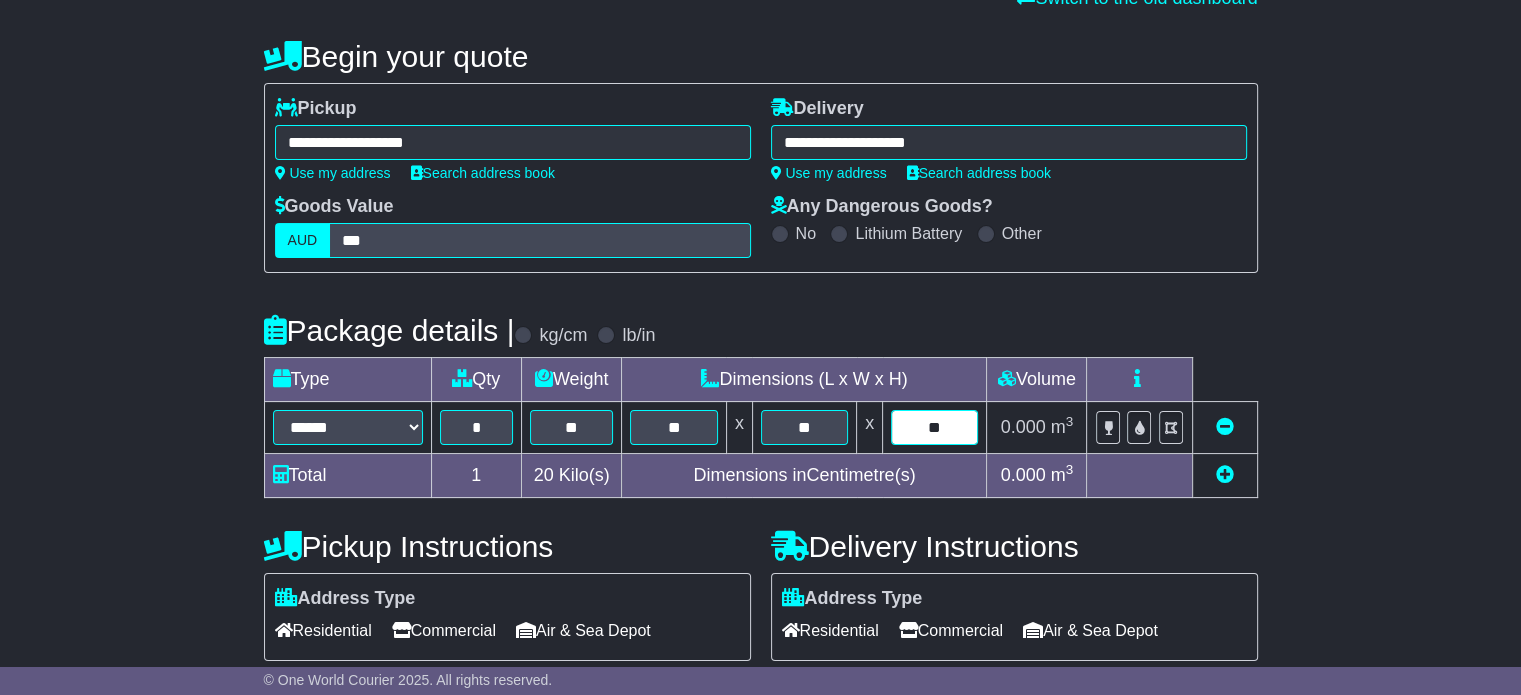 type on "**" 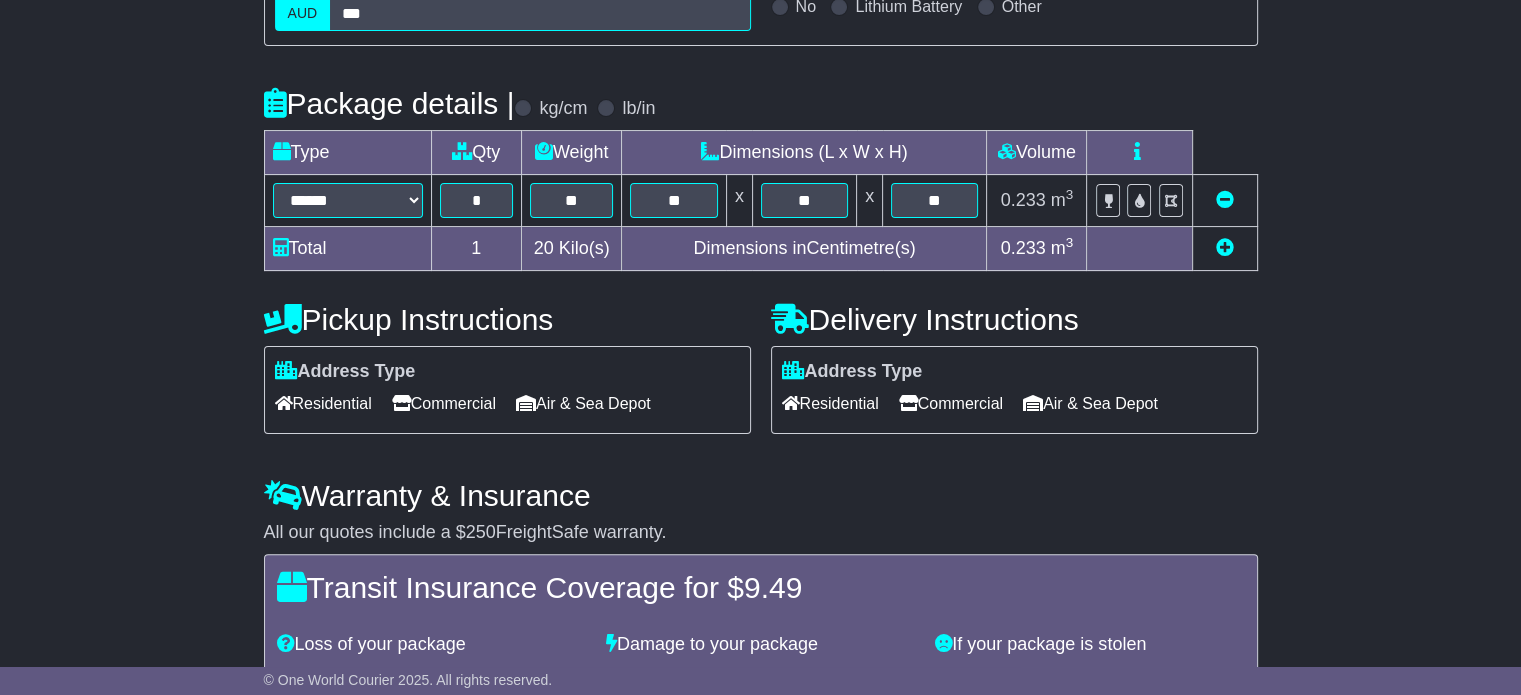 scroll, scrollTop: 579, scrollLeft: 0, axis: vertical 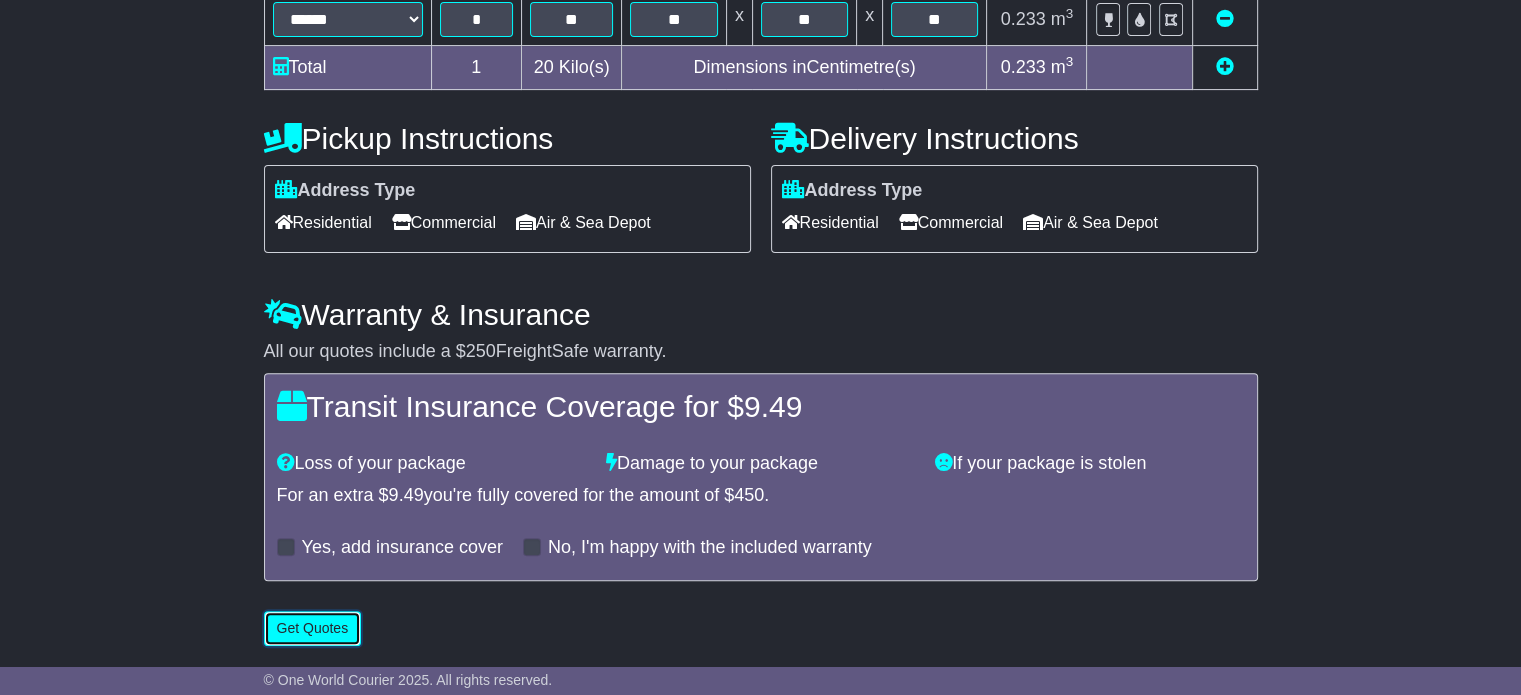 click on "Get Quotes" at bounding box center (313, 628) 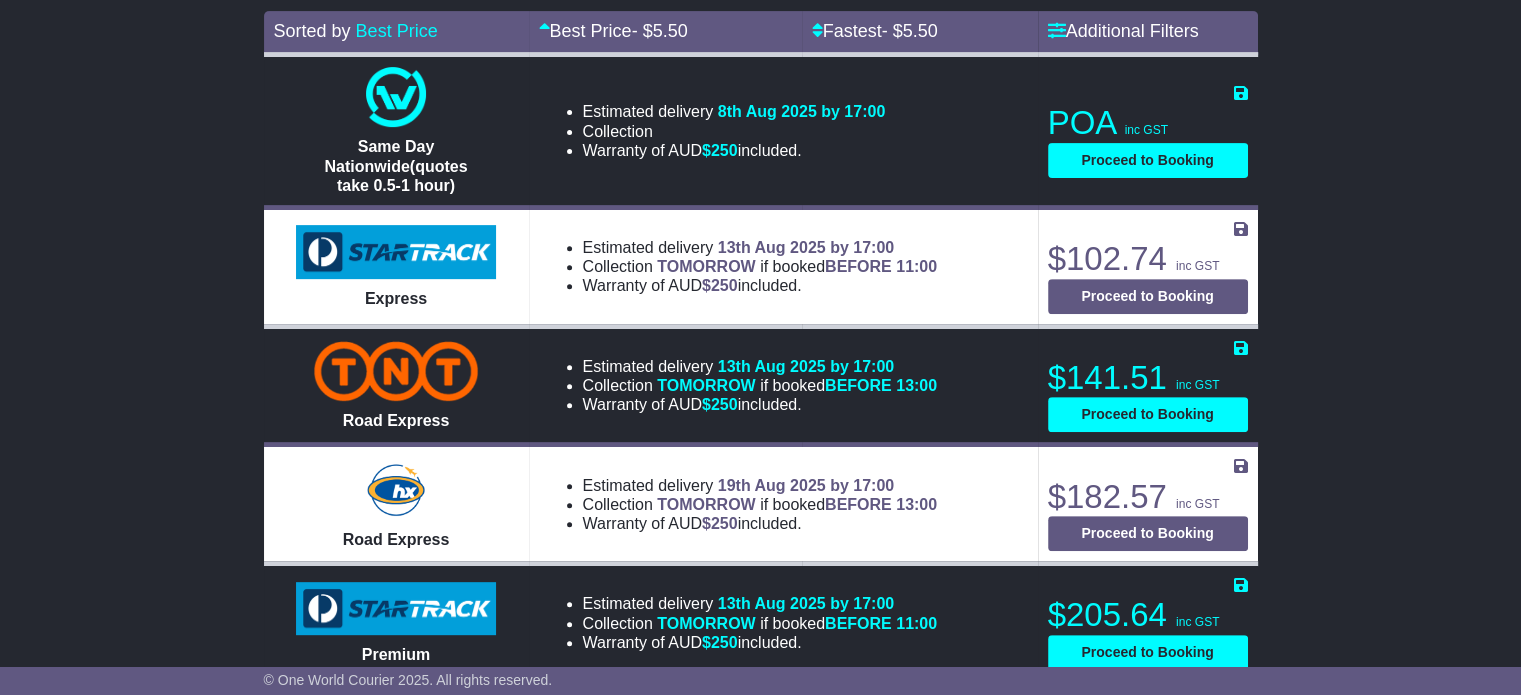 scroll, scrollTop: 736, scrollLeft: 0, axis: vertical 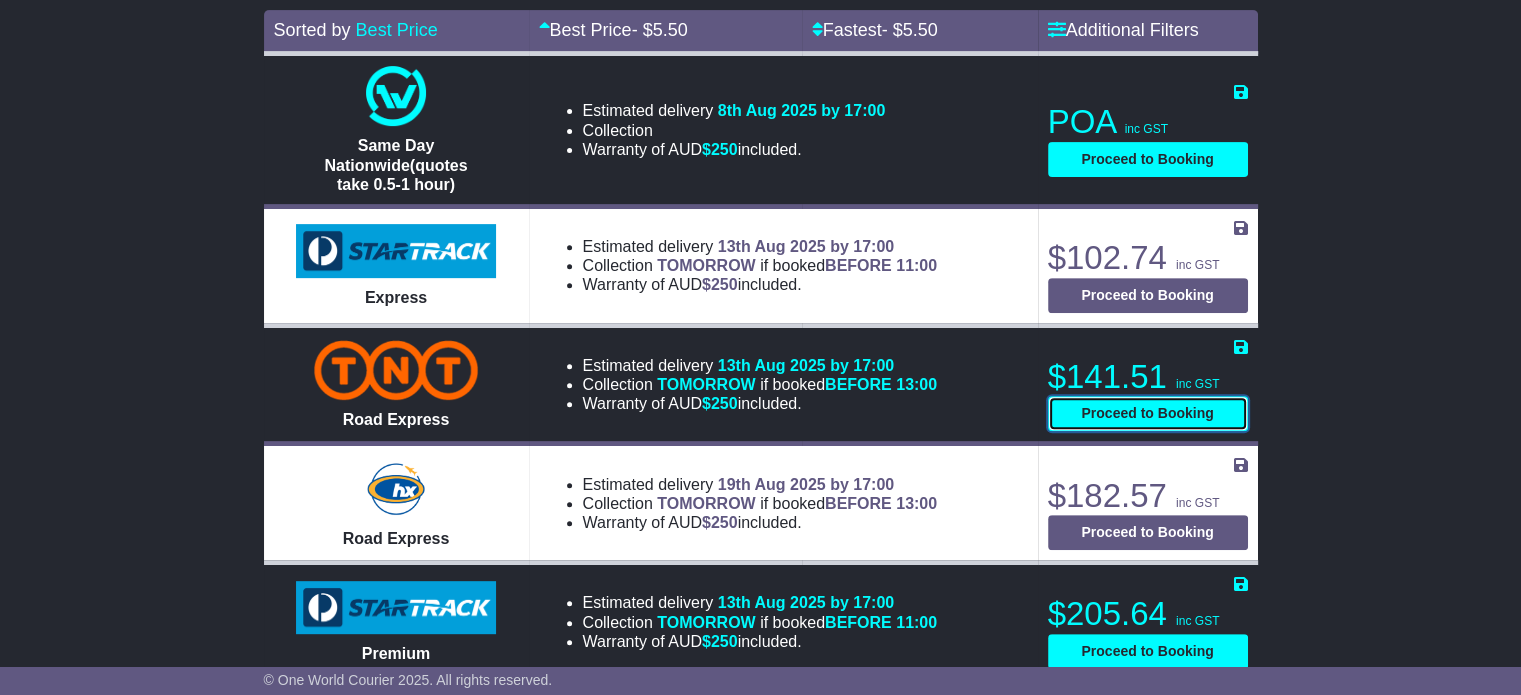 click on "Proceed to Booking" at bounding box center (1148, 413) 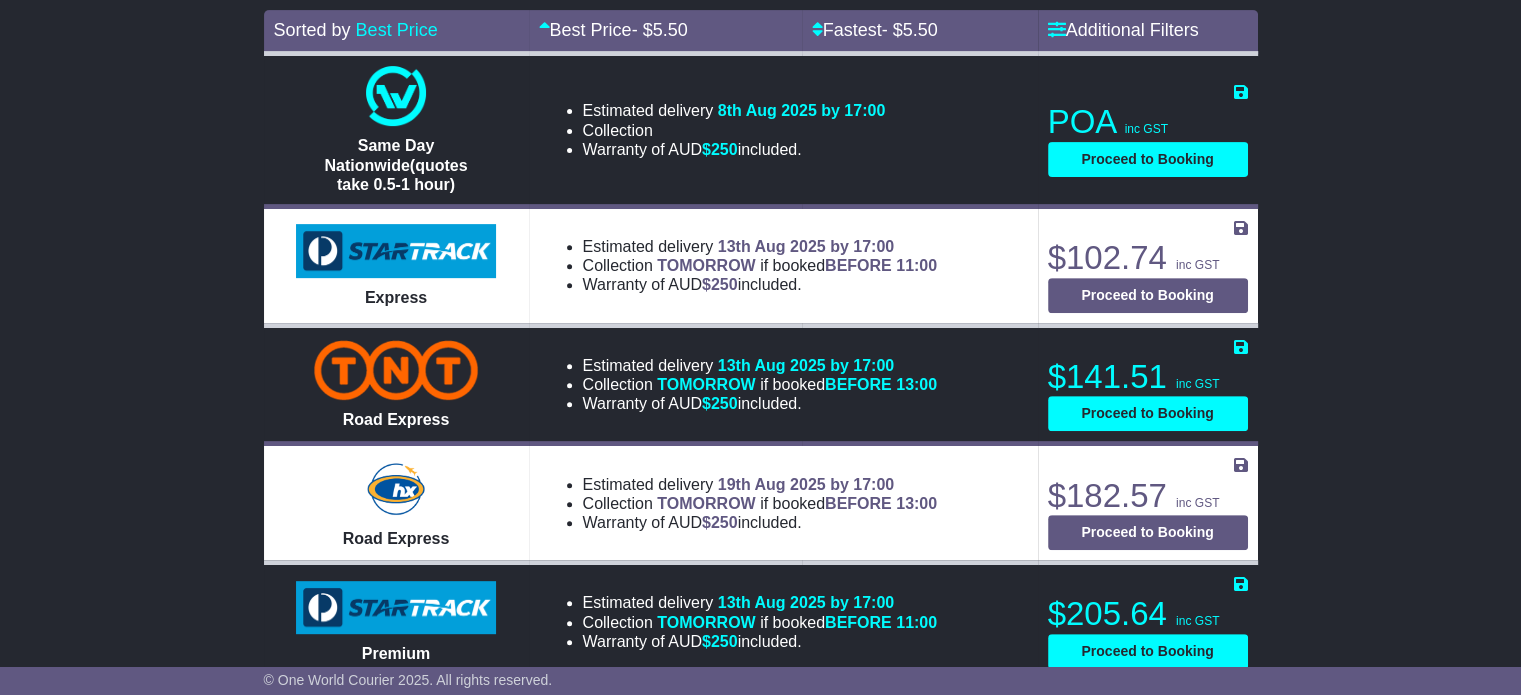 select on "**********" 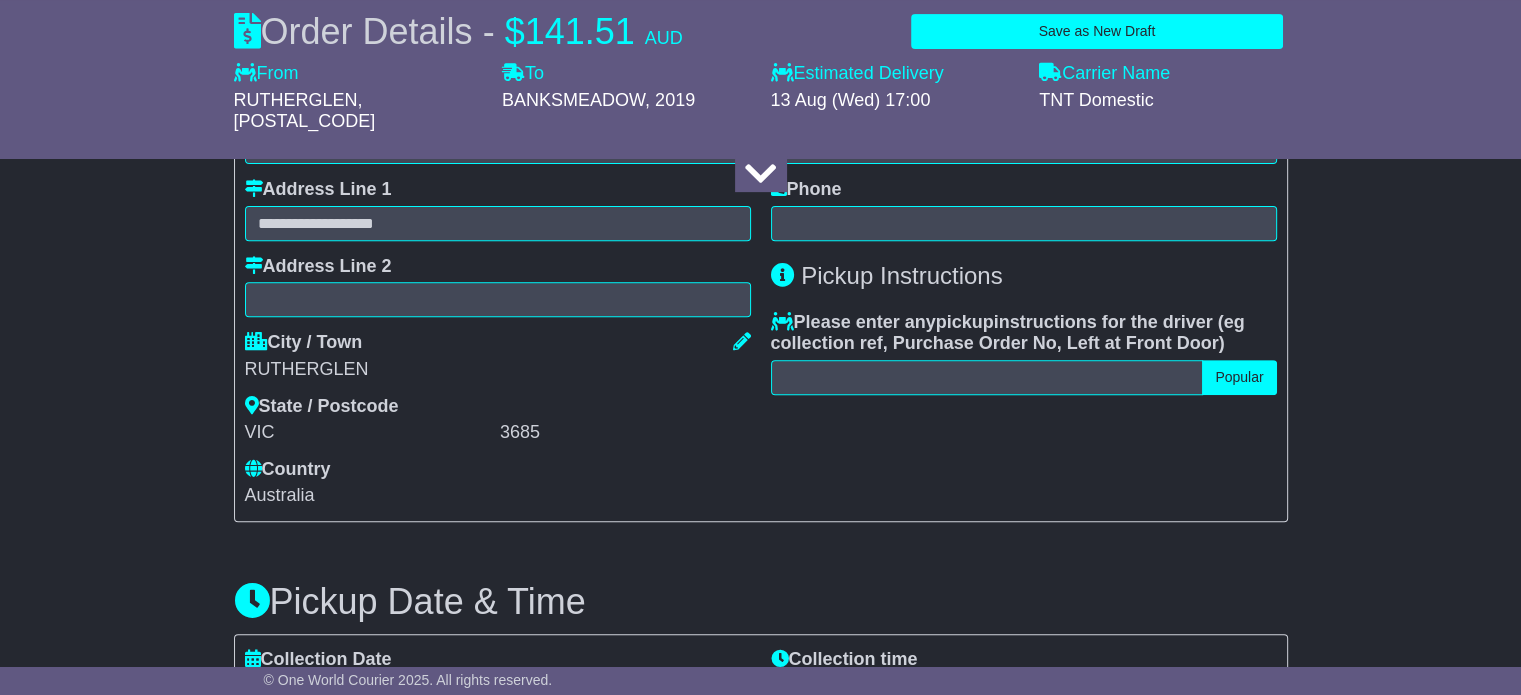 select 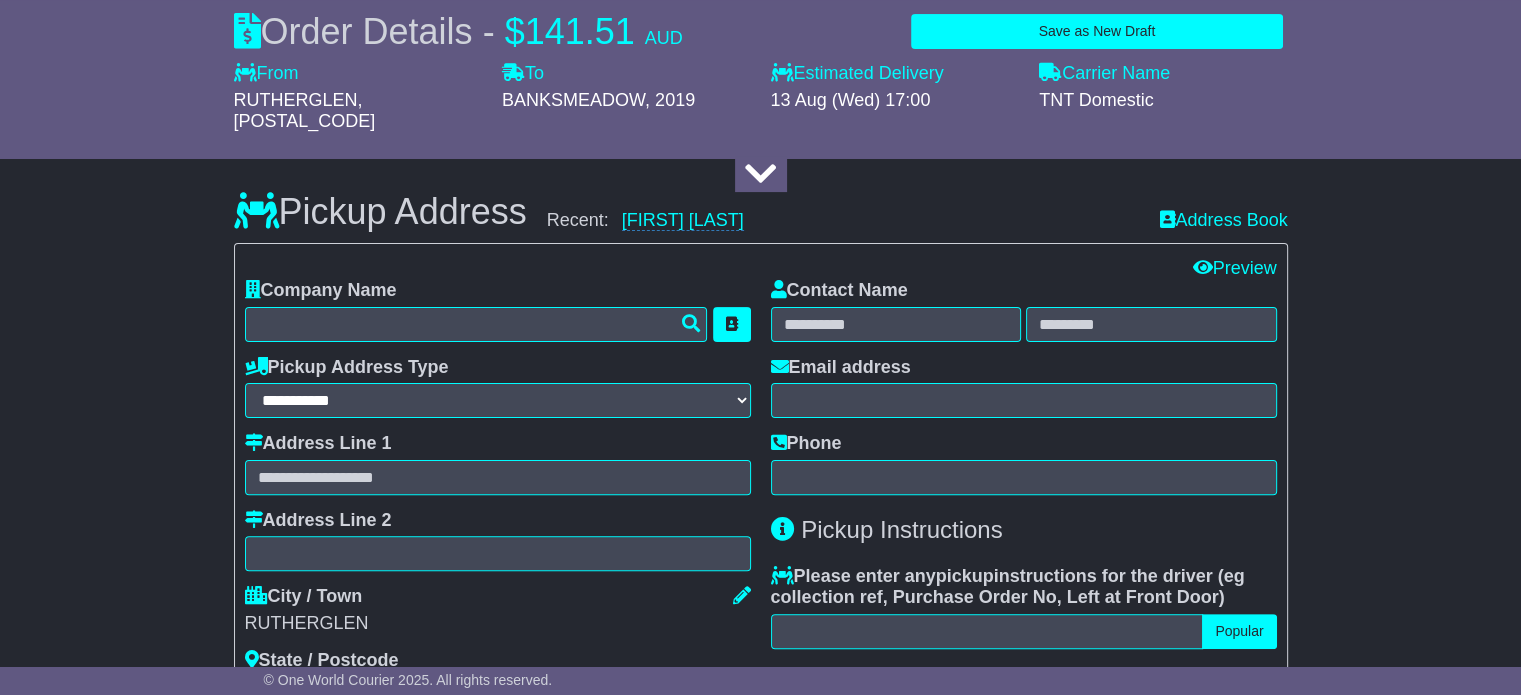 scroll, scrollTop: 484, scrollLeft: 0, axis: vertical 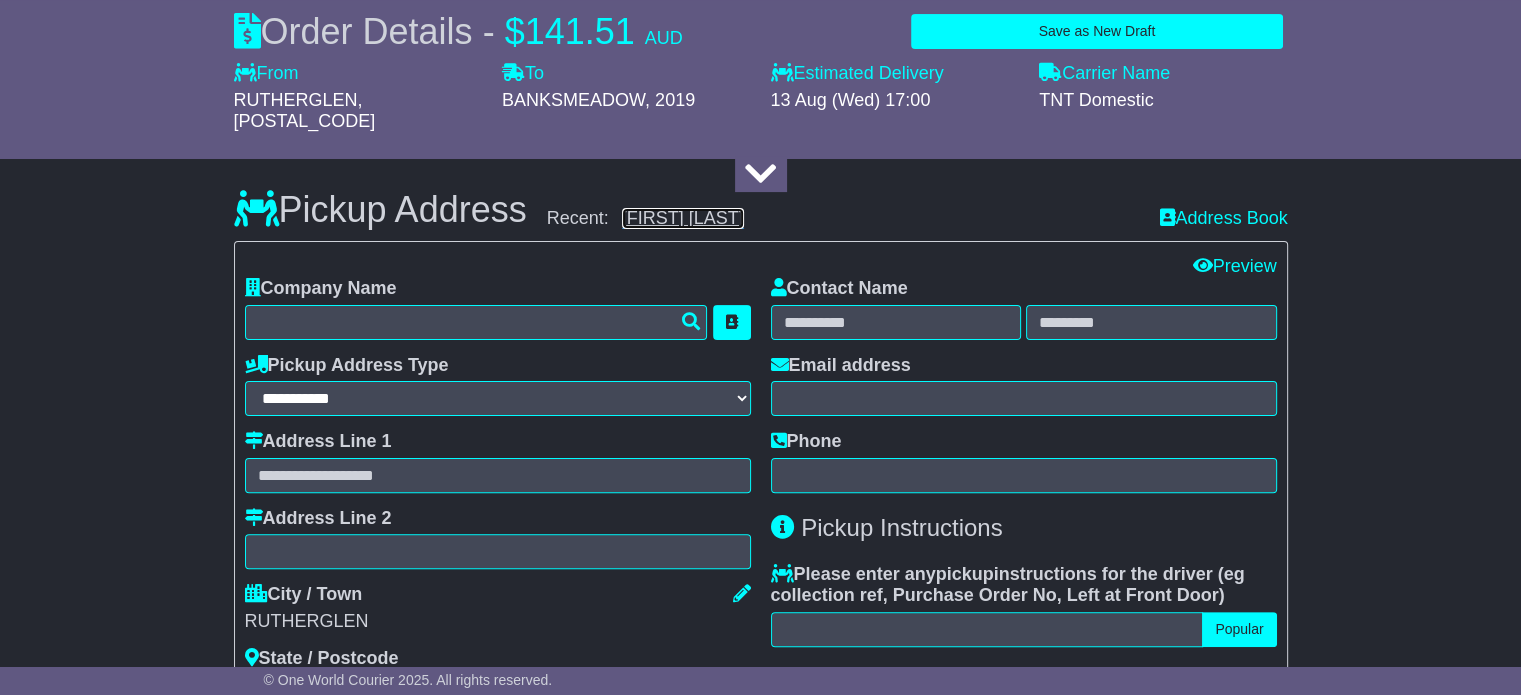 click on "Aurelie Hervouet" at bounding box center (683, 218) 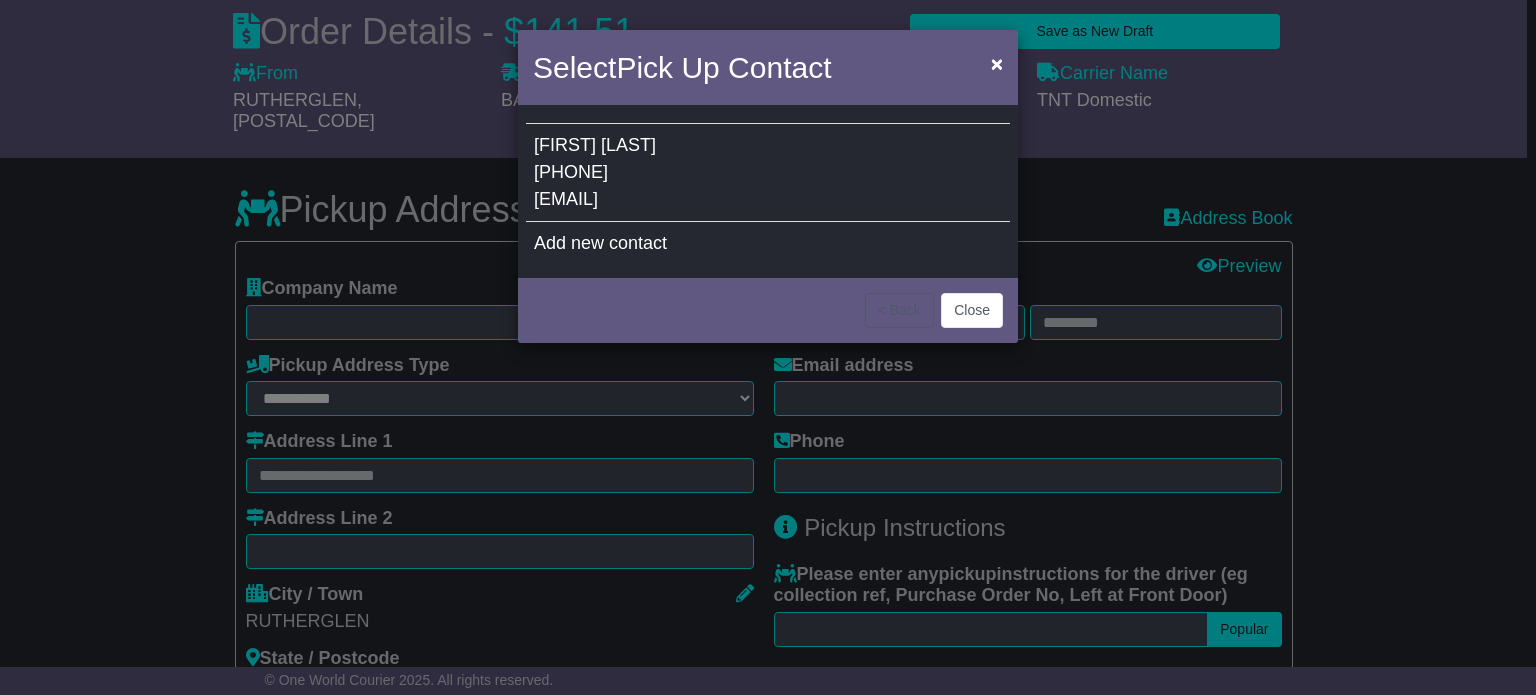 click on "0422863048" at bounding box center [571, 172] 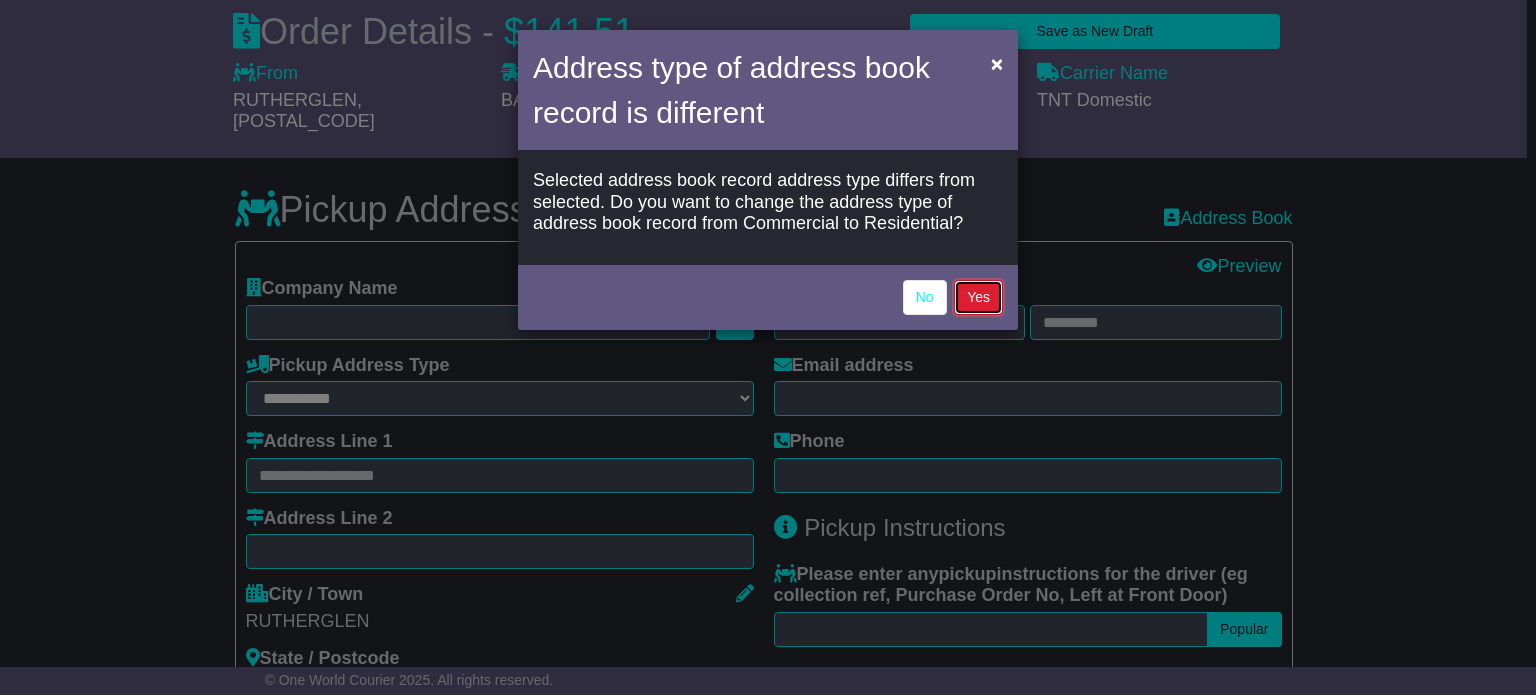 click on "Yes" at bounding box center (978, 297) 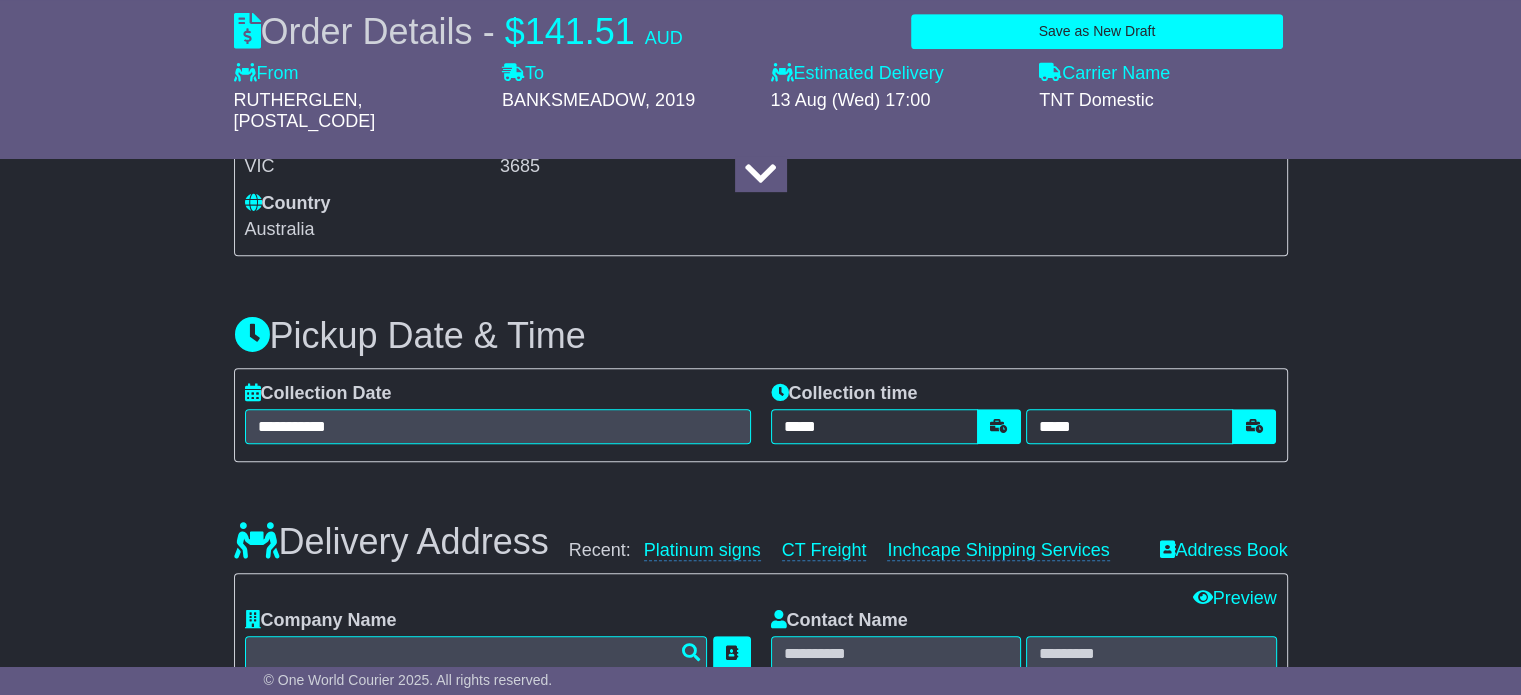 scroll, scrollTop: 1003, scrollLeft: 0, axis: vertical 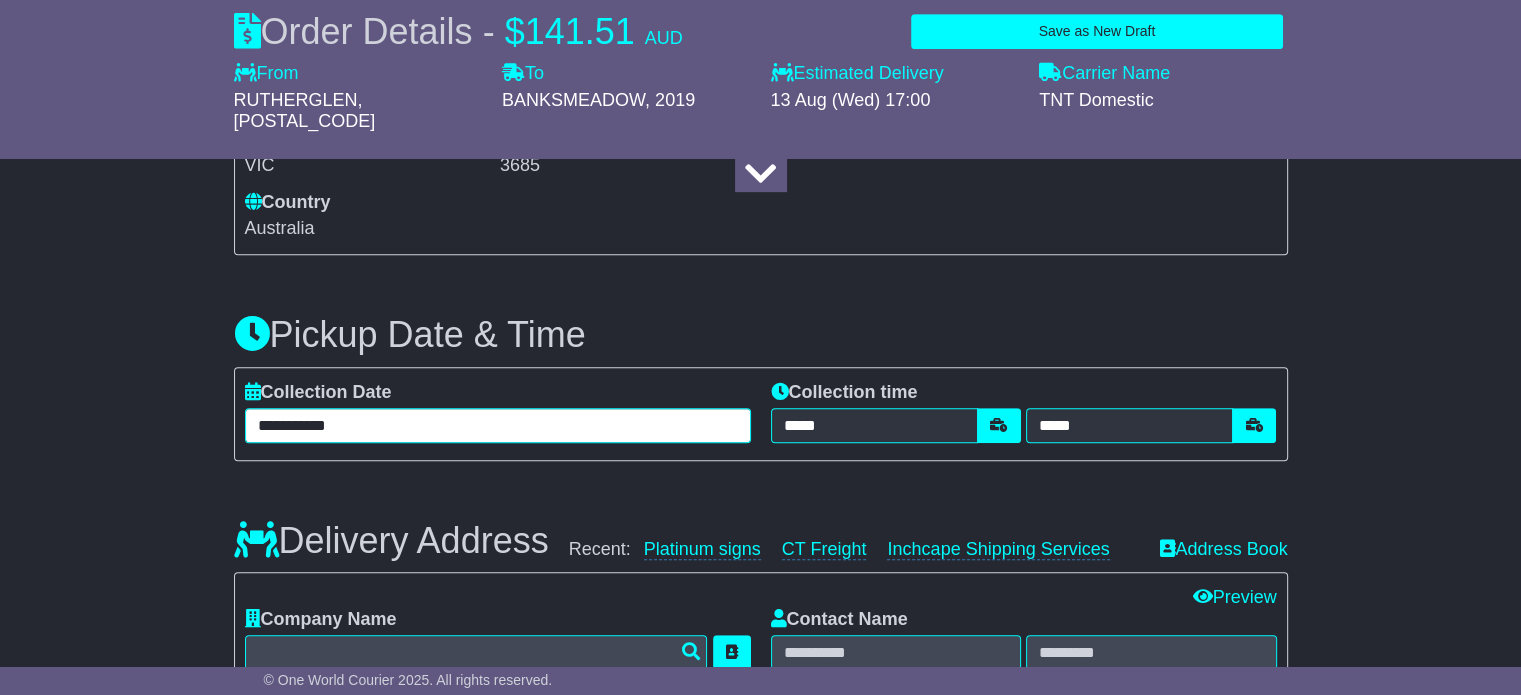click on "**********" at bounding box center [498, 425] 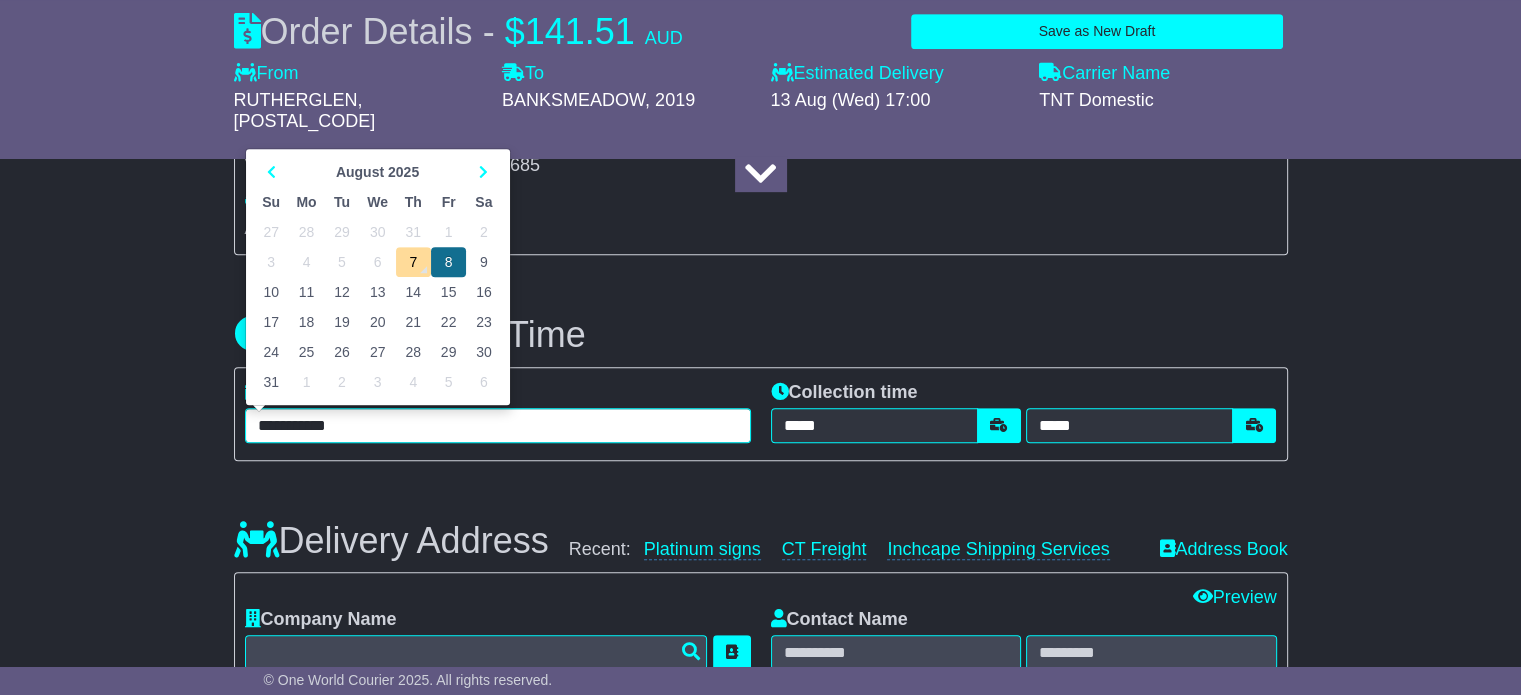 click on "8" at bounding box center (448, 262) 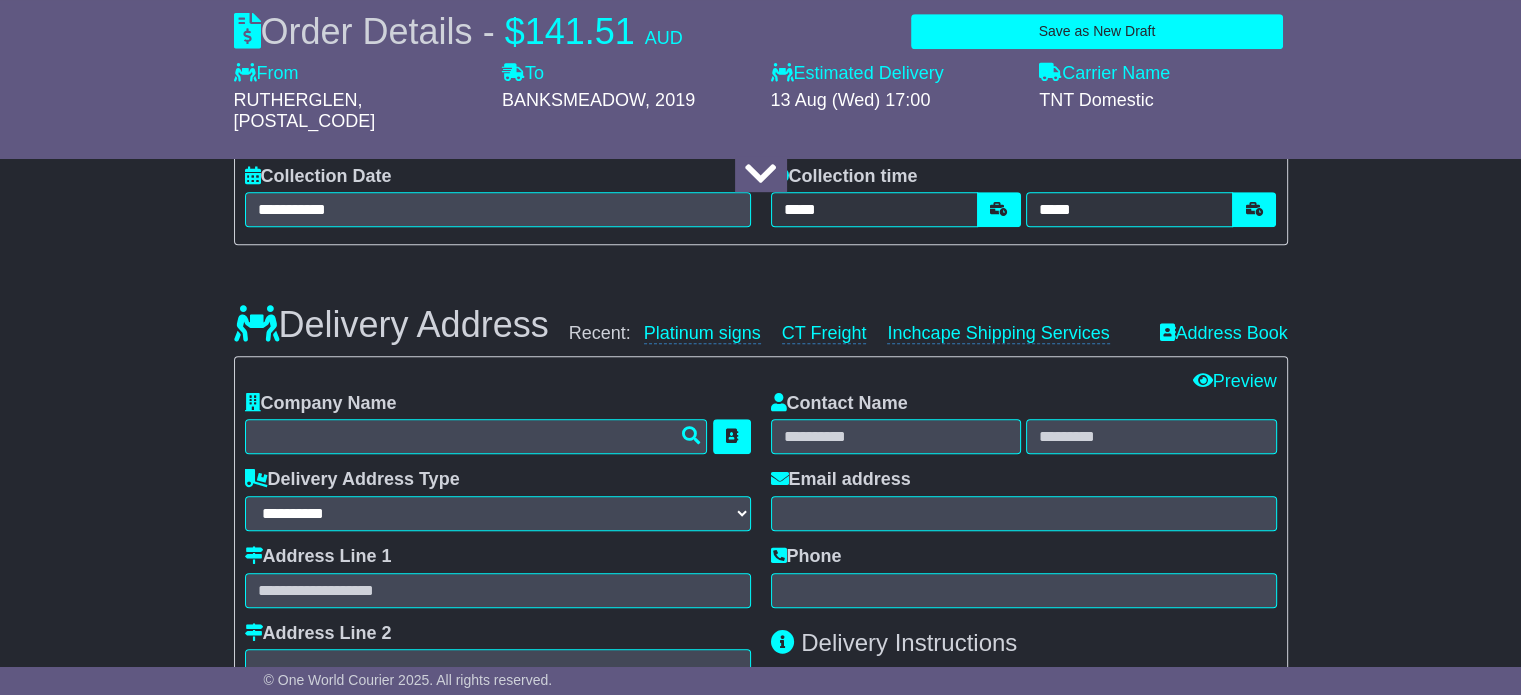 scroll, scrollTop: 1224, scrollLeft: 0, axis: vertical 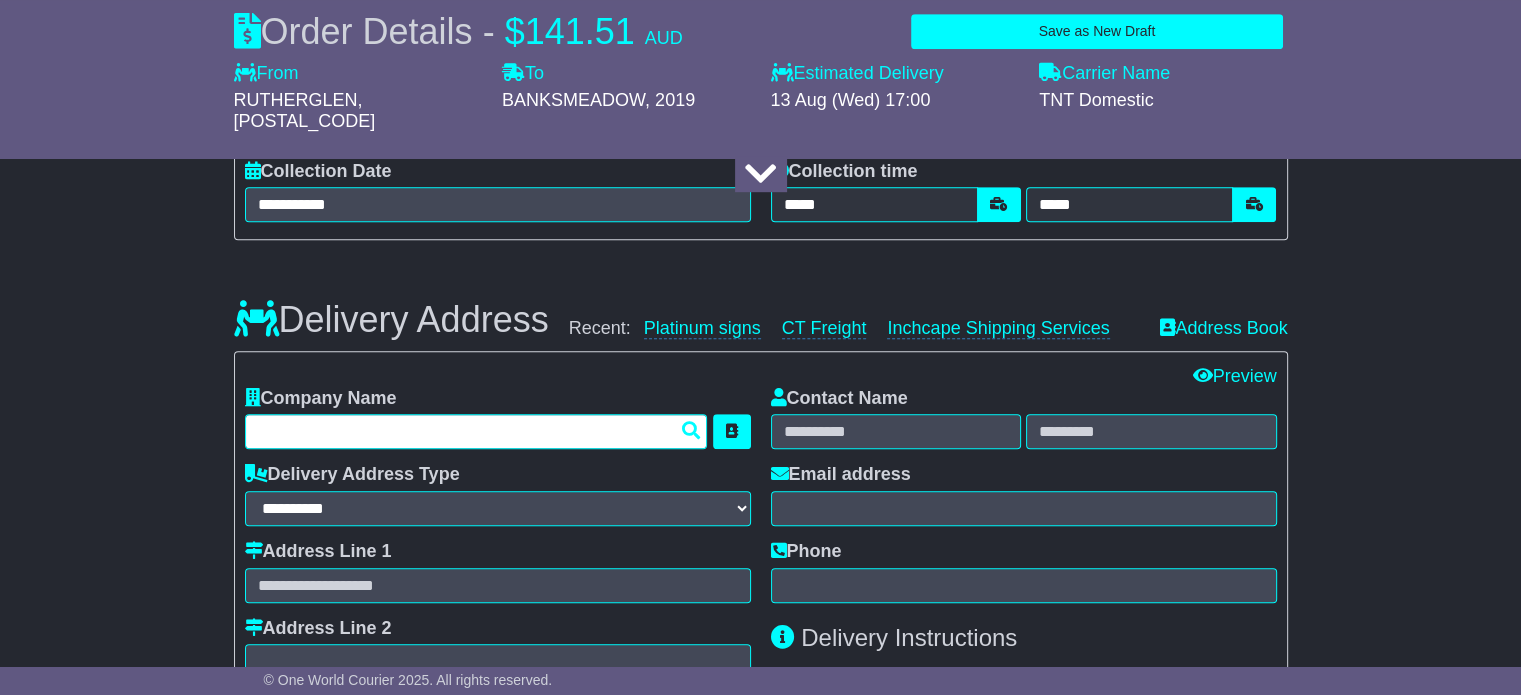 click at bounding box center (476, 431) 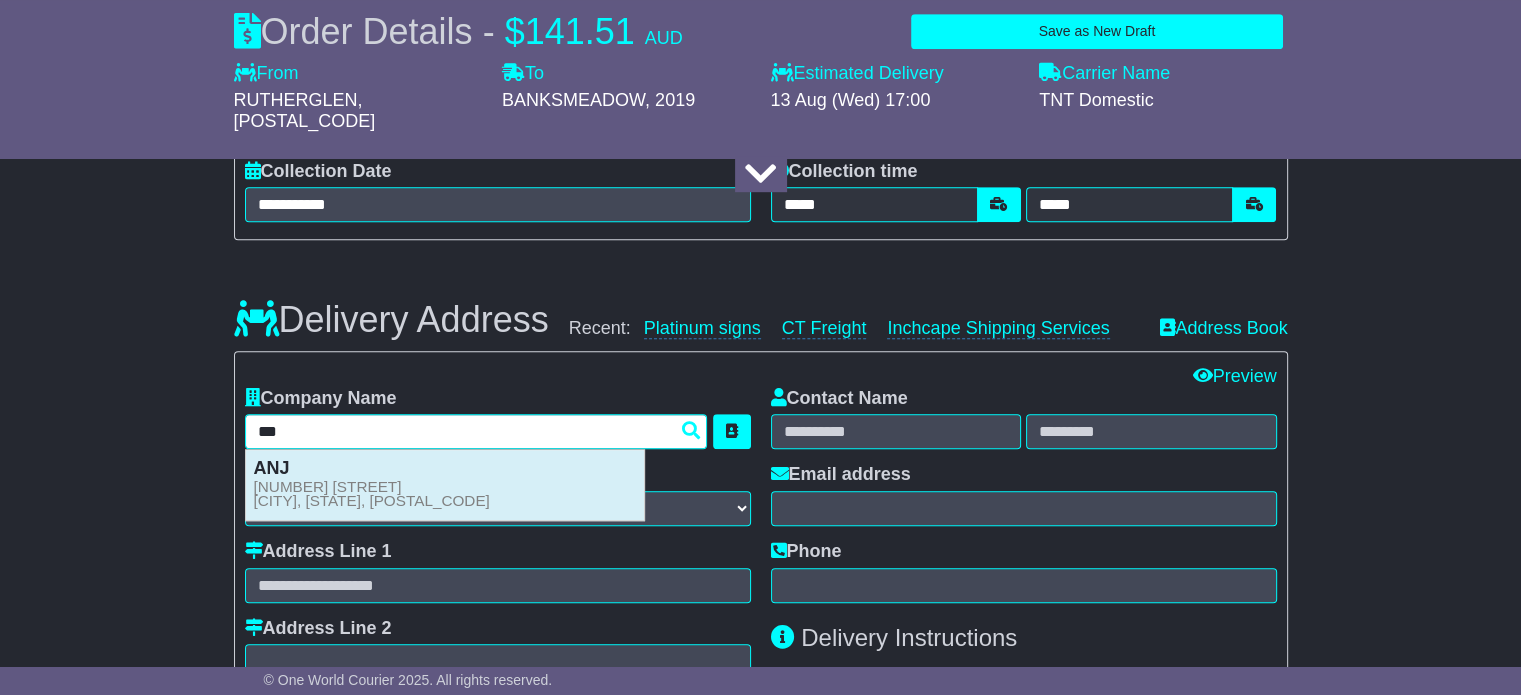 click on "3 Coal Pier rd   BANKSMEADOW, NSW, 2019" at bounding box center (372, 494) 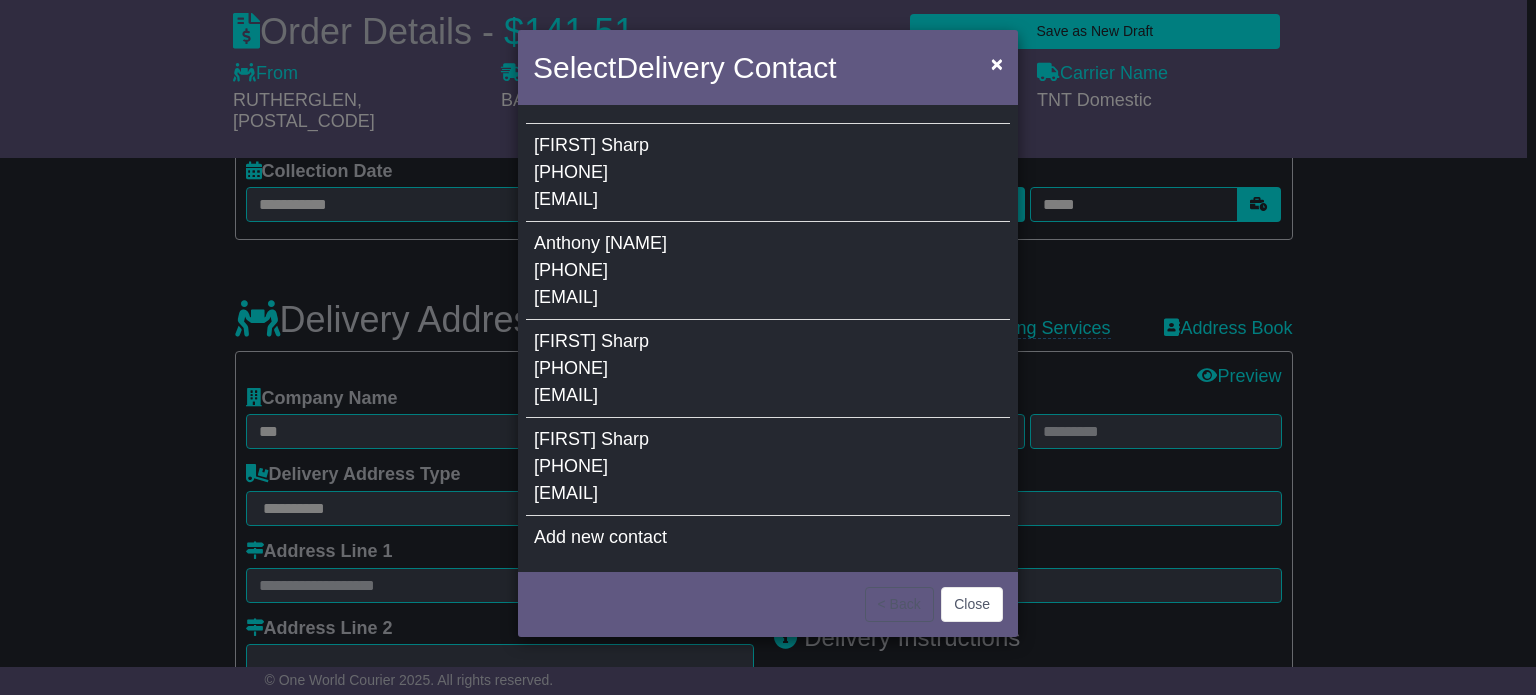 click on "0293051200" at bounding box center [571, 172] 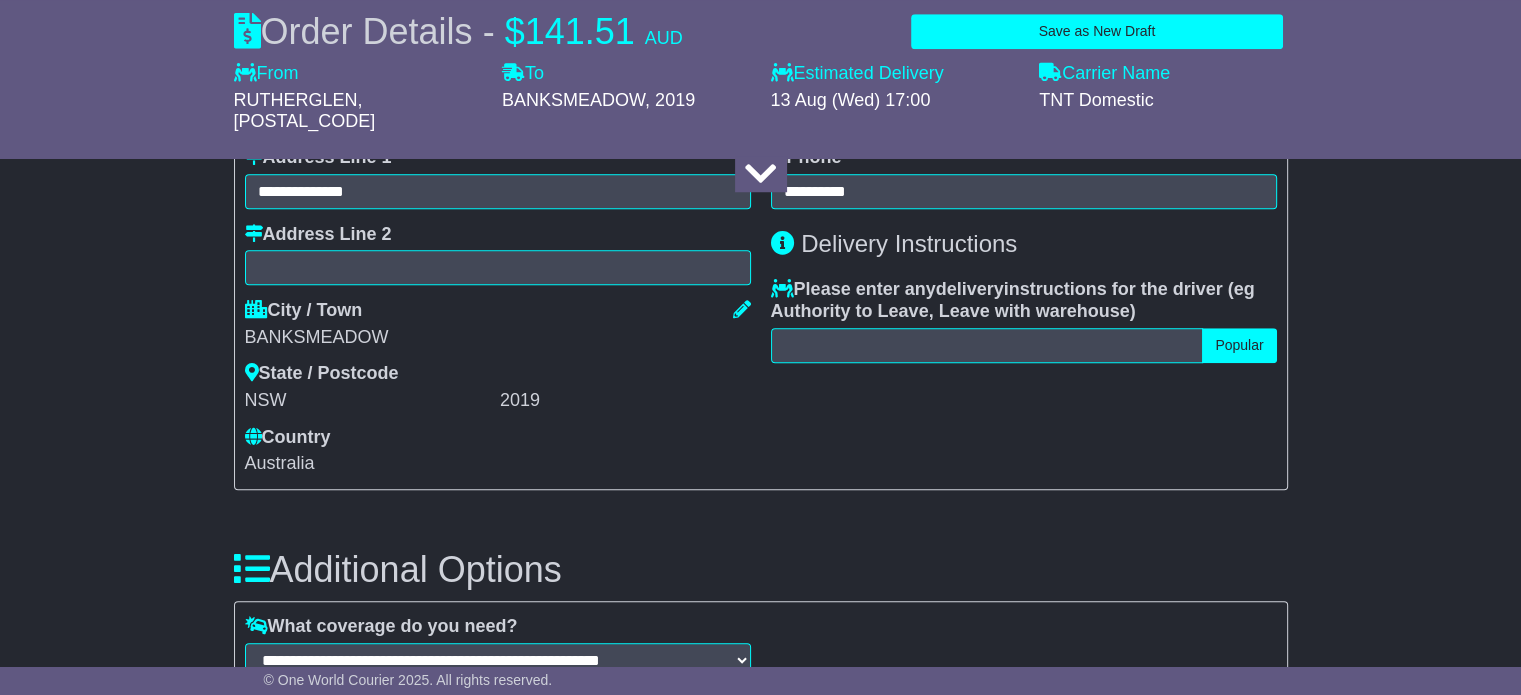 scroll, scrollTop: 1619, scrollLeft: 0, axis: vertical 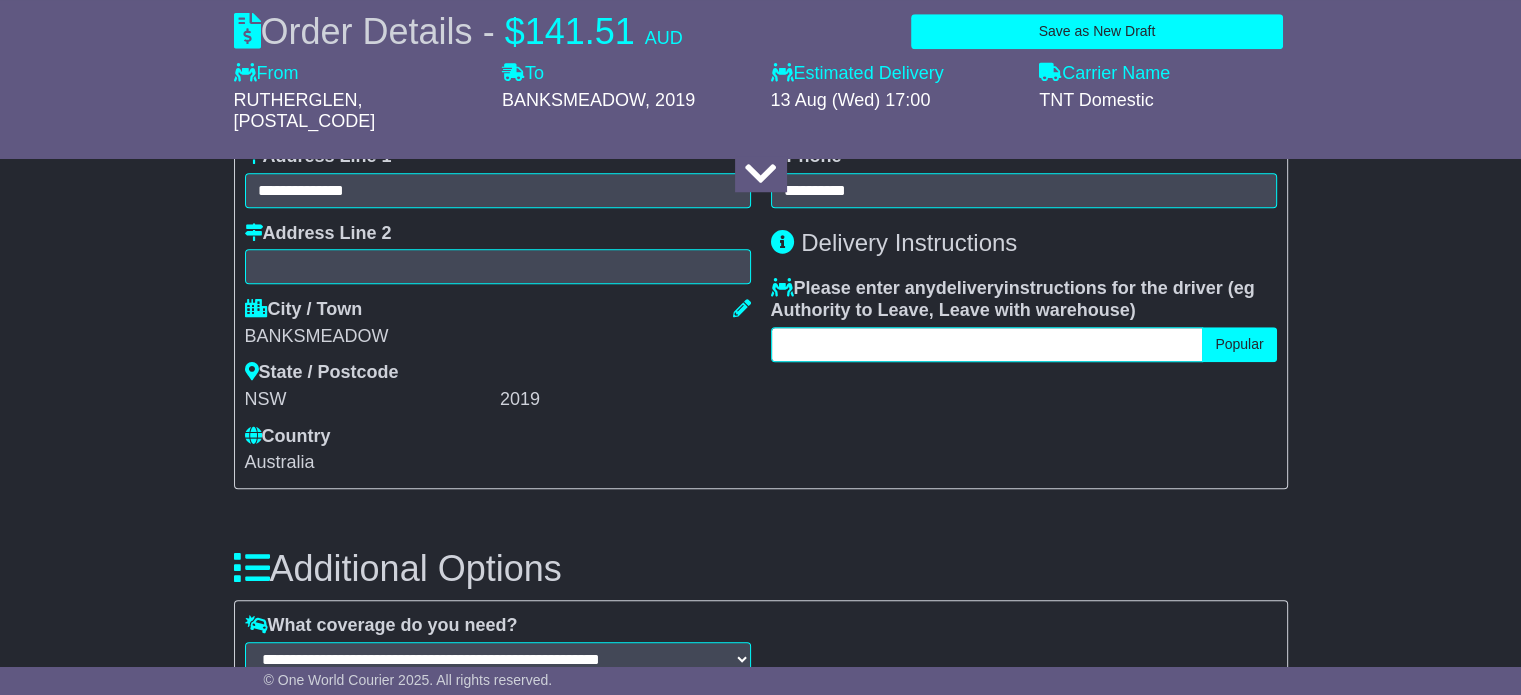 click at bounding box center (987, 344) 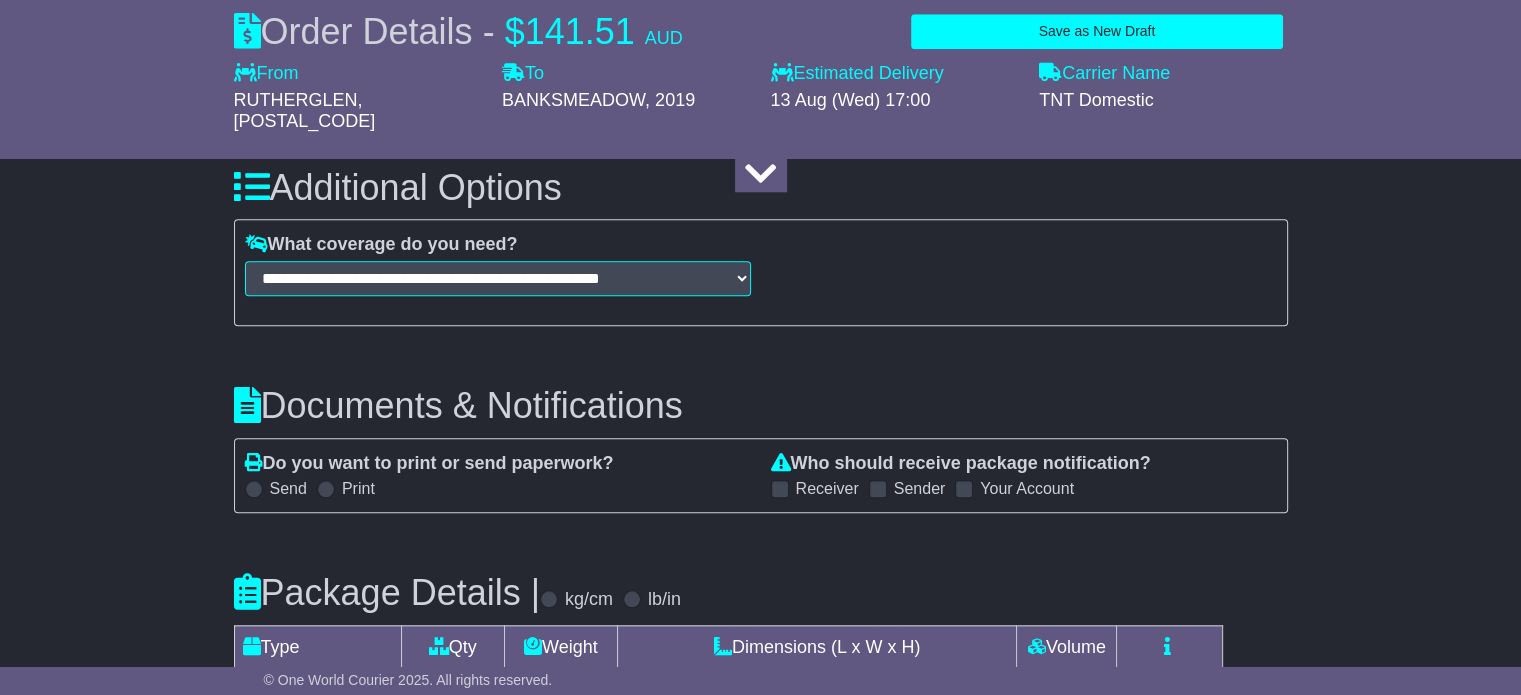 scroll, scrollTop: 2004, scrollLeft: 0, axis: vertical 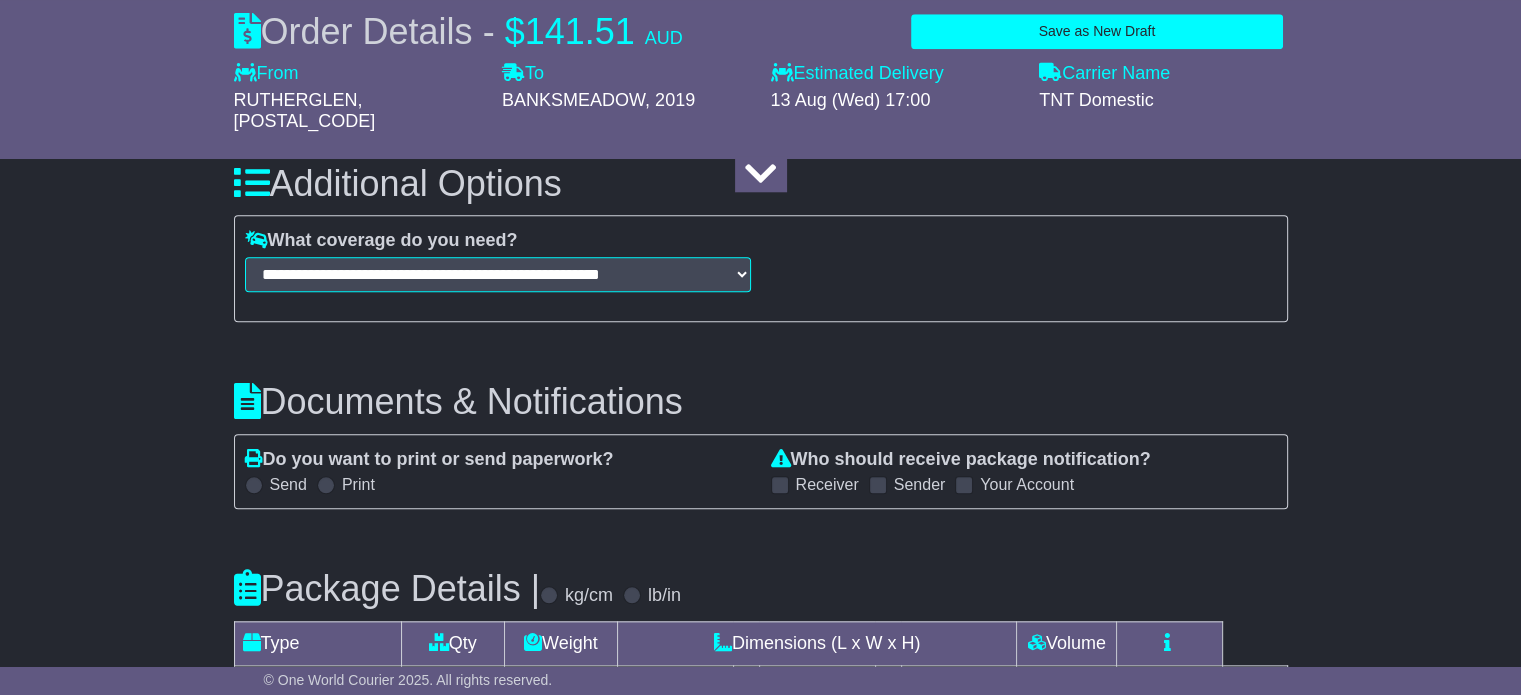type on "********" 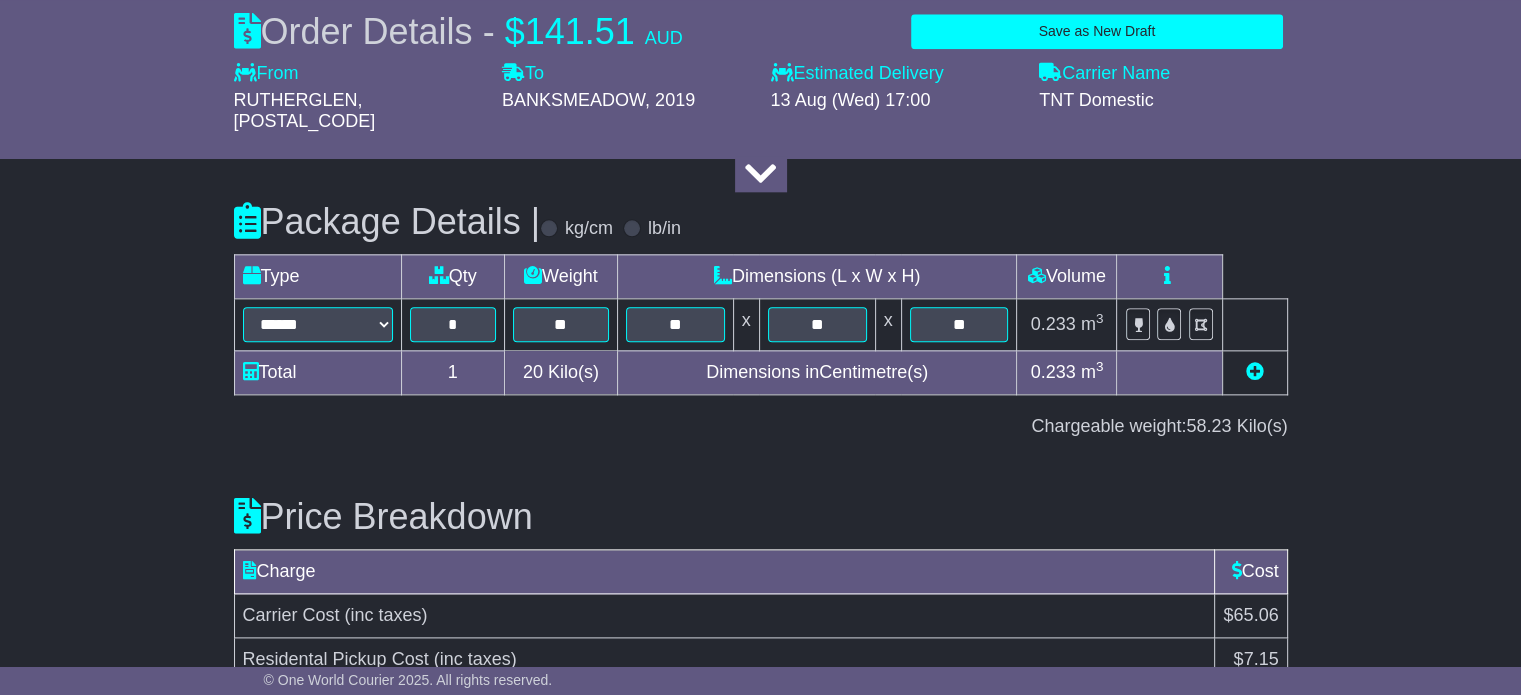 scroll, scrollTop: 2370, scrollLeft: 0, axis: vertical 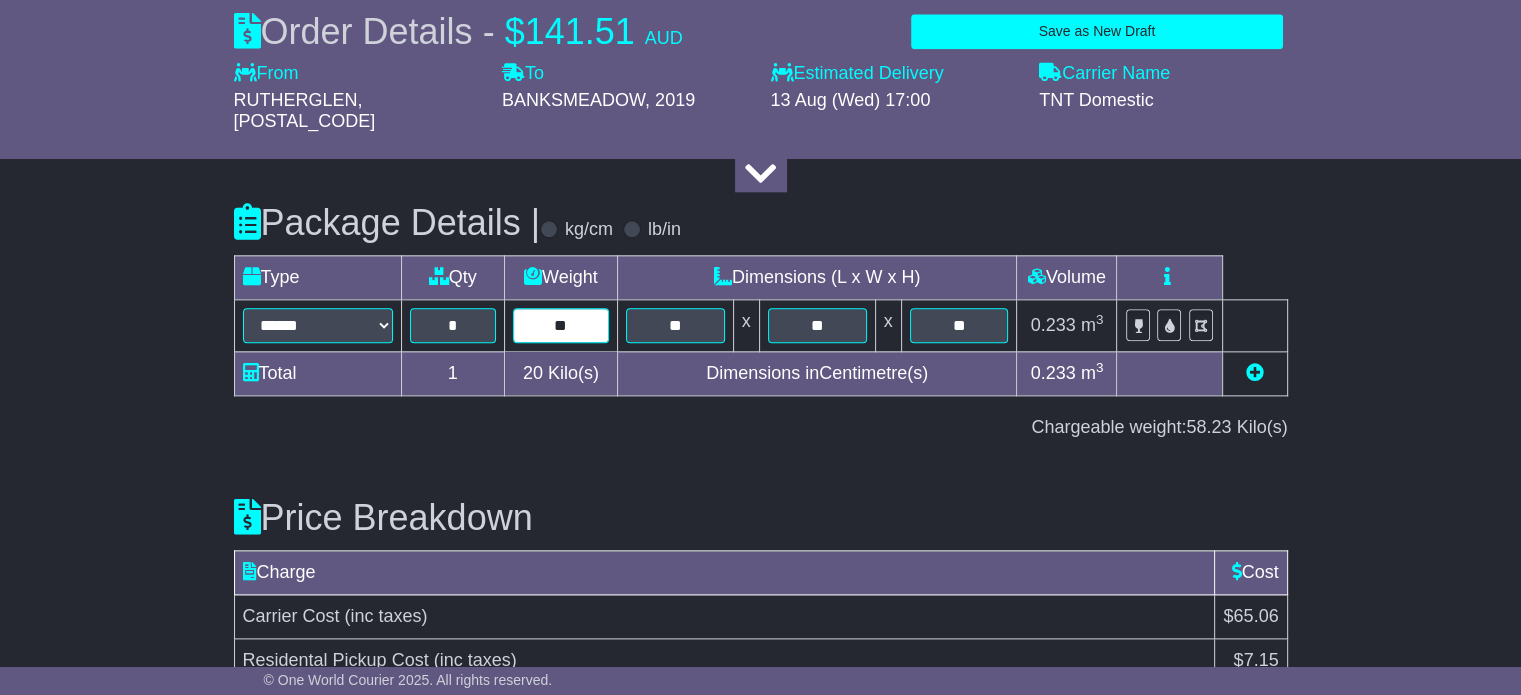 click on "**" at bounding box center [561, 325] 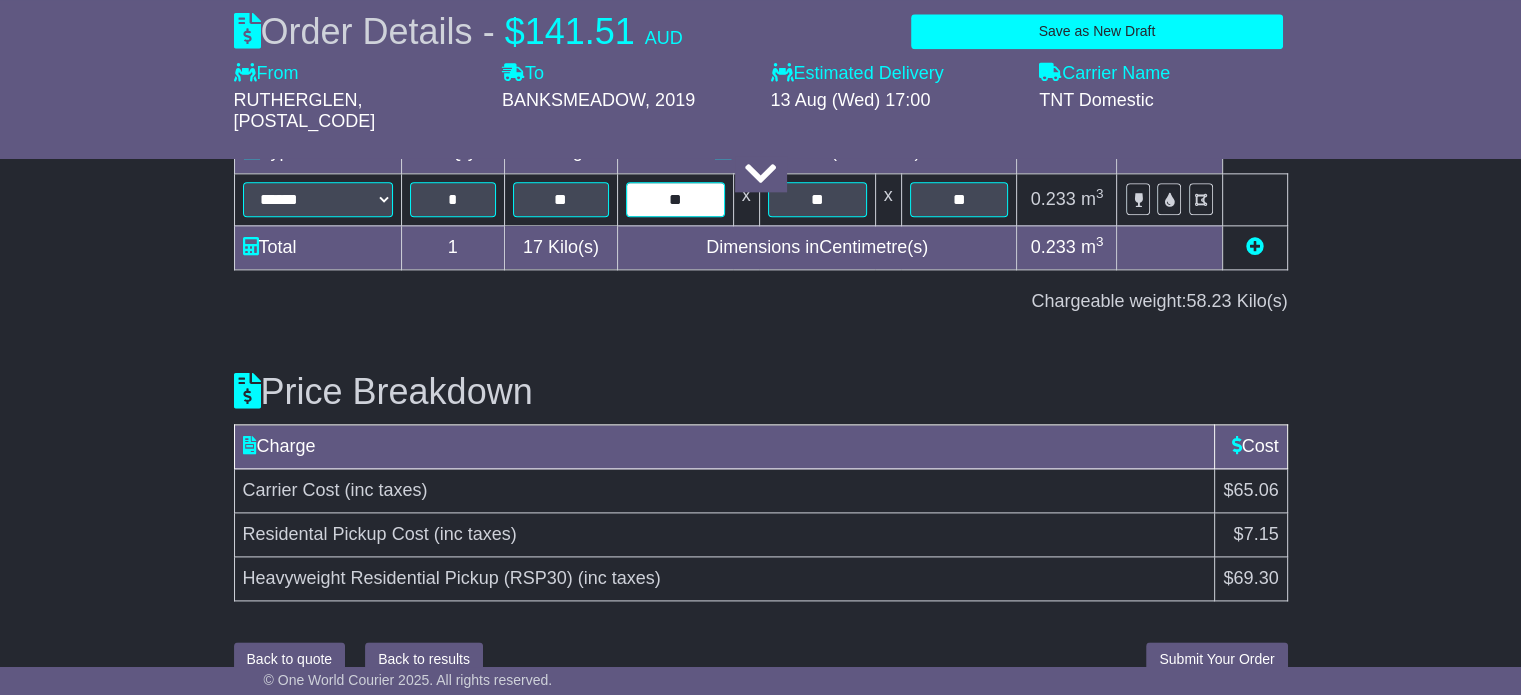 scroll, scrollTop: 2502, scrollLeft: 0, axis: vertical 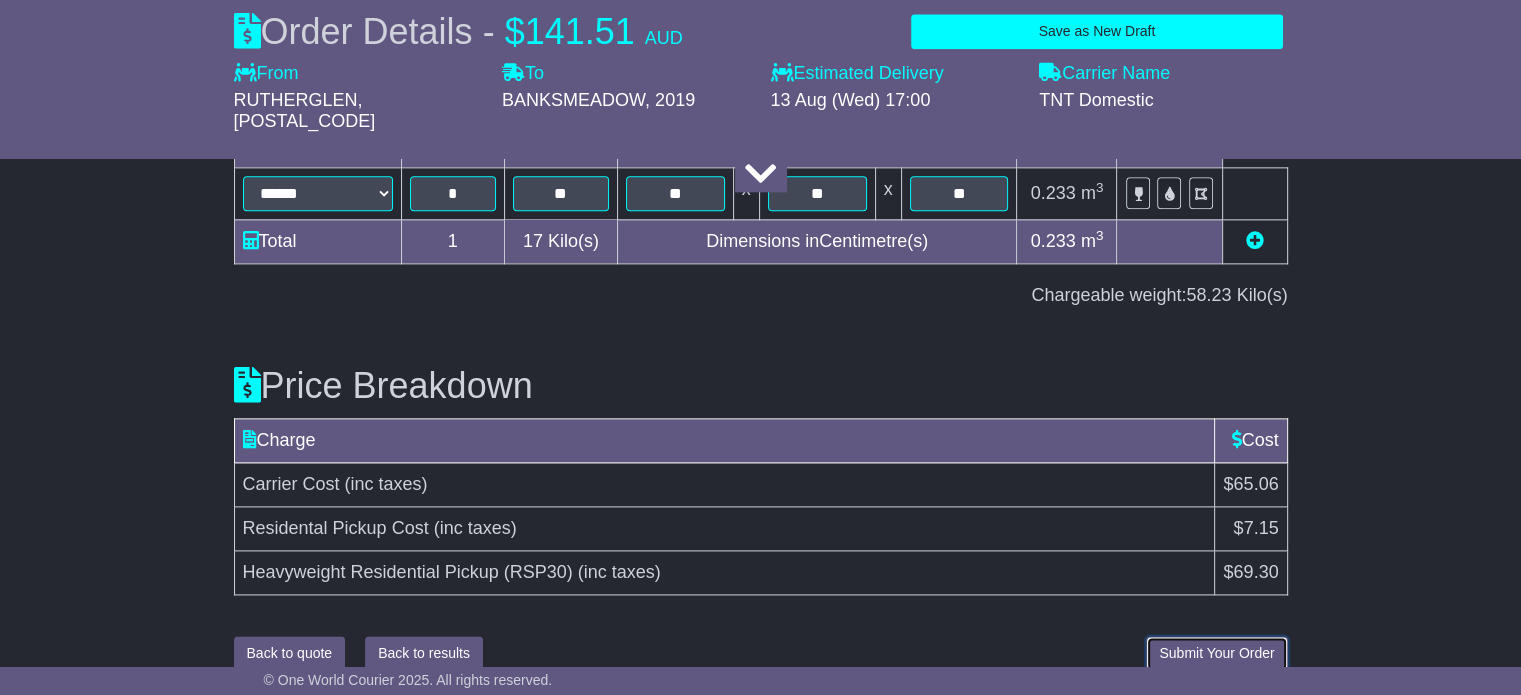 click on "Submit Your Order" at bounding box center [1216, 653] 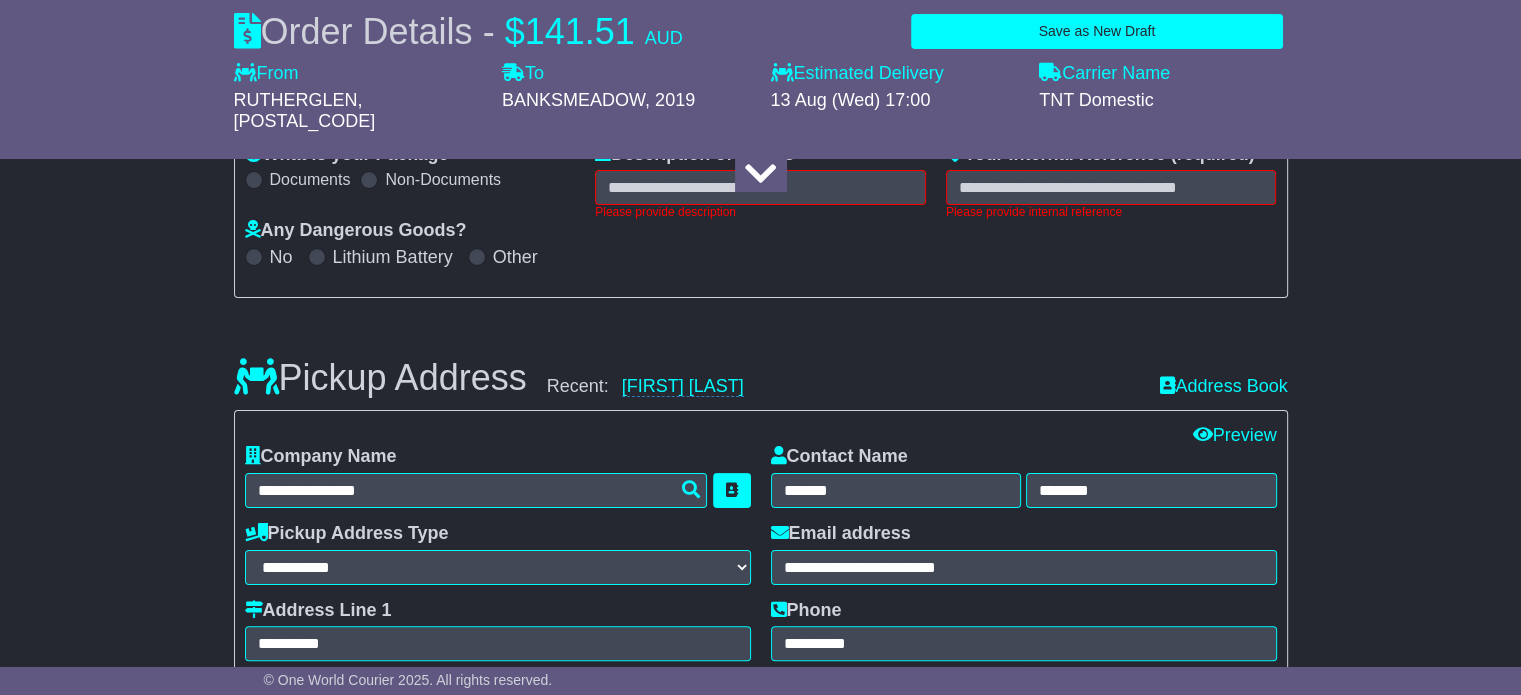 scroll, scrollTop: 292, scrollLeft: 0, axis: vertical 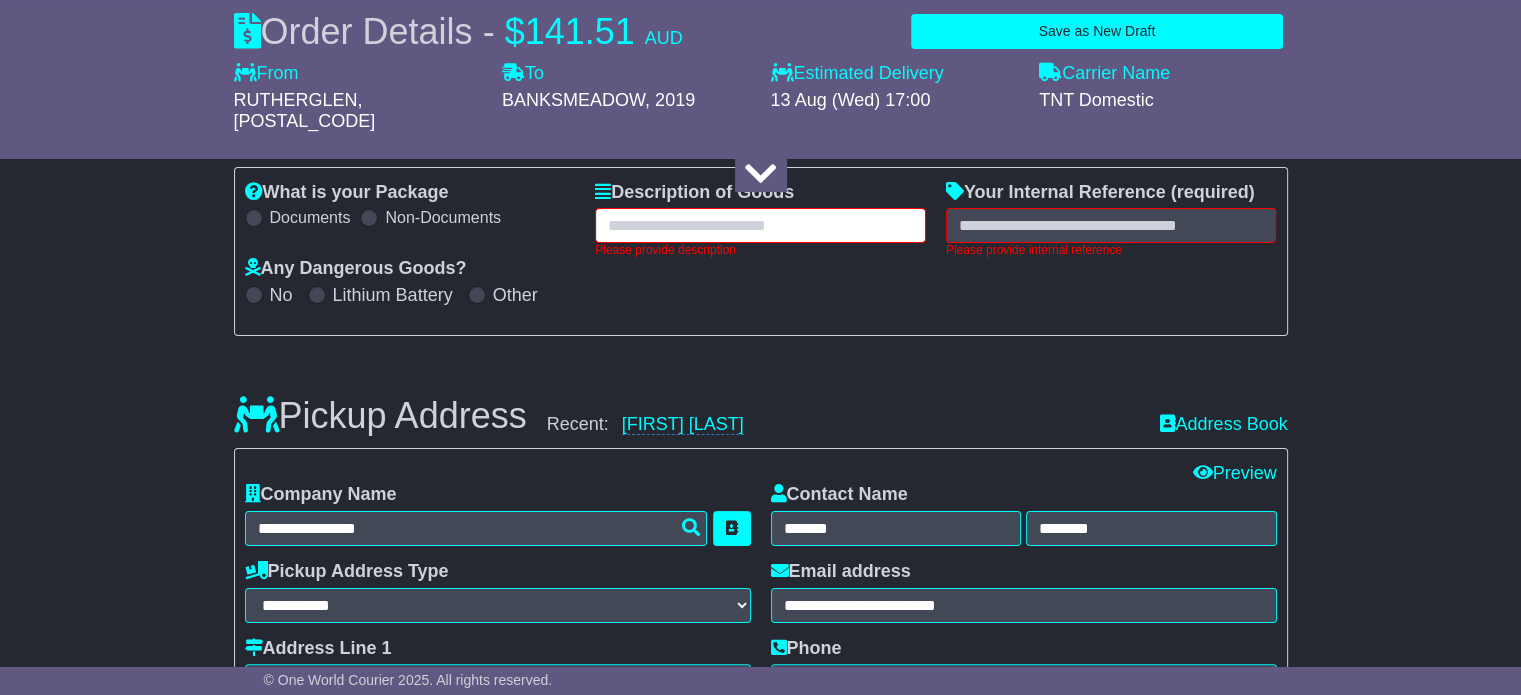 click at bounding box center (760, 225) 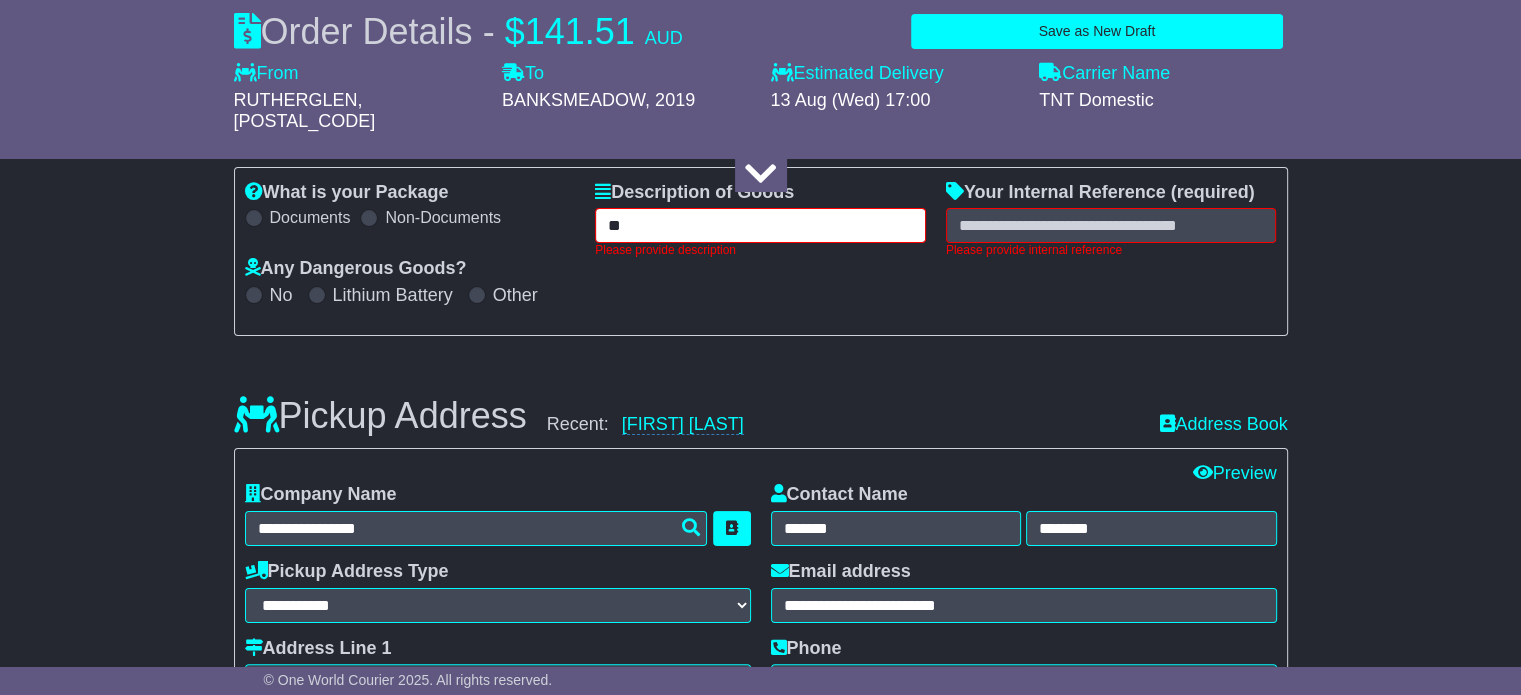 type on "*" 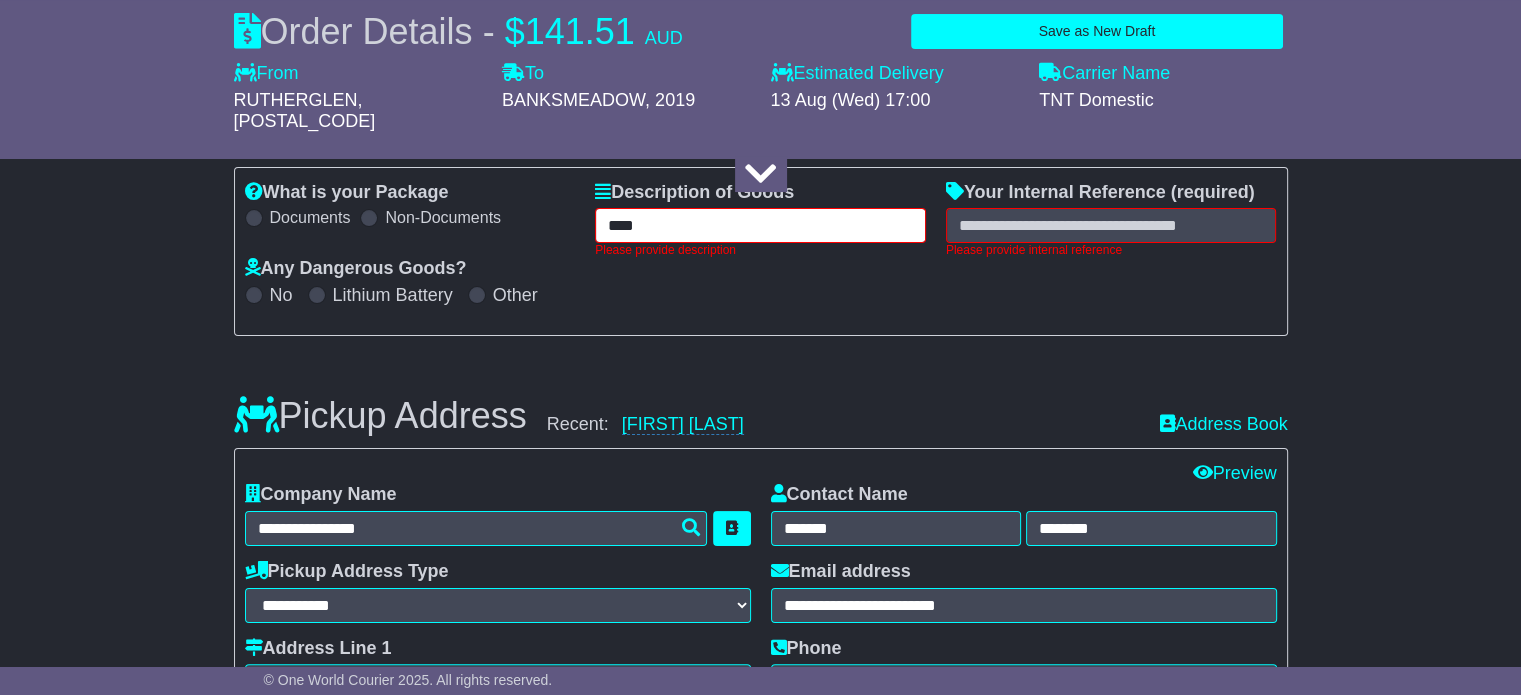 type on "****" 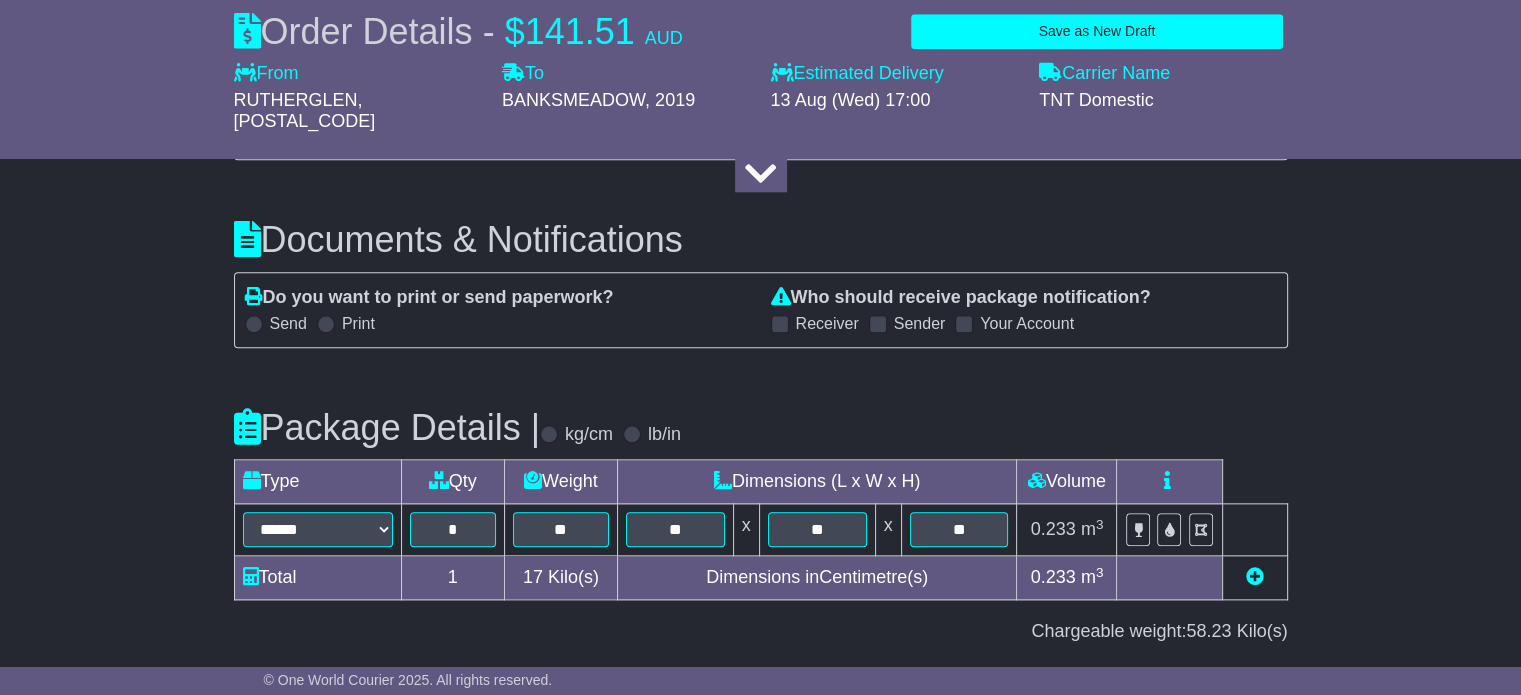 scroll, scrollTop: 2516, scrollLeft: 0, axis: vertical 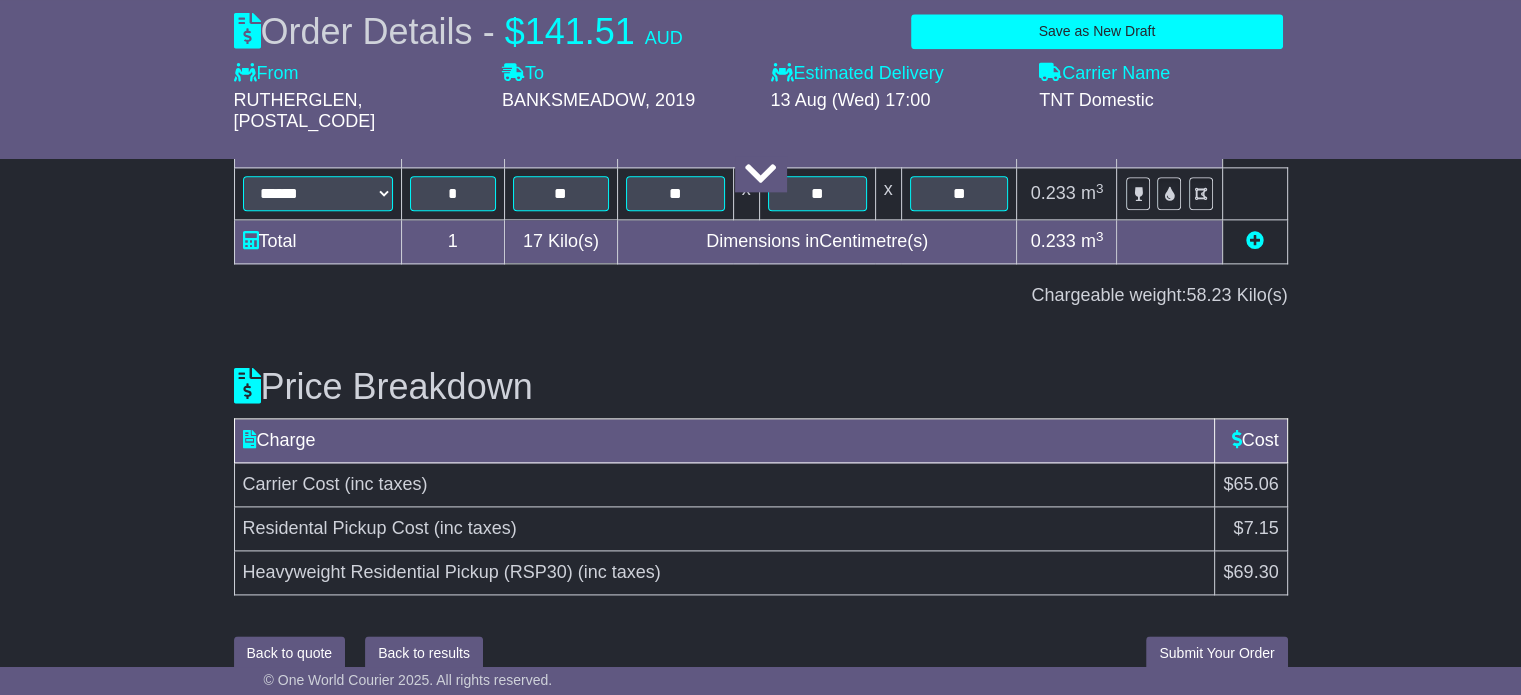 type on "****" 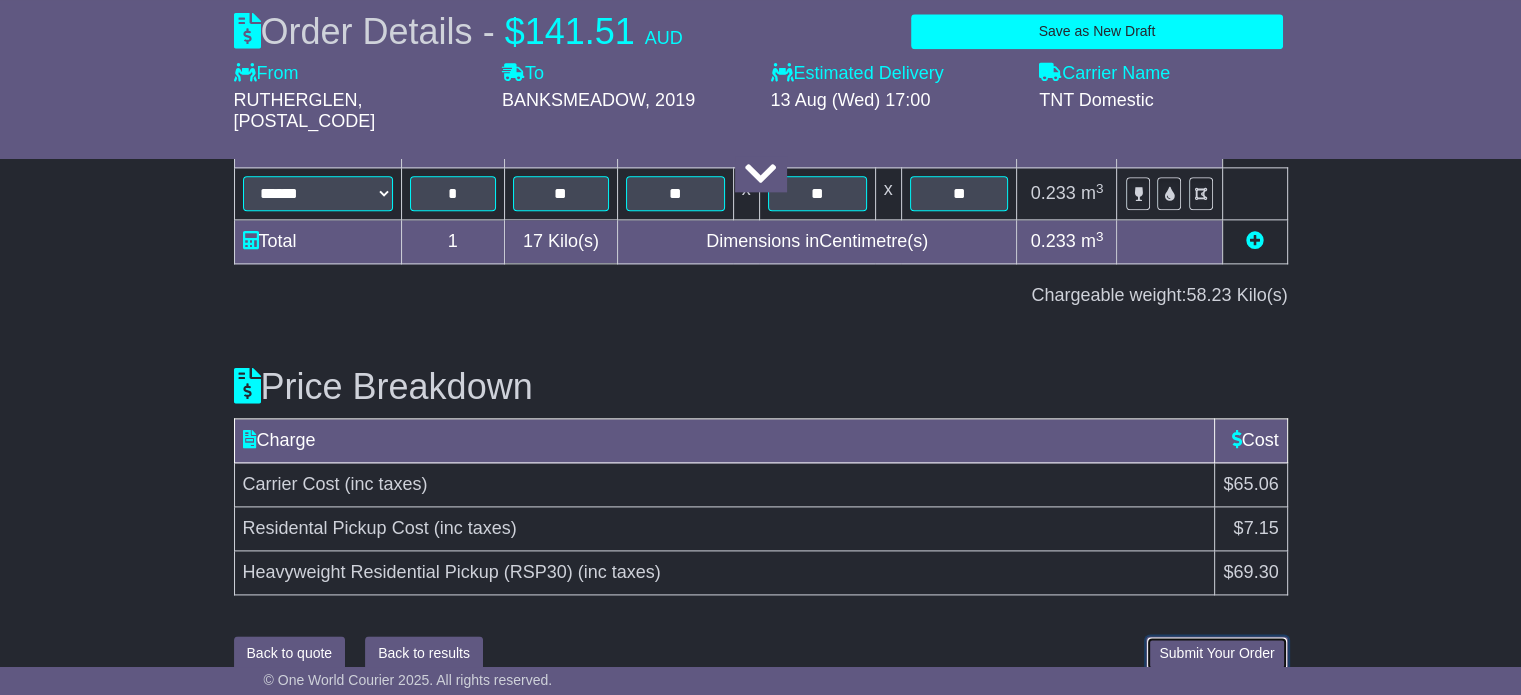 click on "Submit Your Order" at bounding box center [1216, 653] 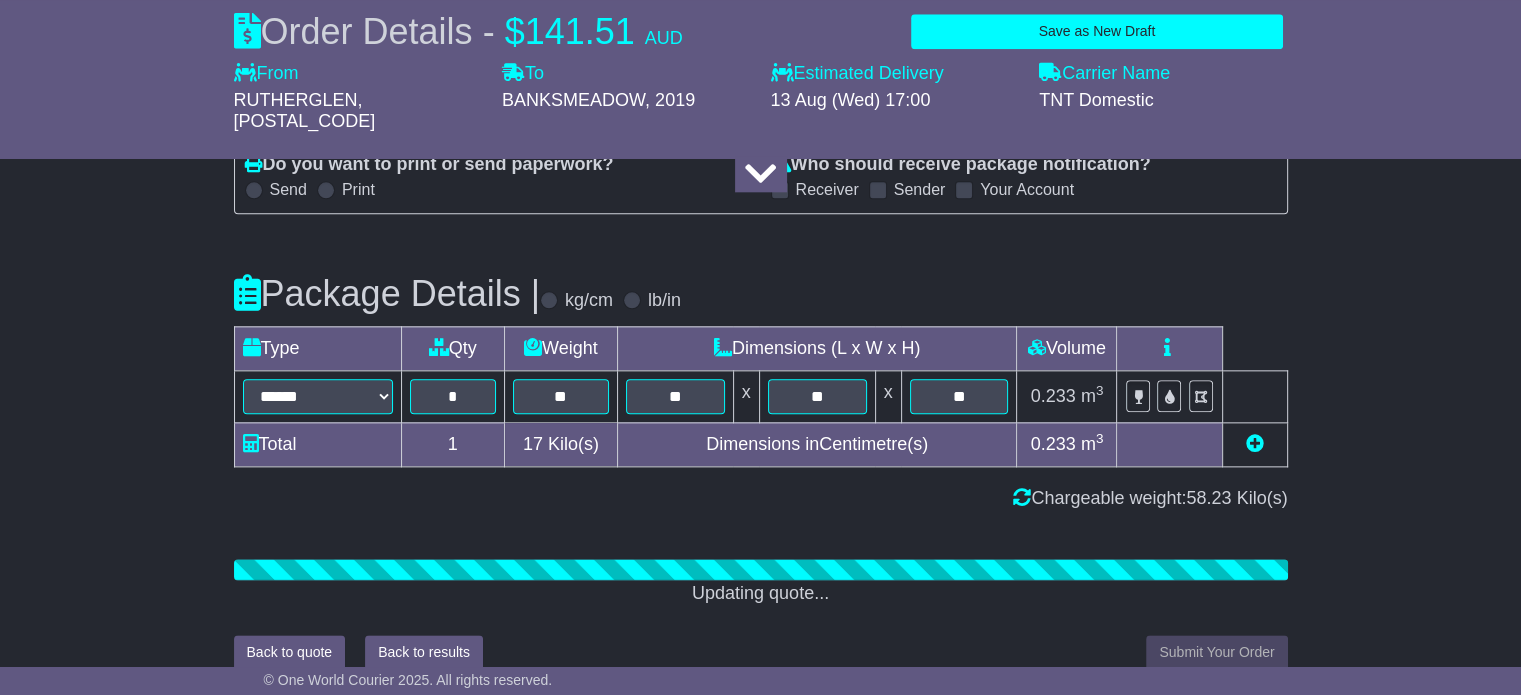 scroll, scrollTop: 2502, scrollLeft: 0, axis: vertical 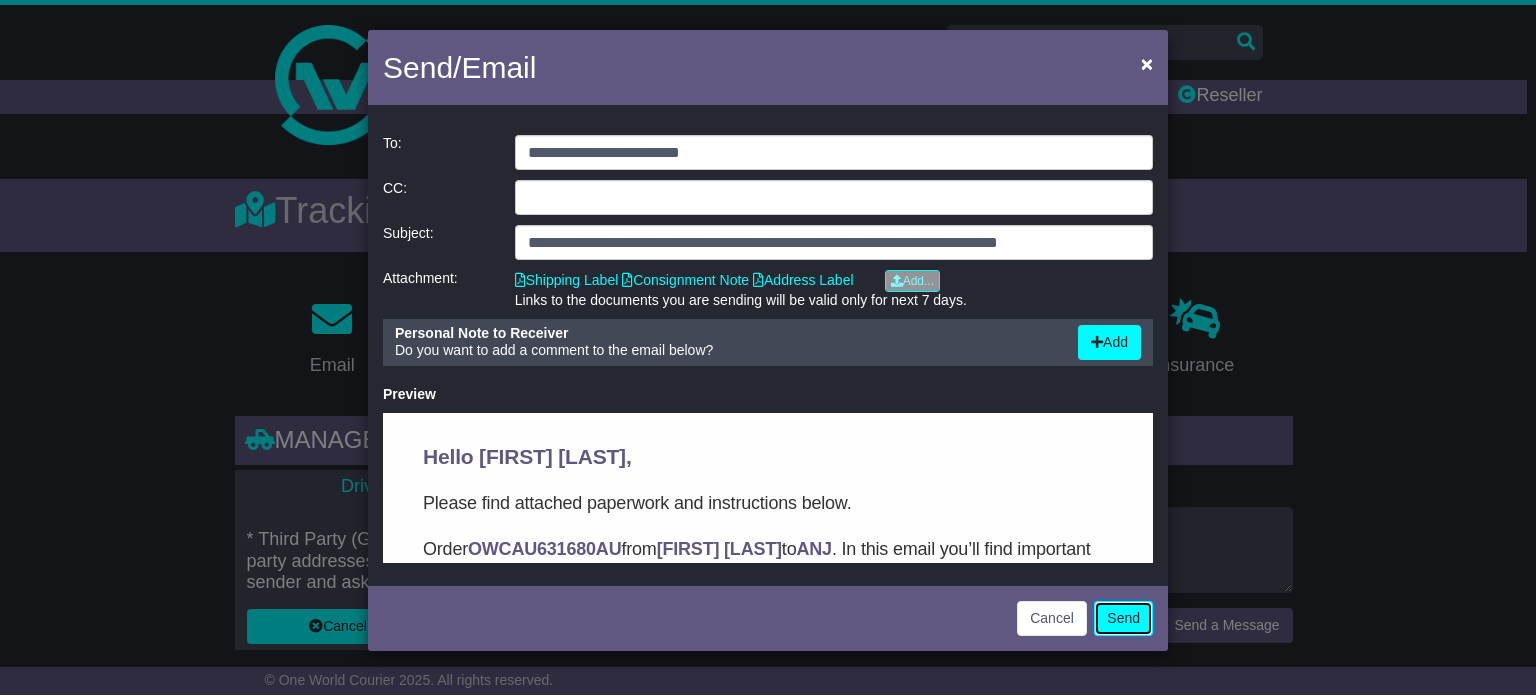 click on "Send" 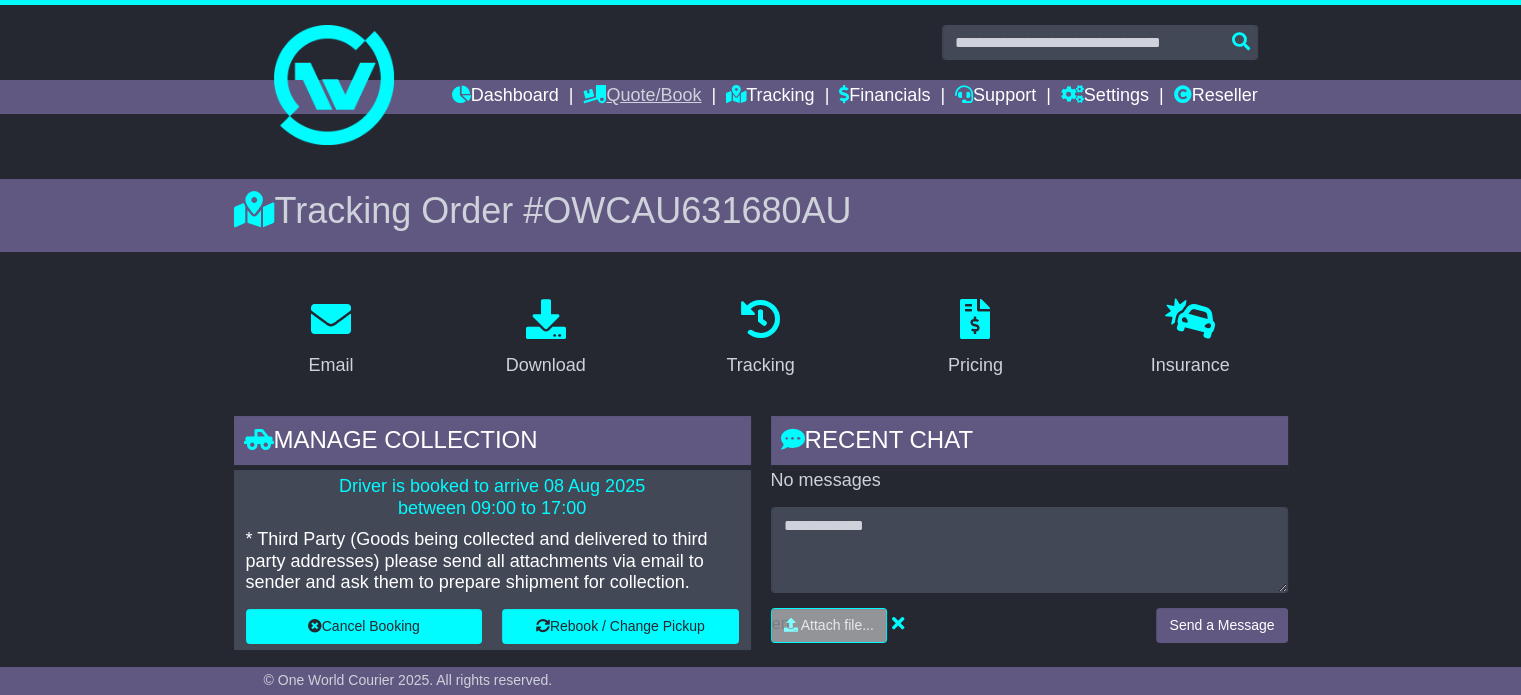 click on "Quote/Book" at bounding box center (642, 97) 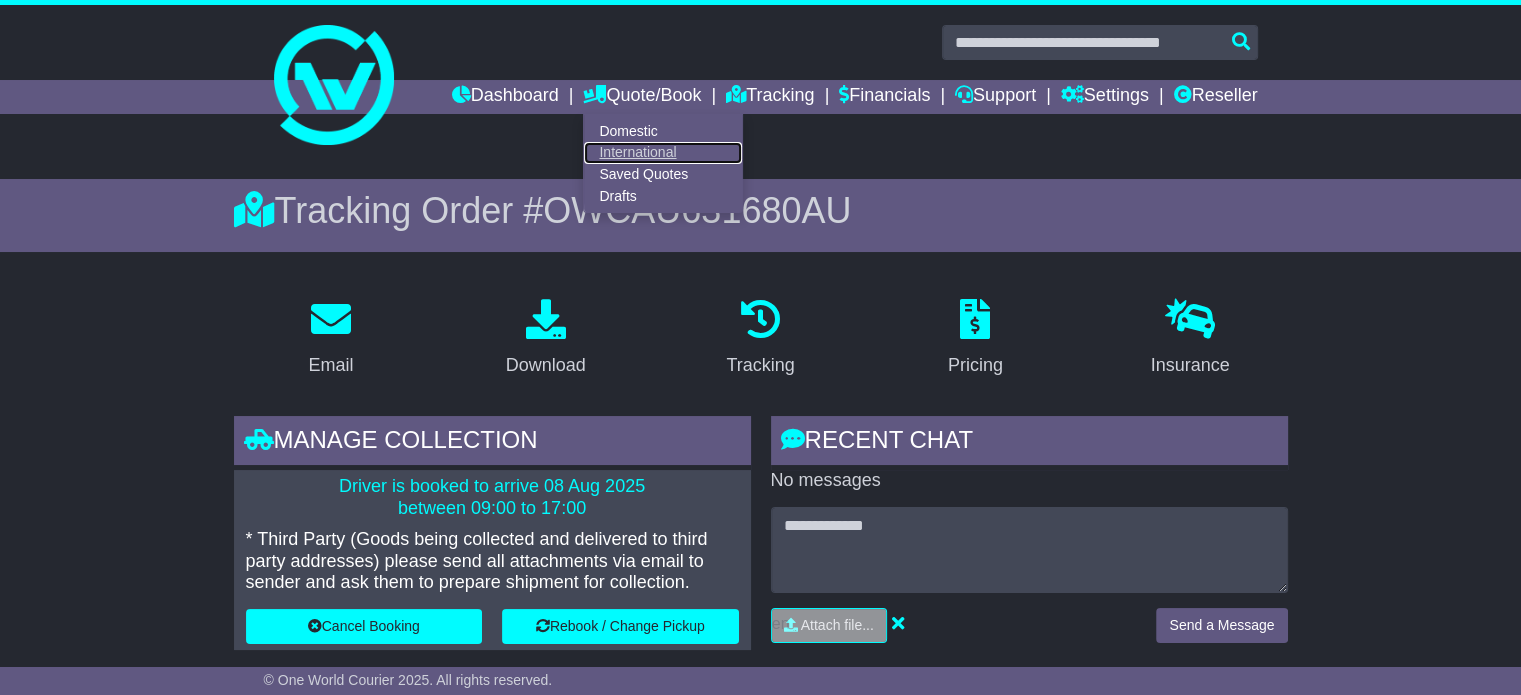 click on "International" at bounding box center (663, 153) 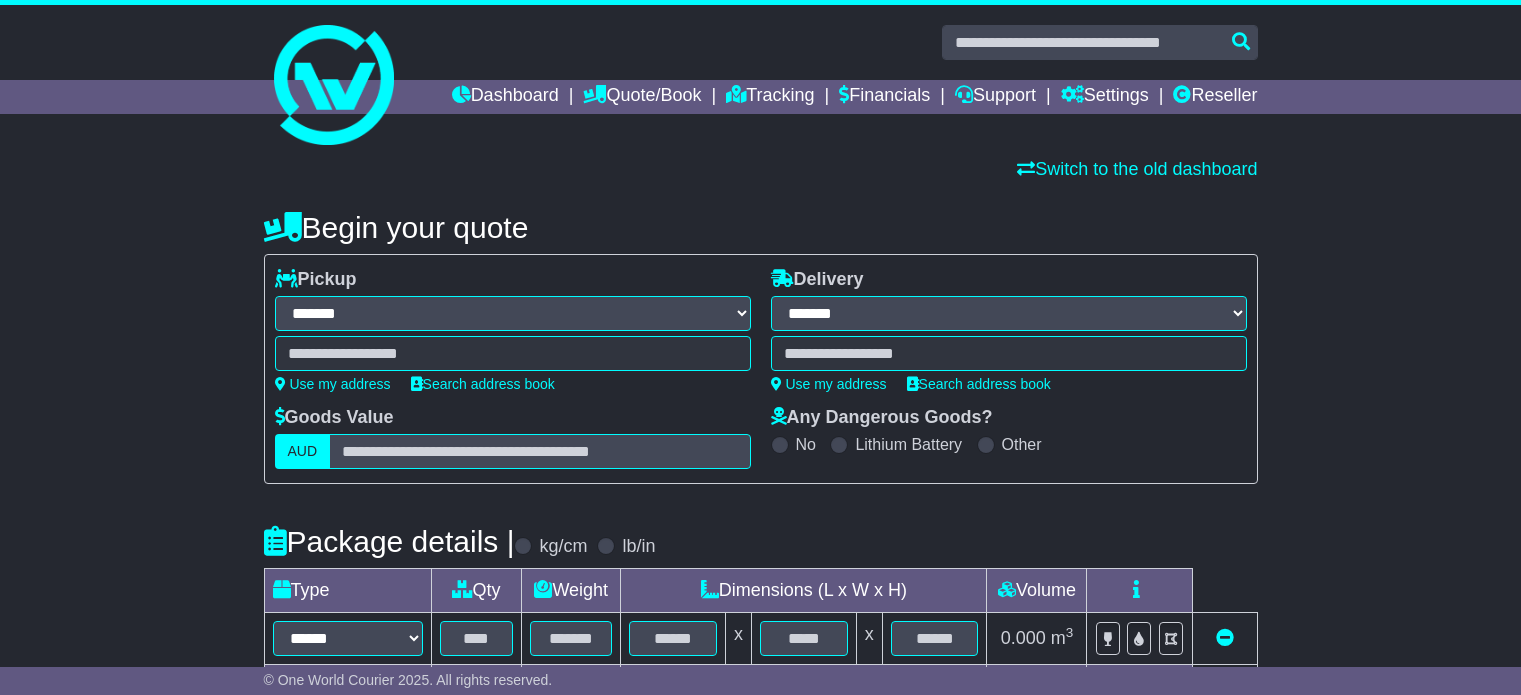 select on "**" 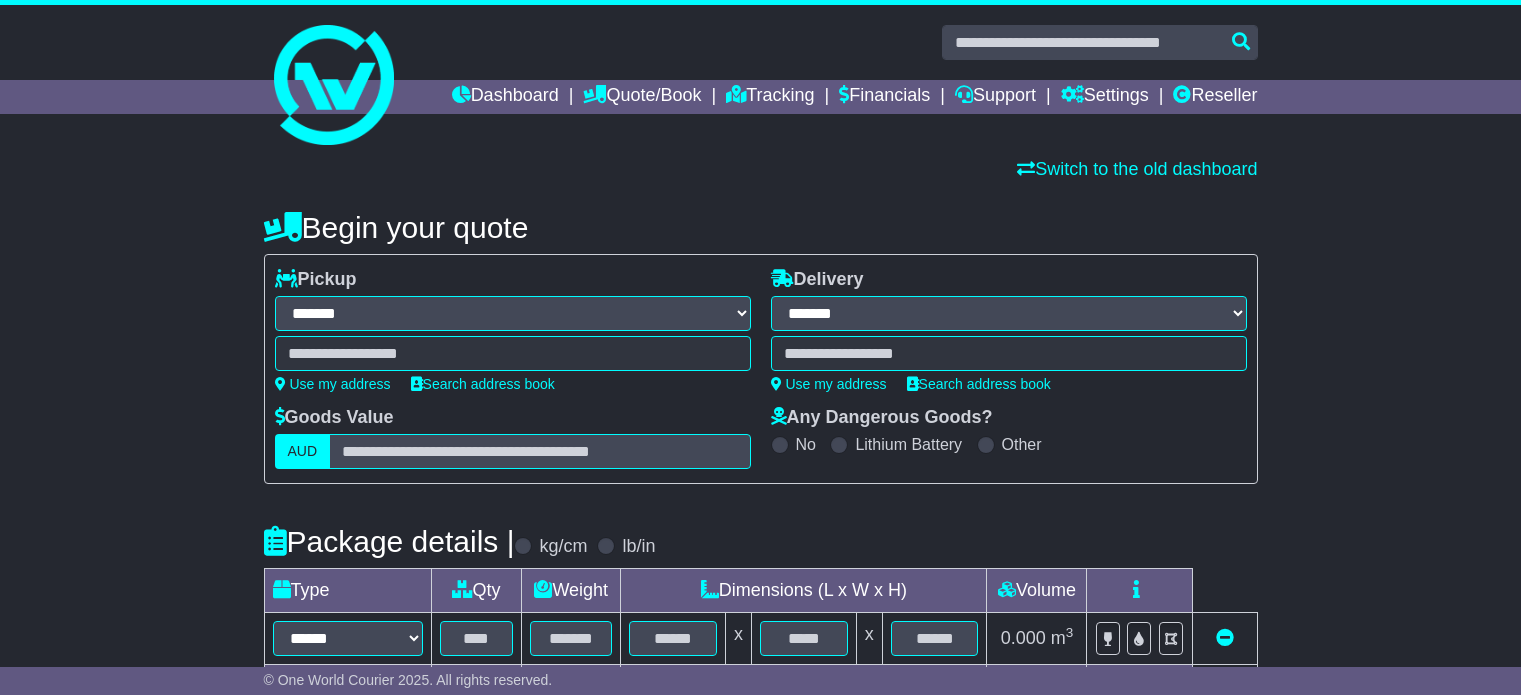 scroll, scrollTop: 0, scrollLeft: 0, axis: both 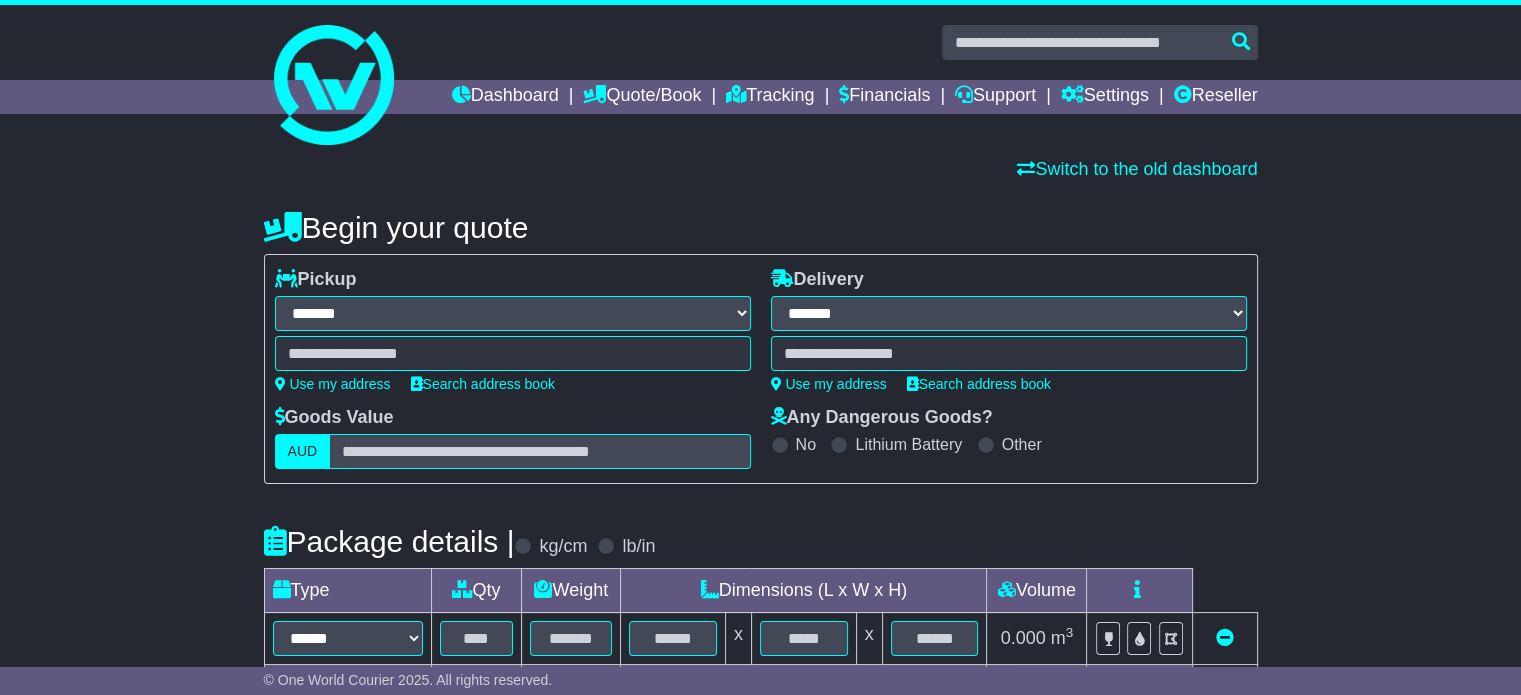 click at bounding box center [513, 353] 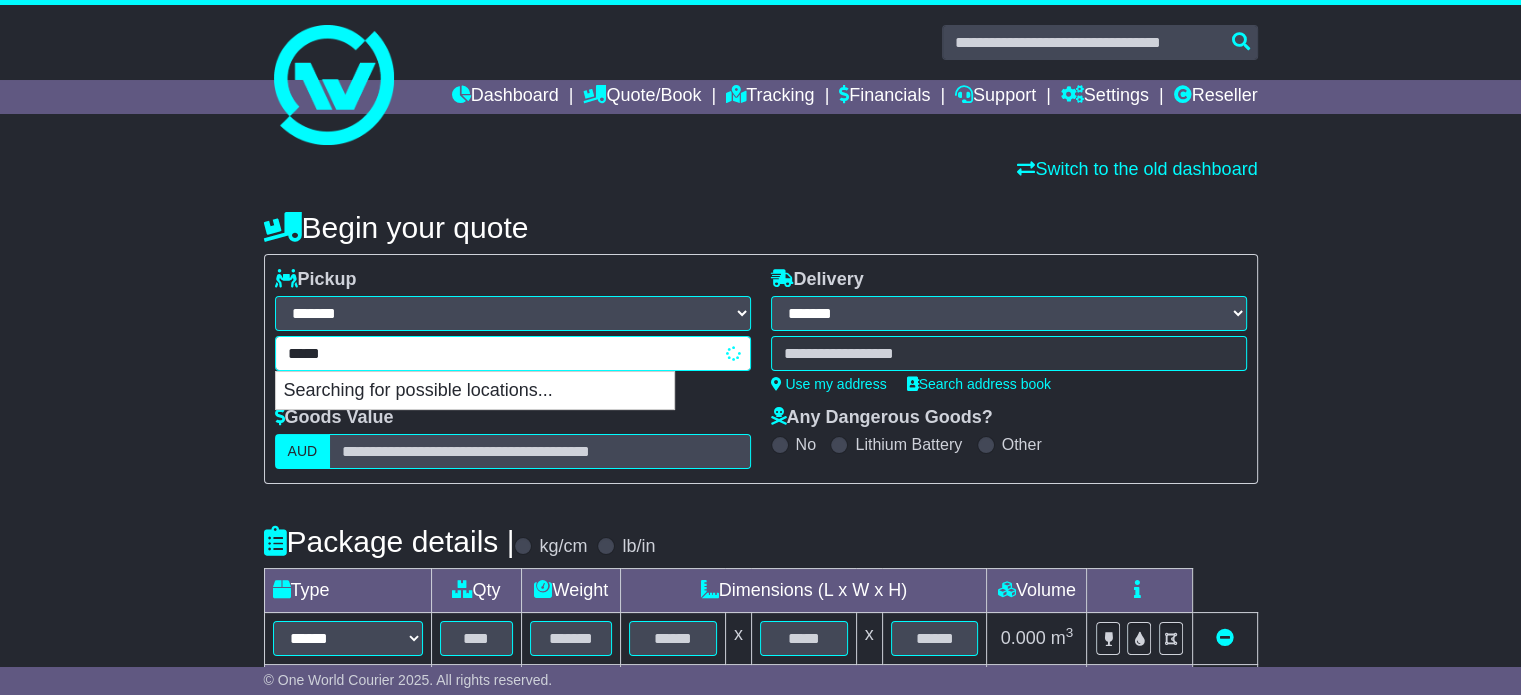 type on "******" 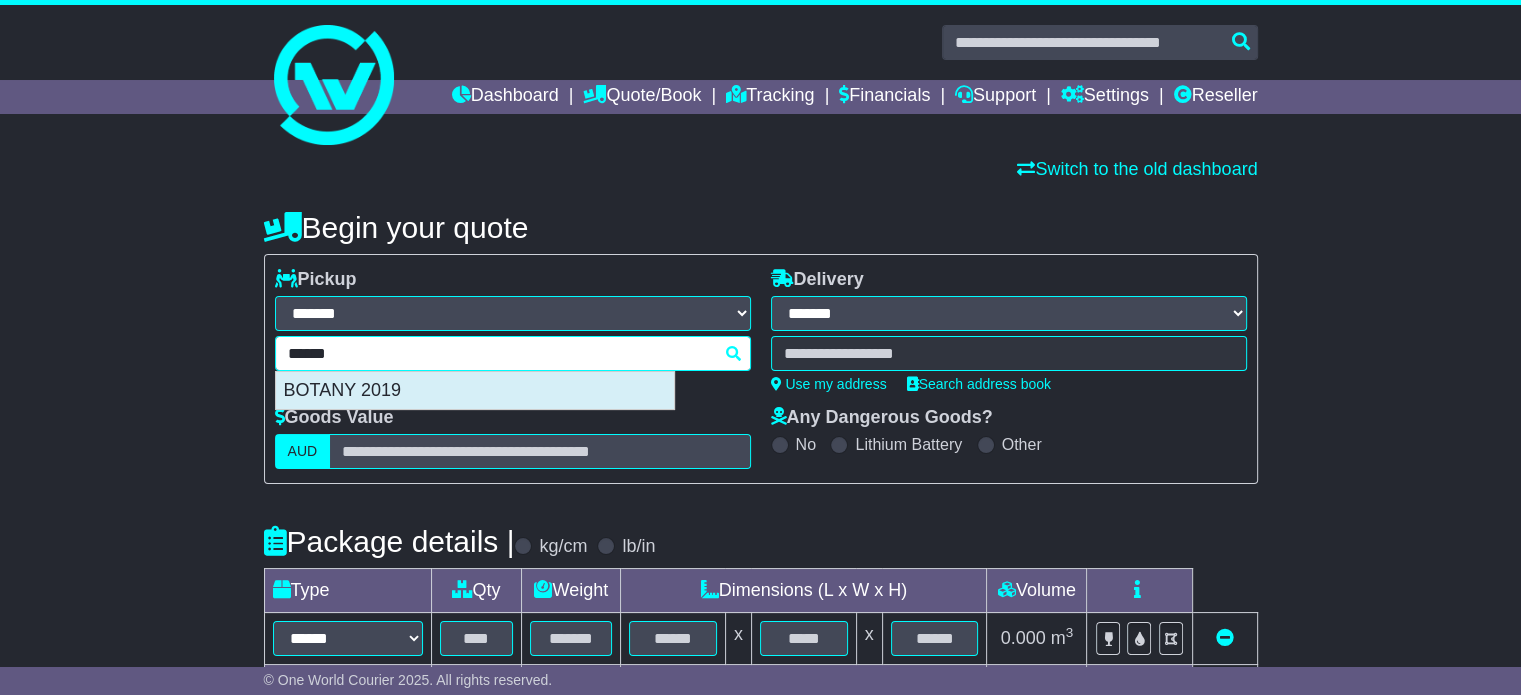 click on "BOTANY 2019" at bounding box center [475, 391] 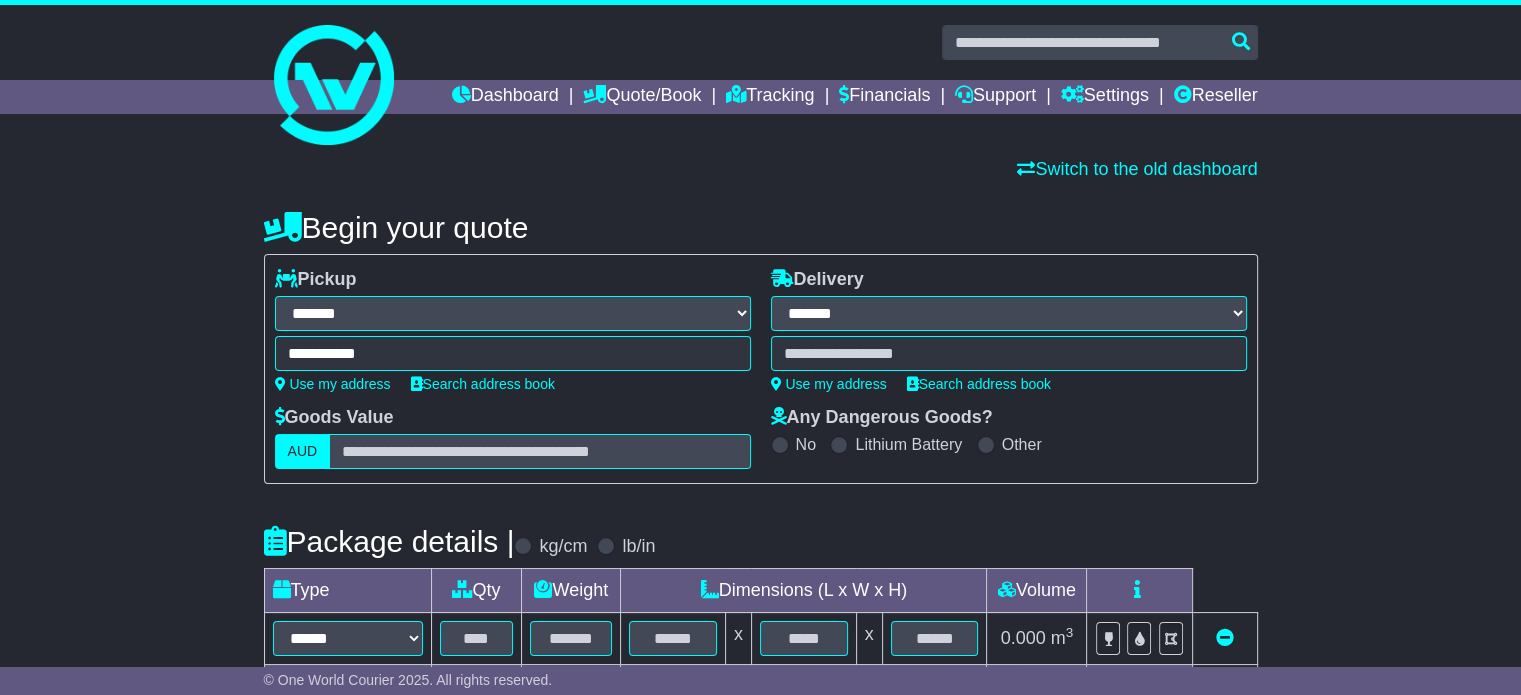 type on "**********" 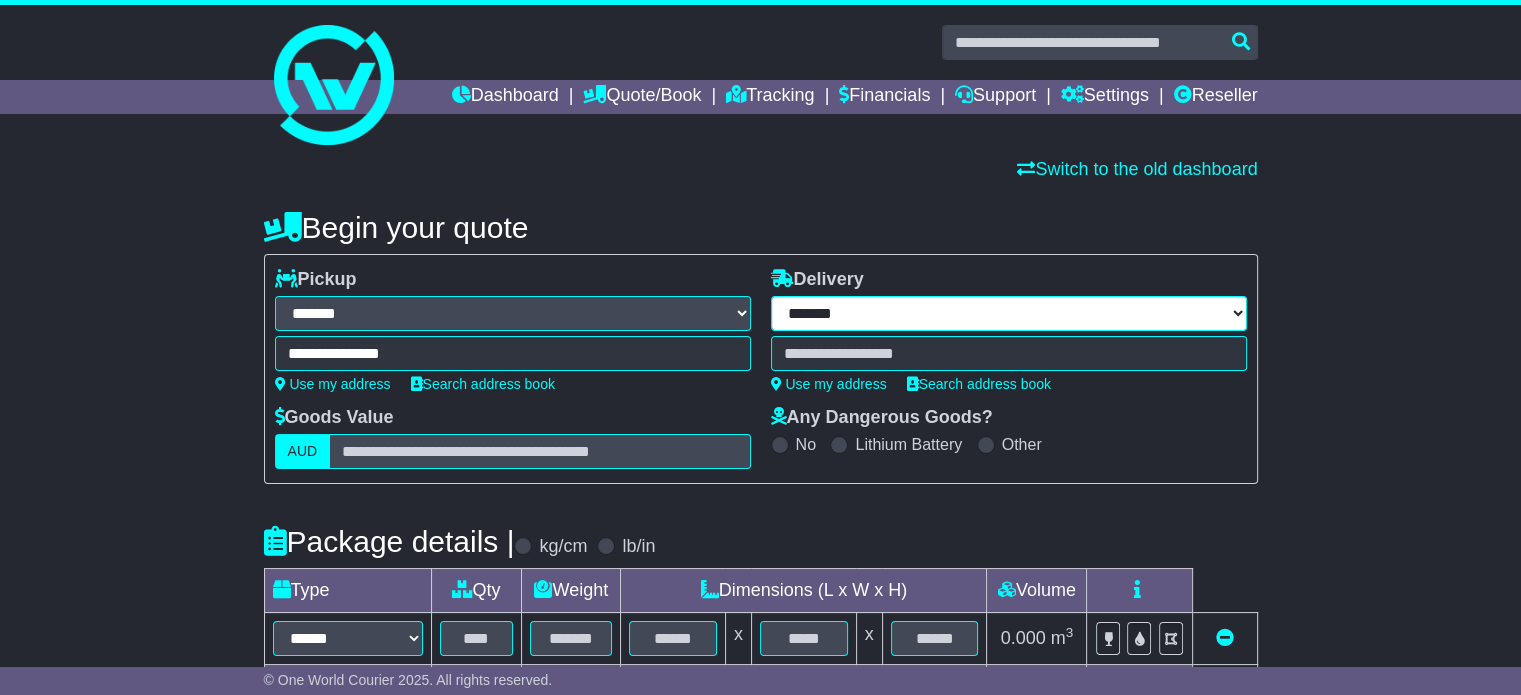 click on "**********" at bounding box center (1009, 313) 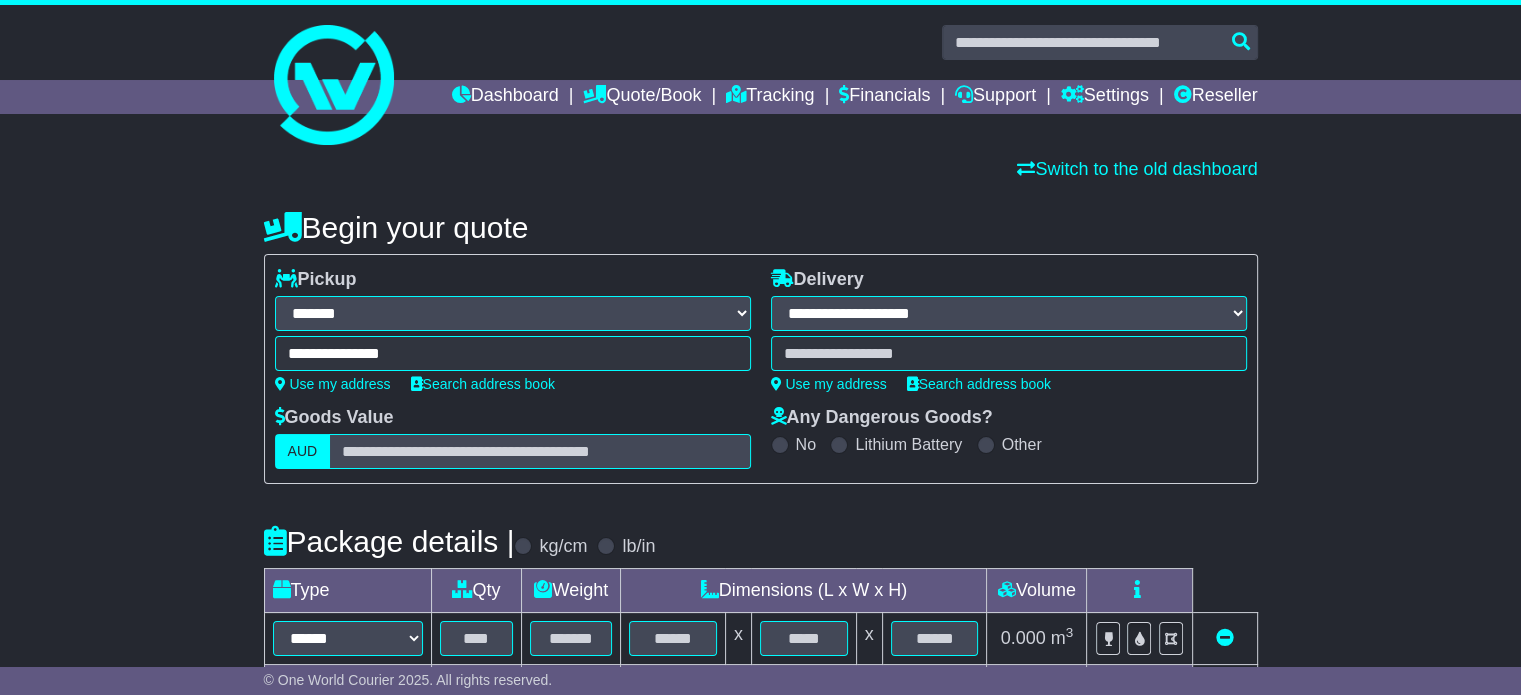 click on "**********" at bounding box center (1009, 313) 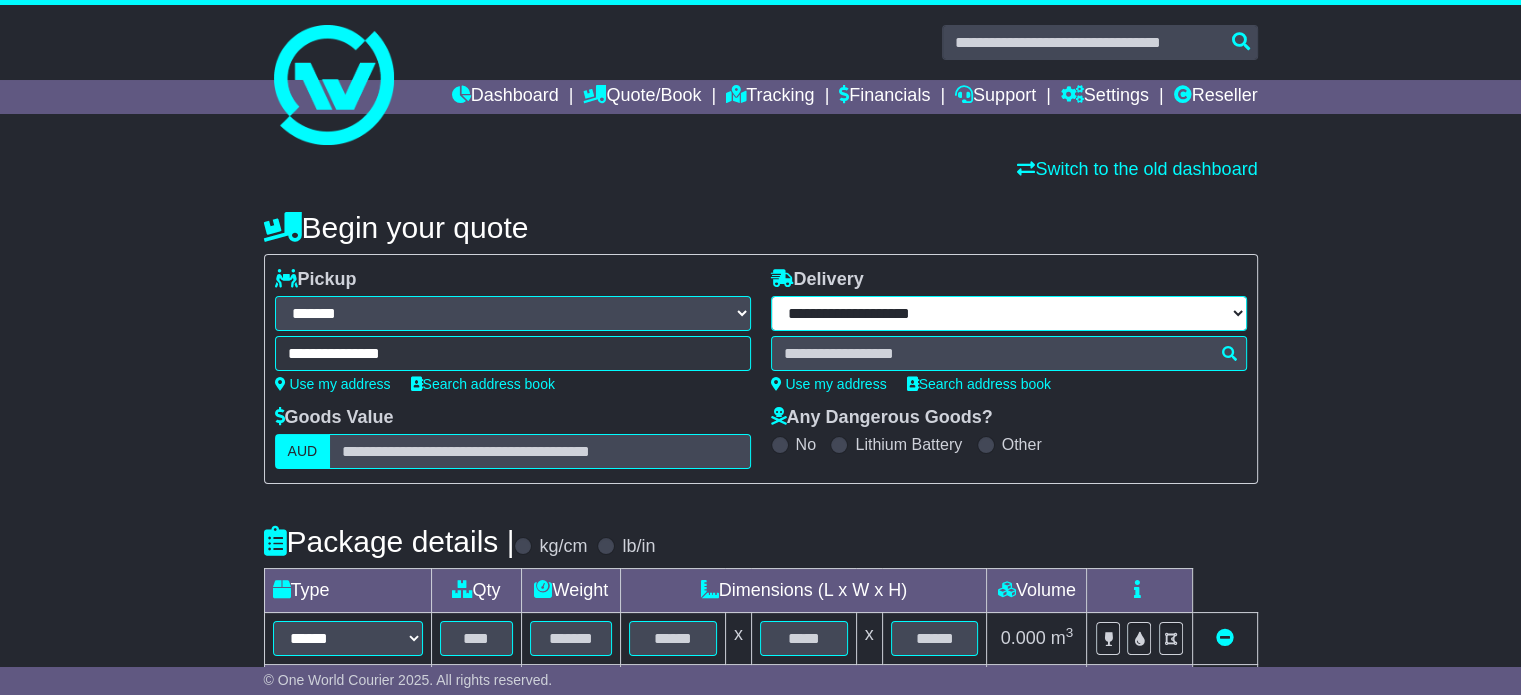 click on "**********" at bounding box center [1009, 313] 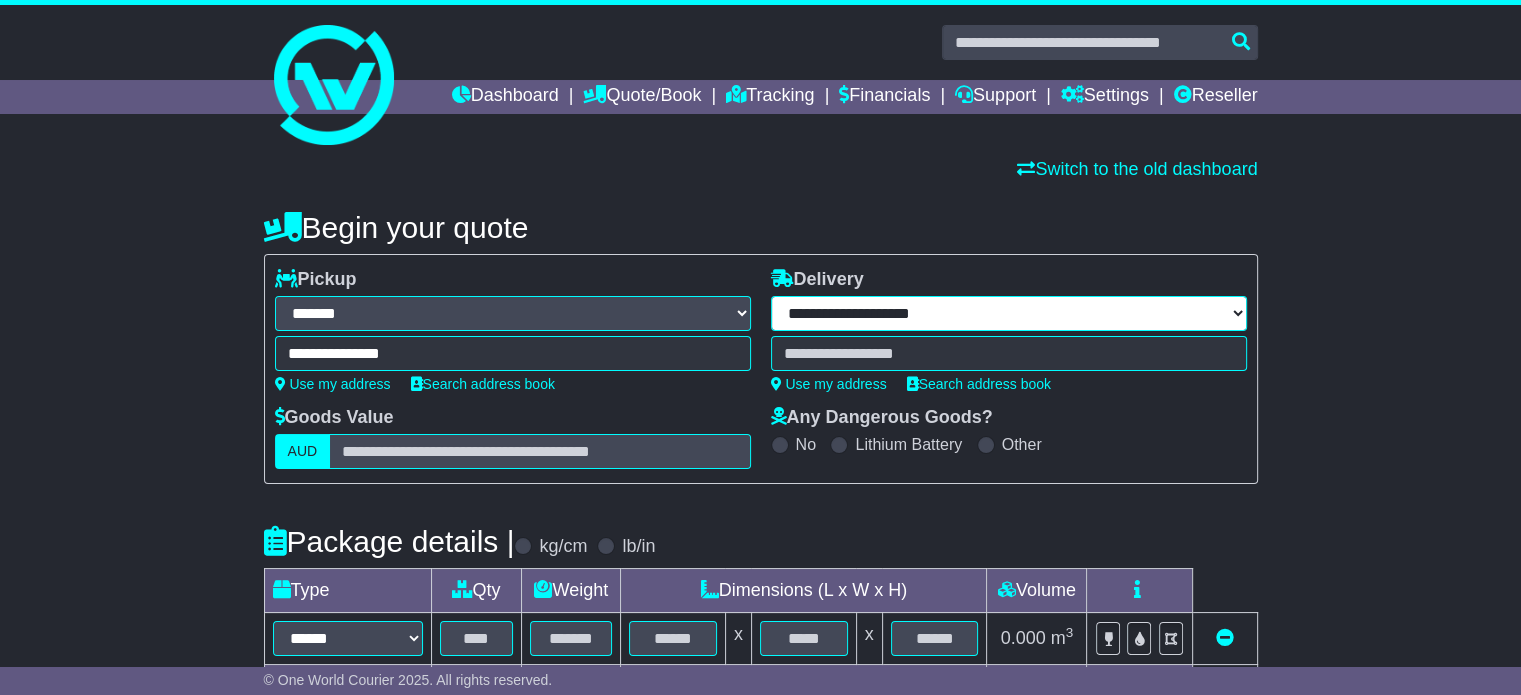 select on "***" 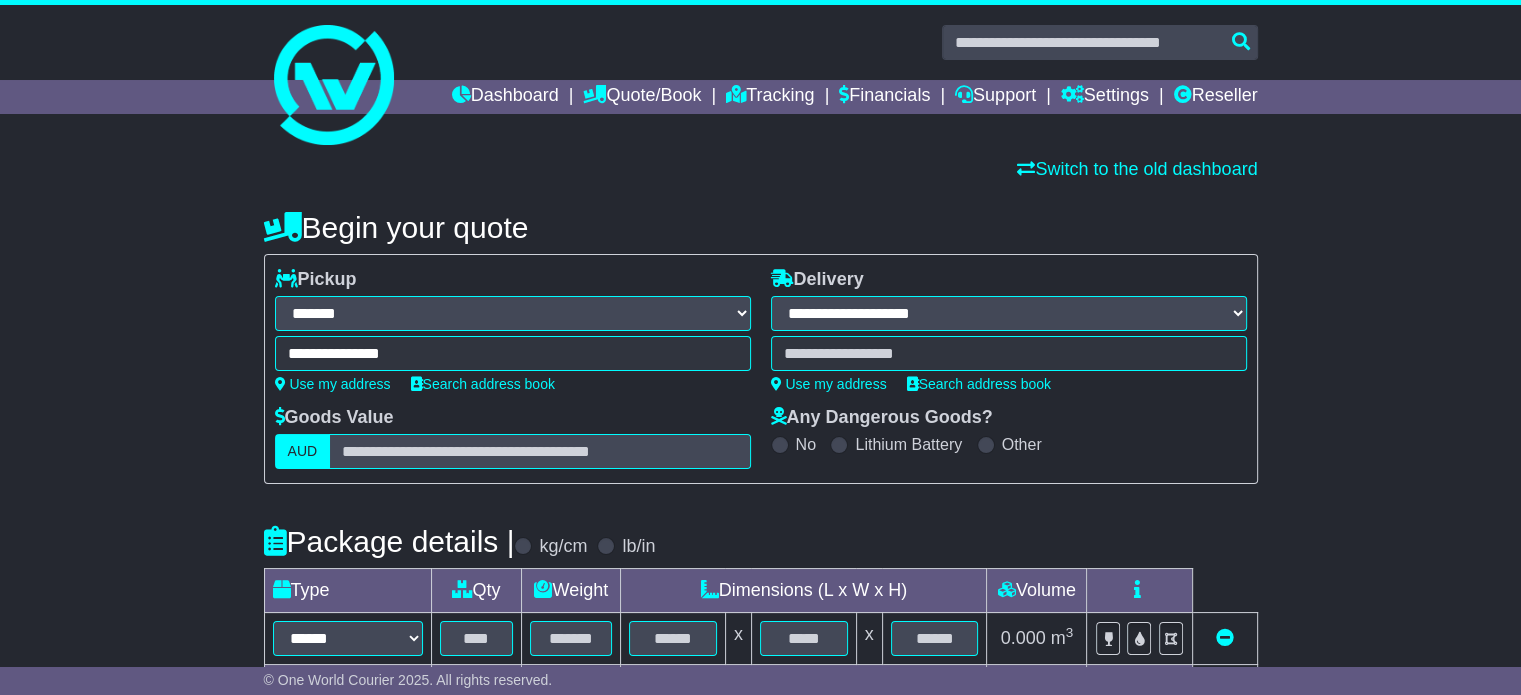 click on "**********" at bounding box center (1009, 313) 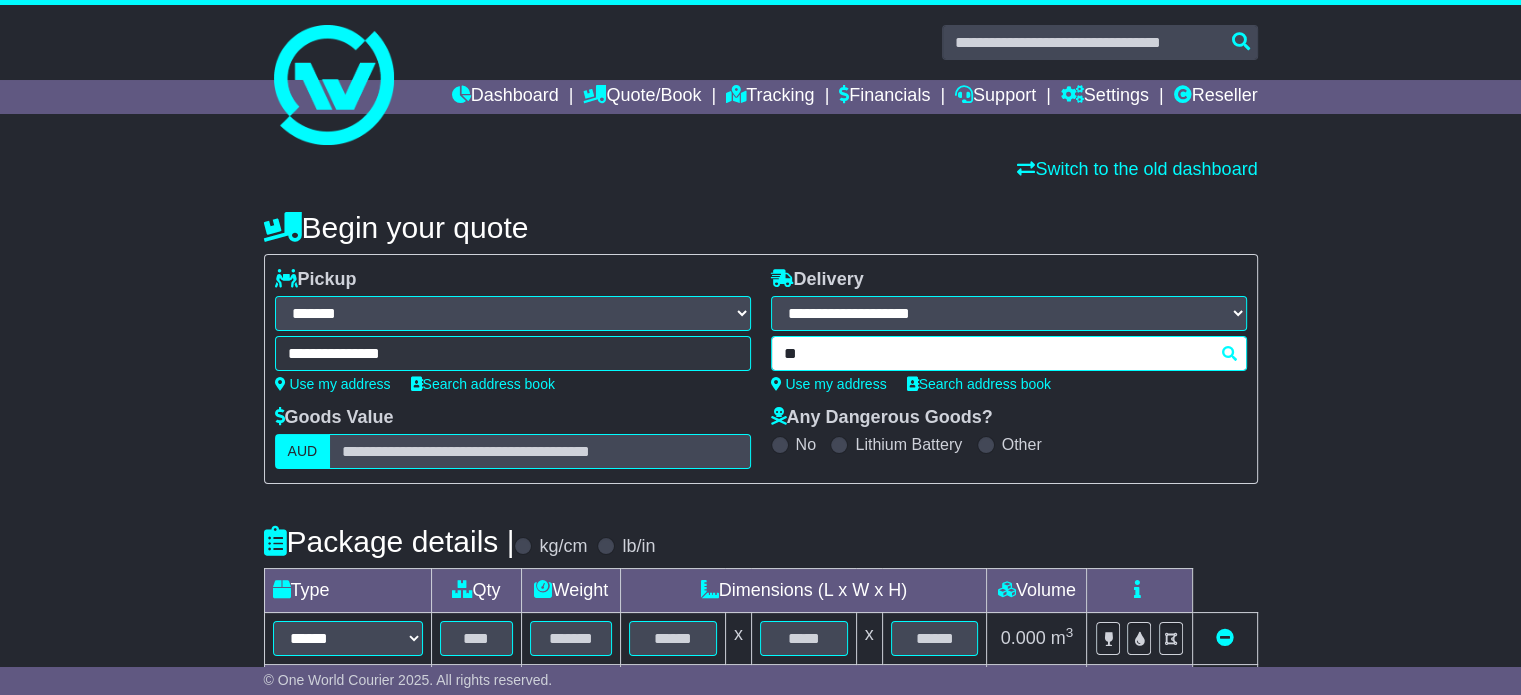 type on "***" 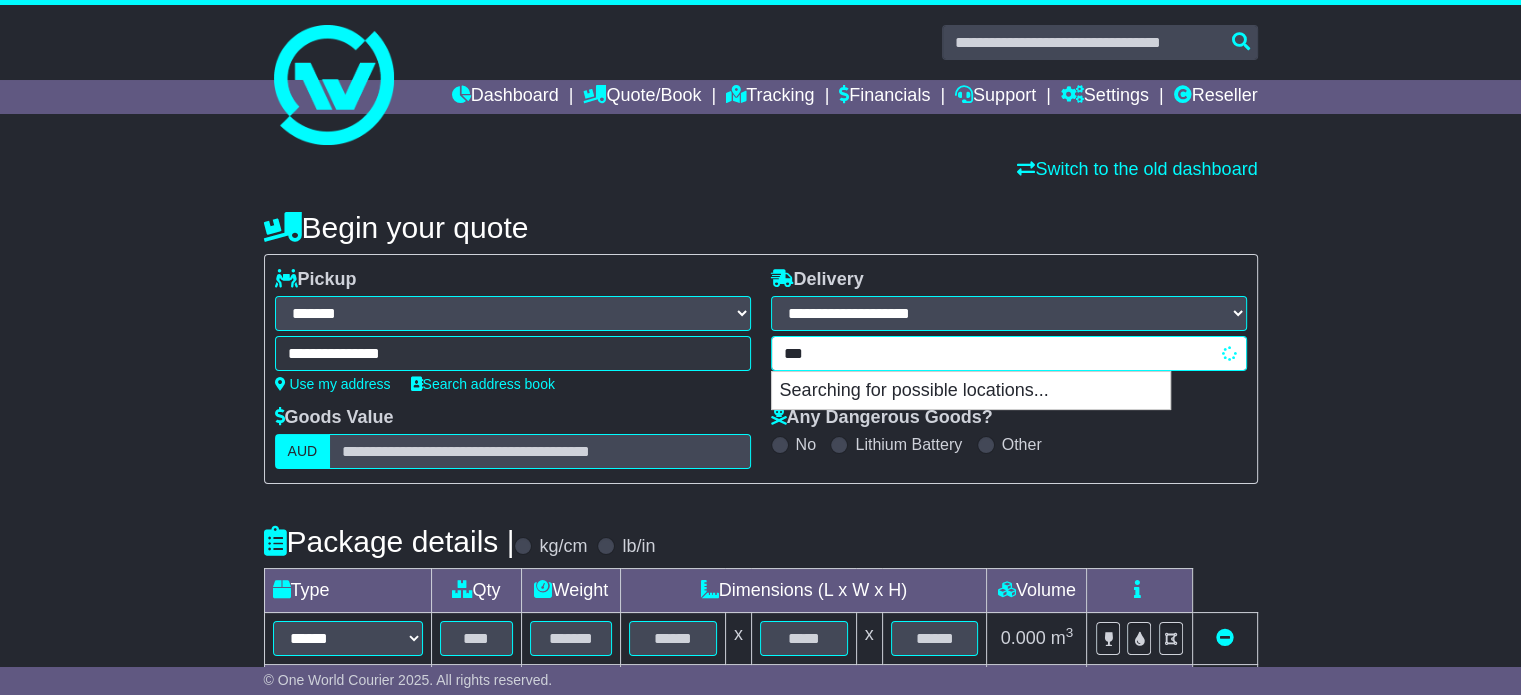 type on "*******" 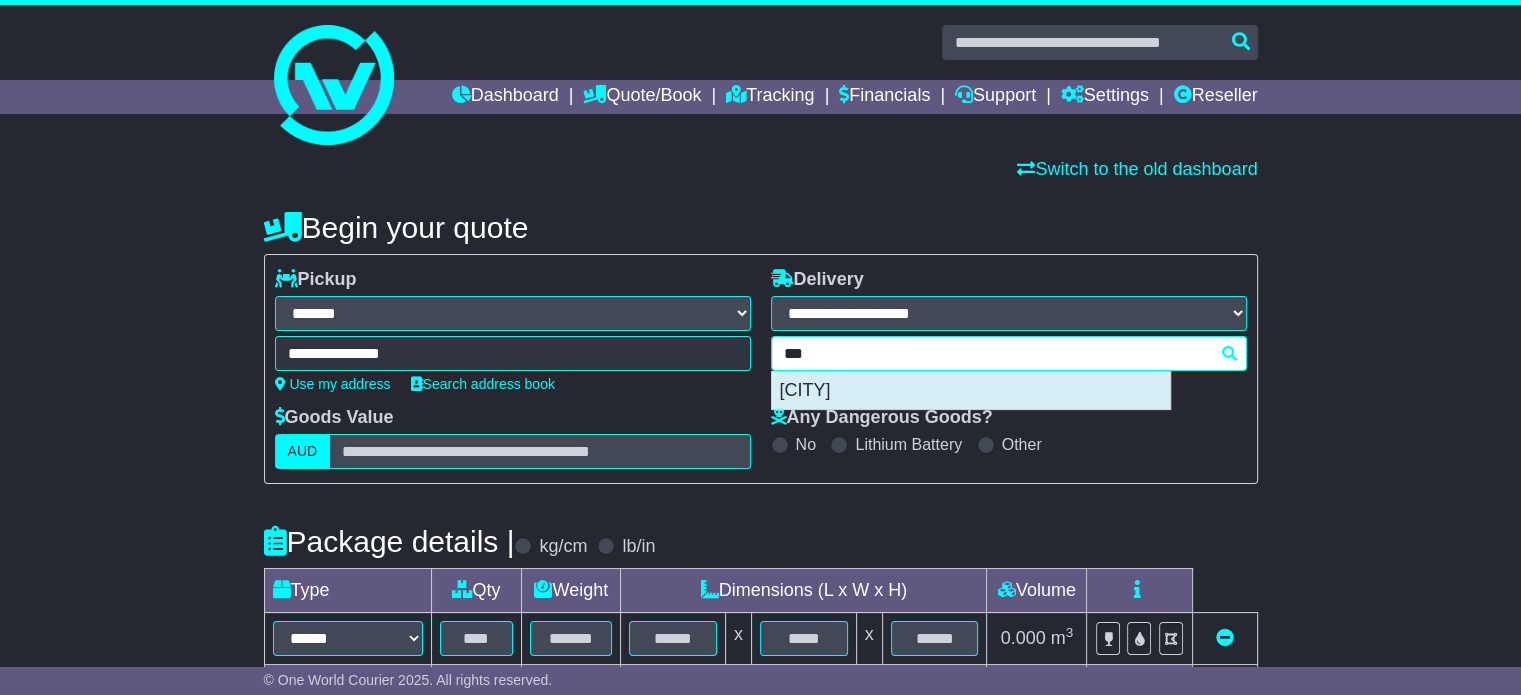 click on "HONIARA" at bounding box center [971, 391] 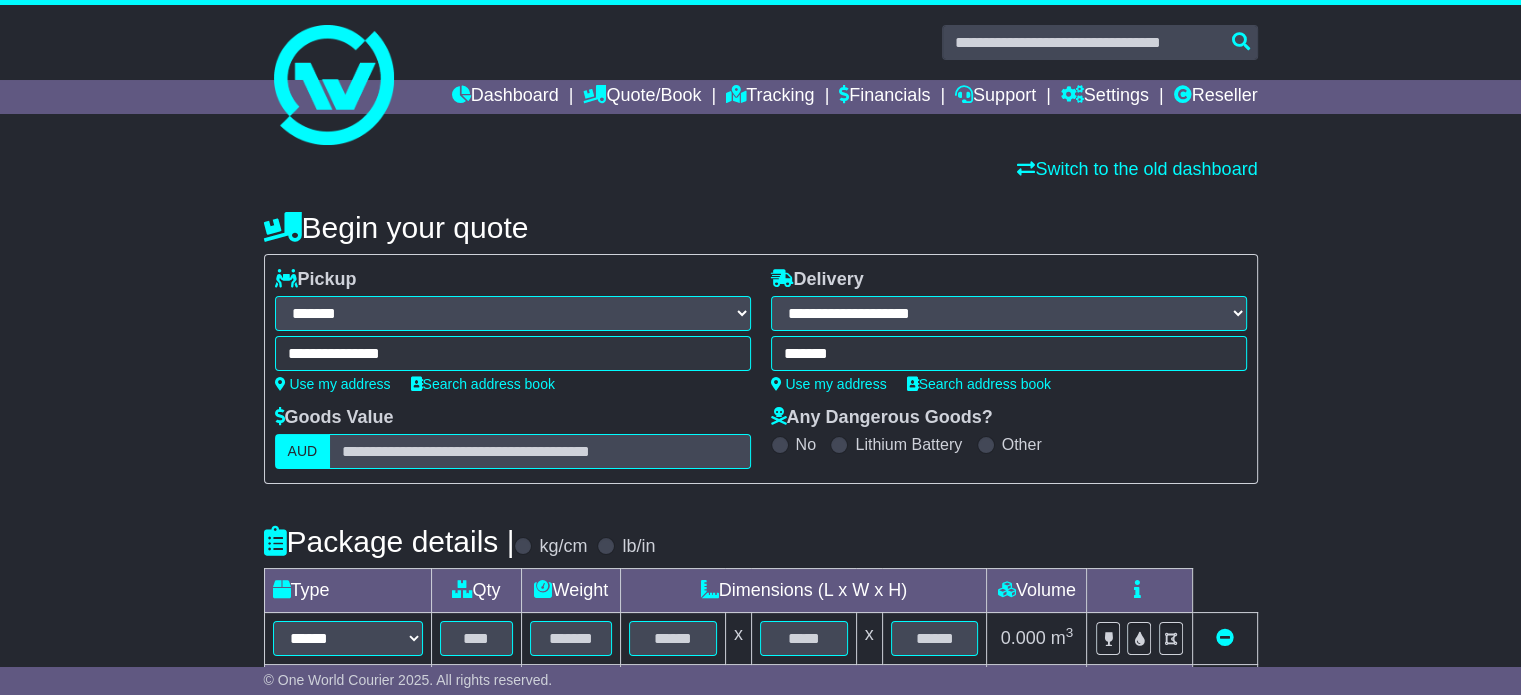 type on "**********" 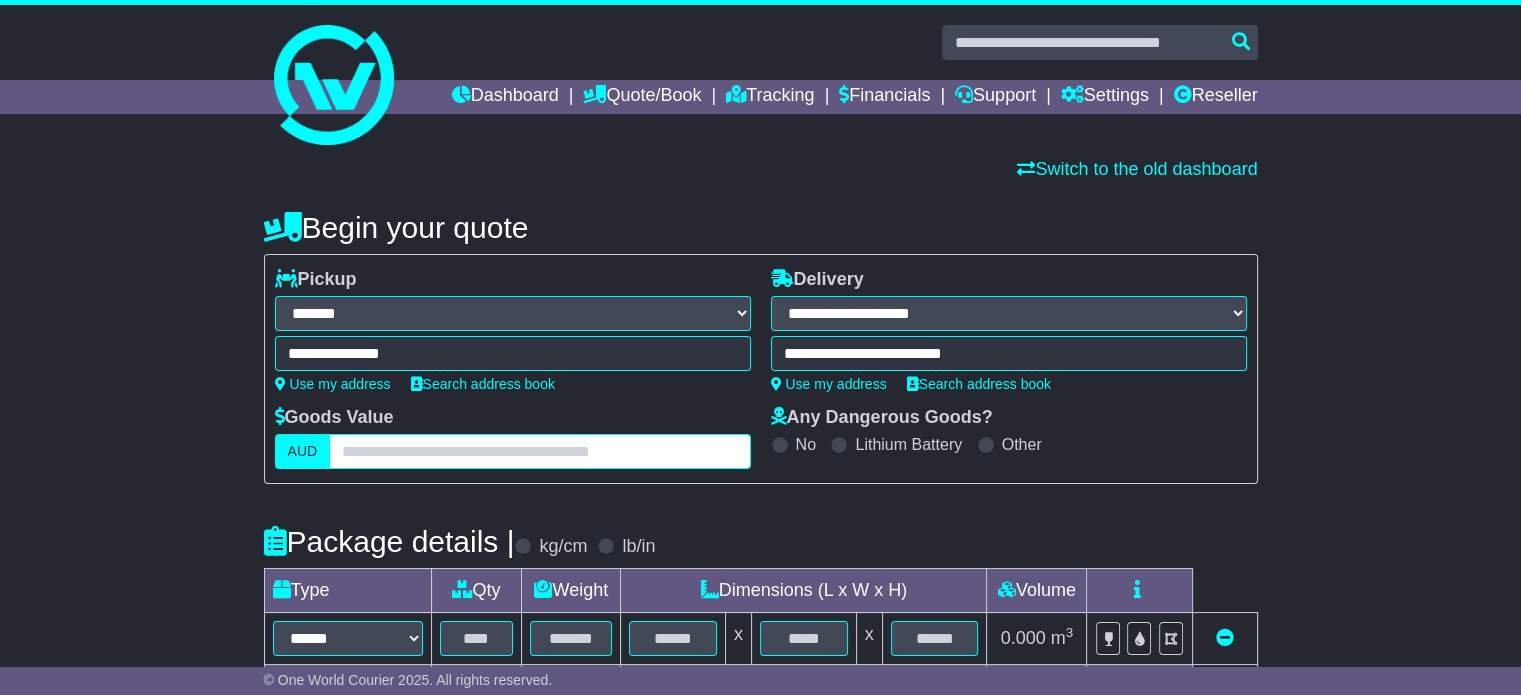 click at bounding box center [539, 451] 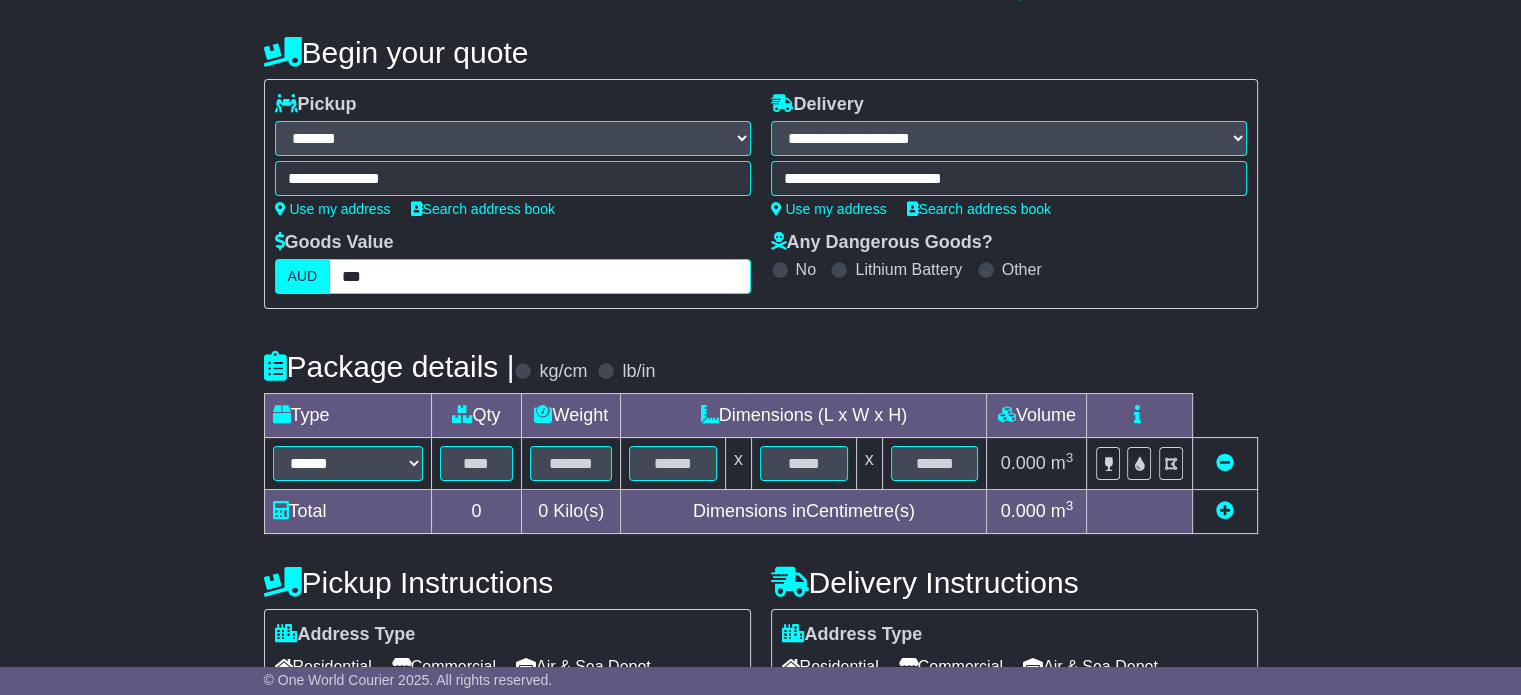 scroll, scrollTop: 176, scrollLeft: 0, axis: vertical 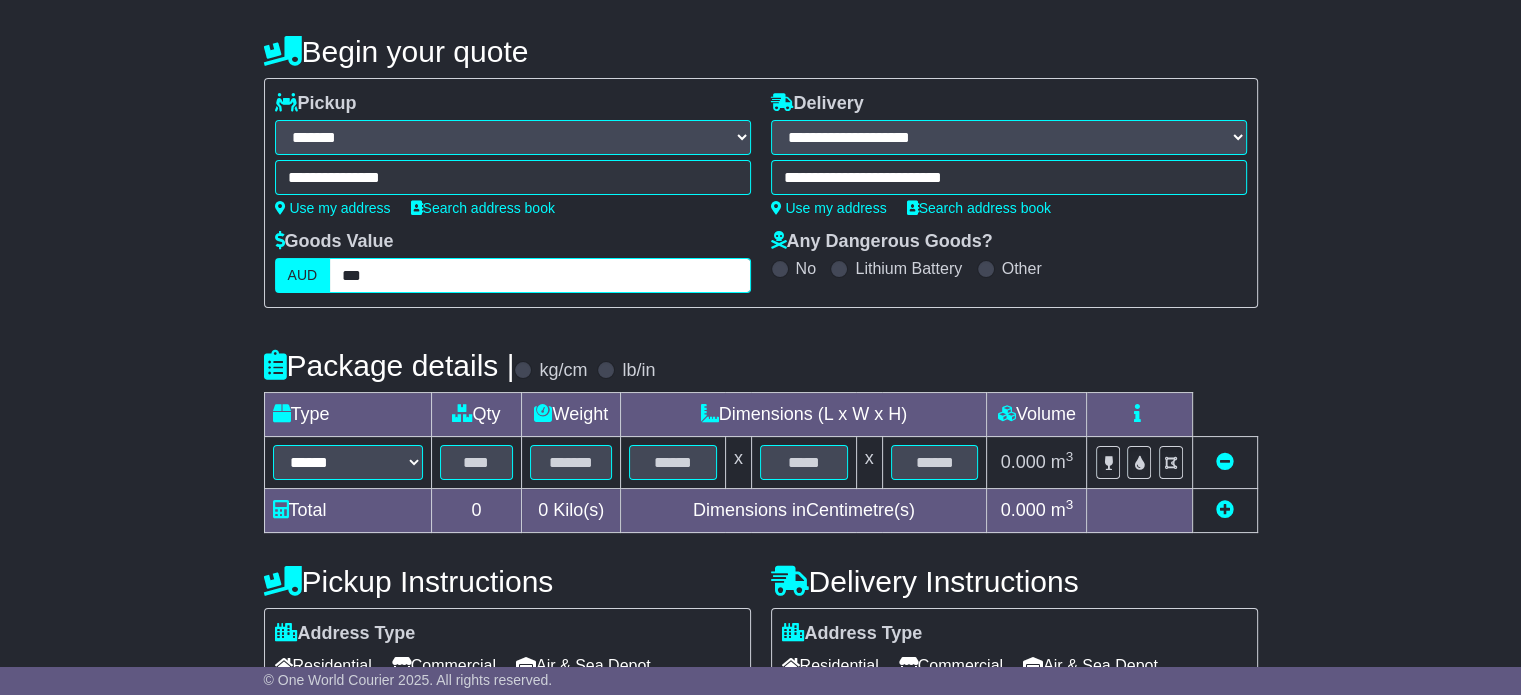 type on "***" 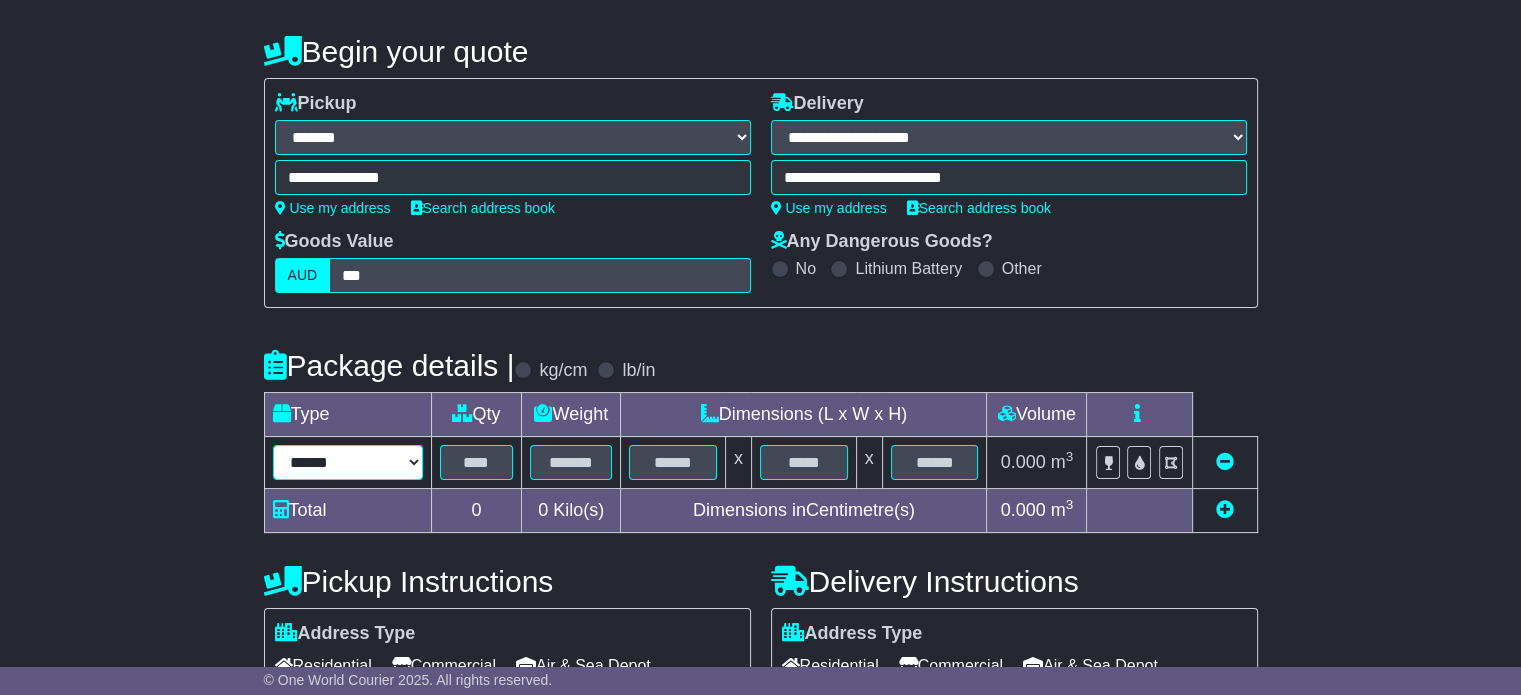 click on "****** ****** *** ******** ***** **** **** ****** *** *******" at bounding box center (348, 462) 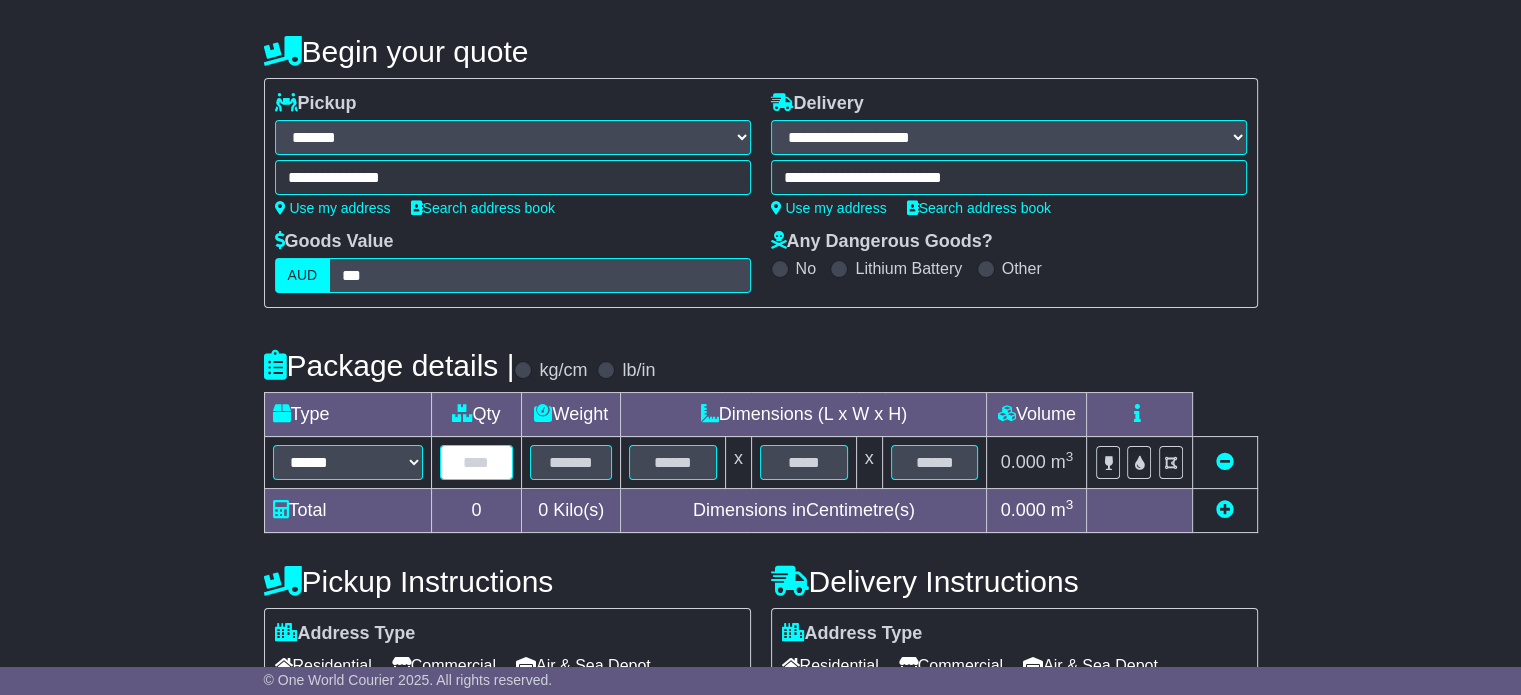 click at bounding box center [477, 462] 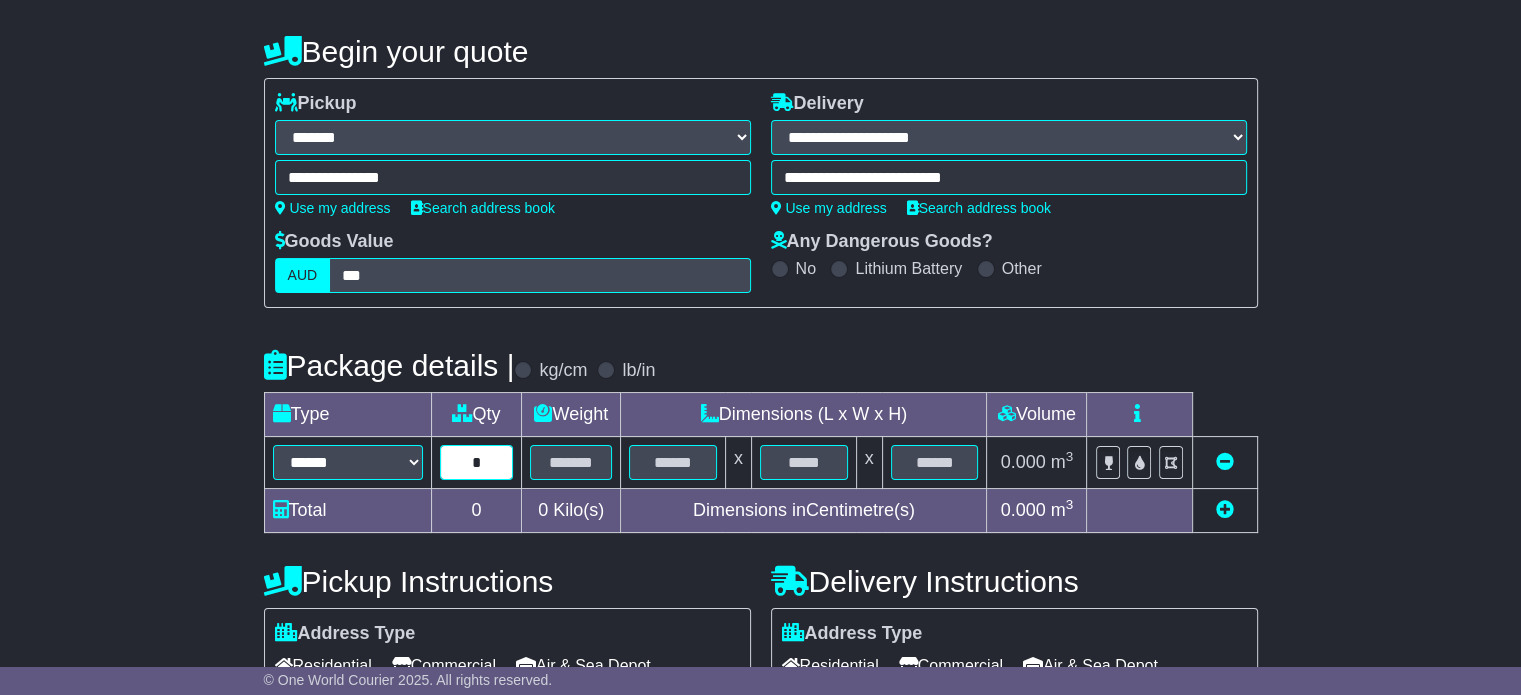 type on "*" 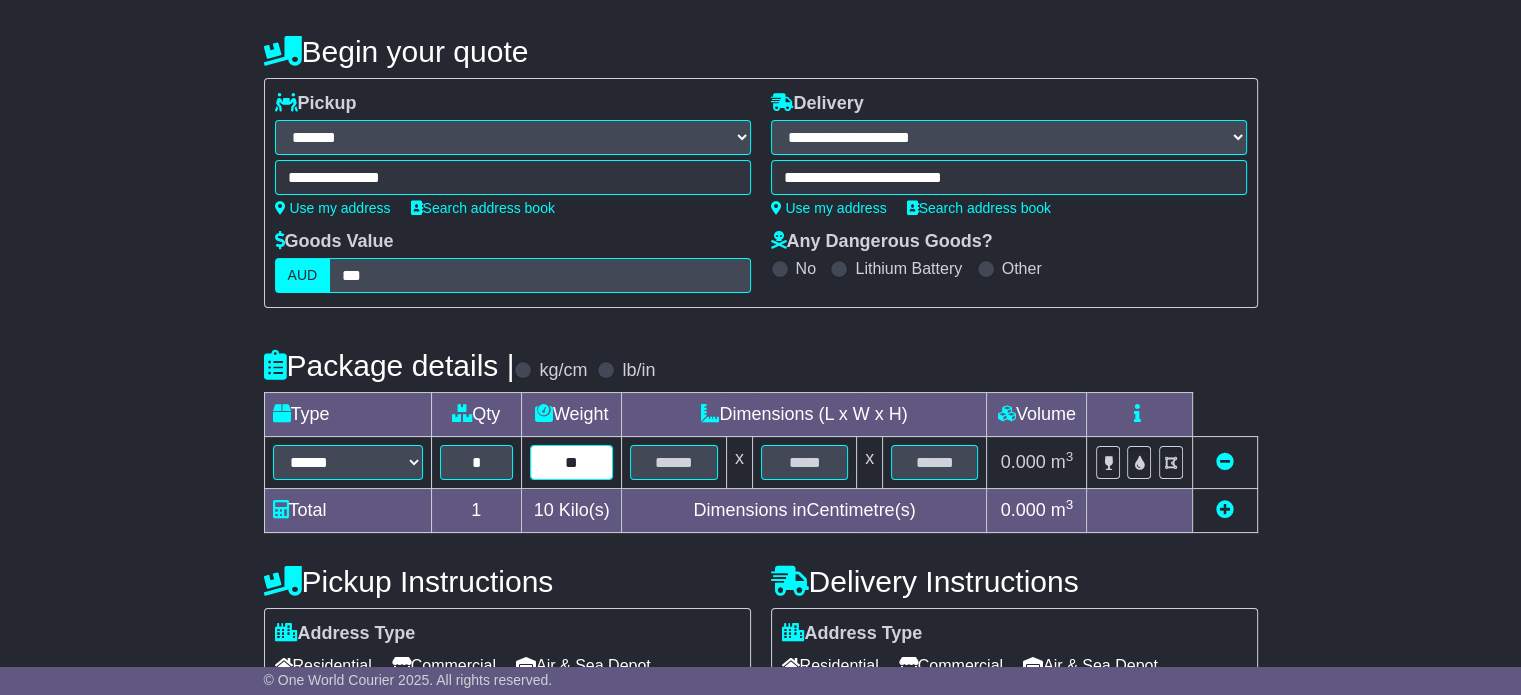click on "**" at bounding box center [572, 462] 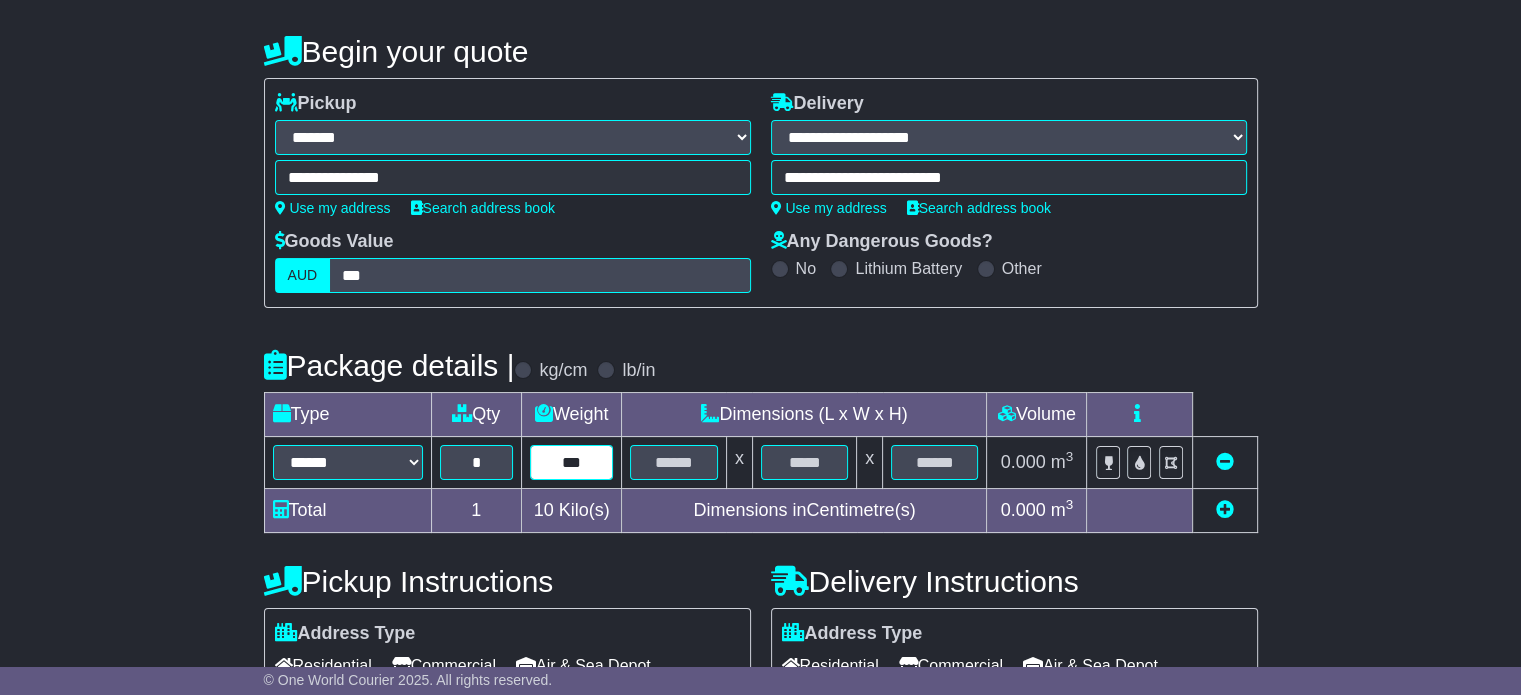 type on "***" 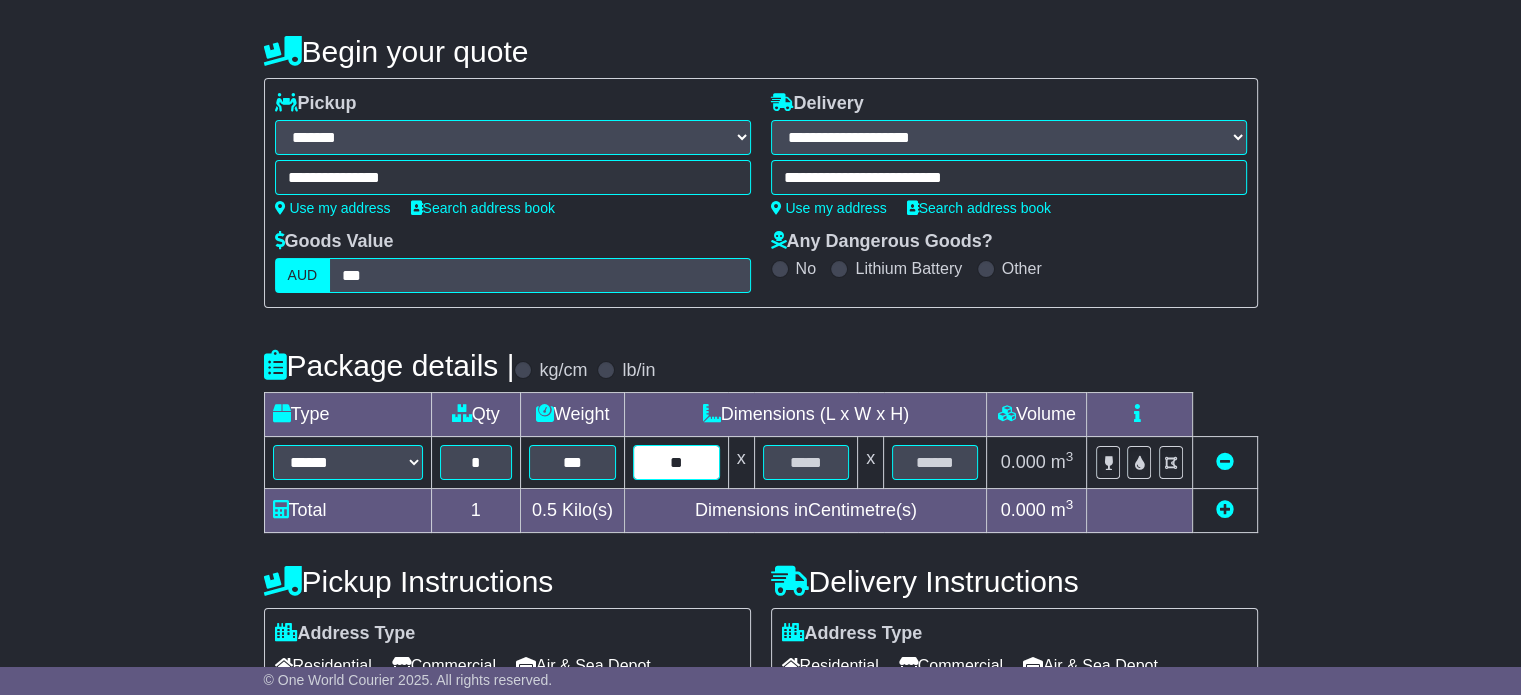 type on "**" 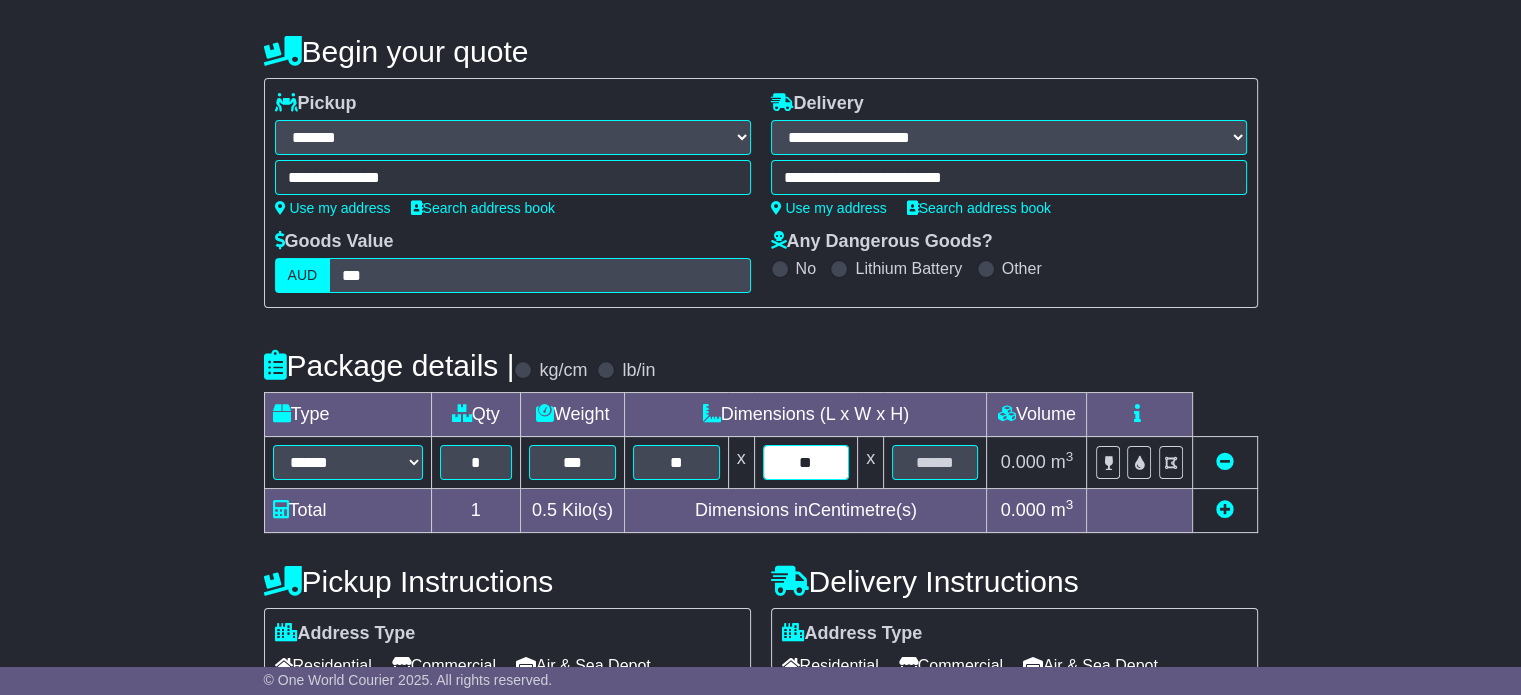 type on "**" 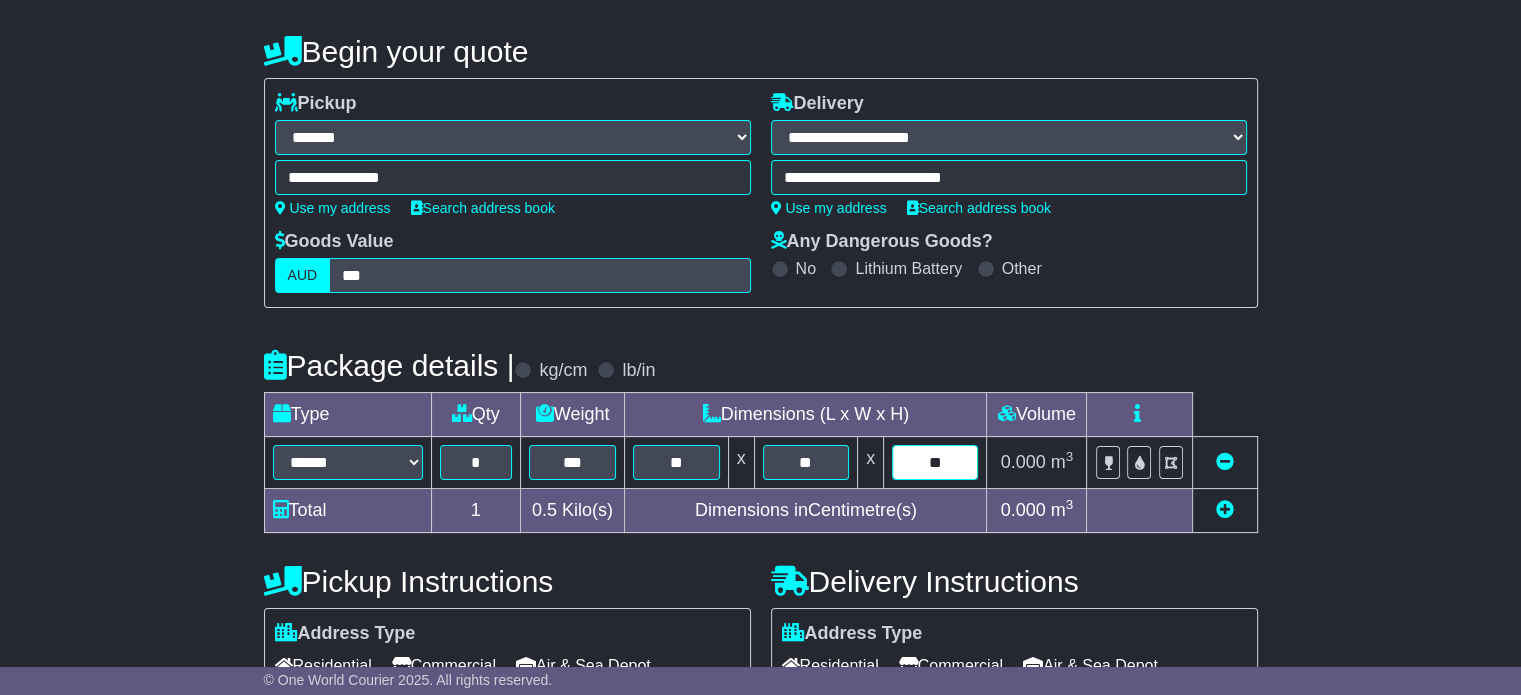 type on "**" 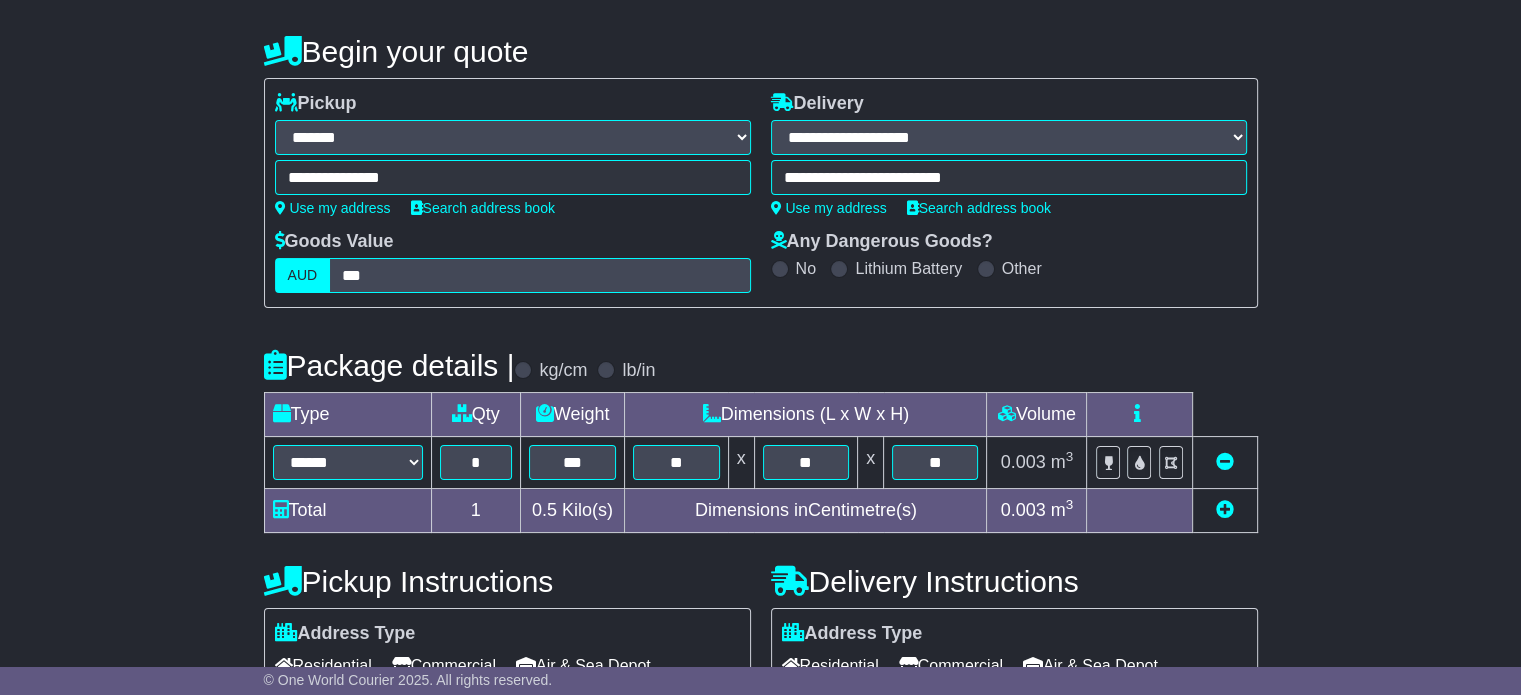 scroll, scrollTop: 617, scrollLeft: 0, axis: vertical 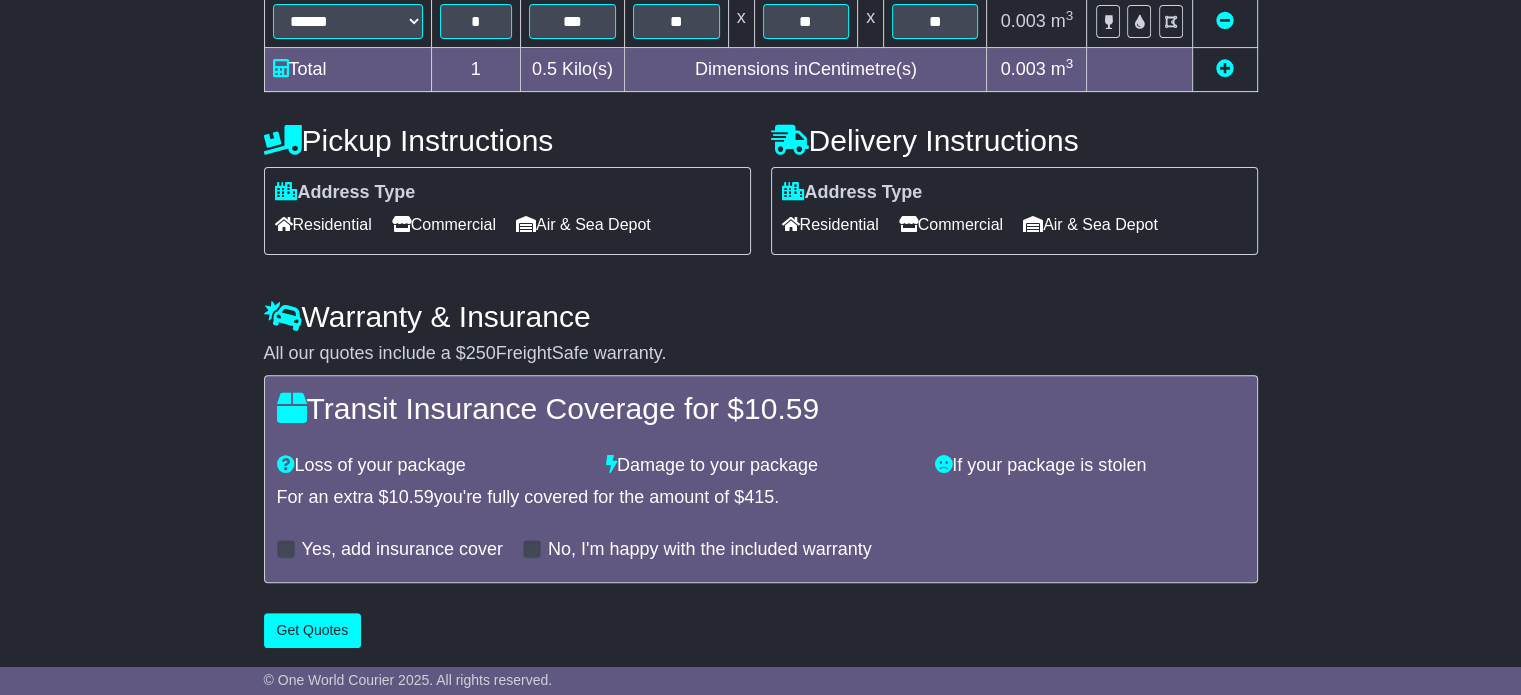 click on "Commercial" at bounding box center (951, 224) 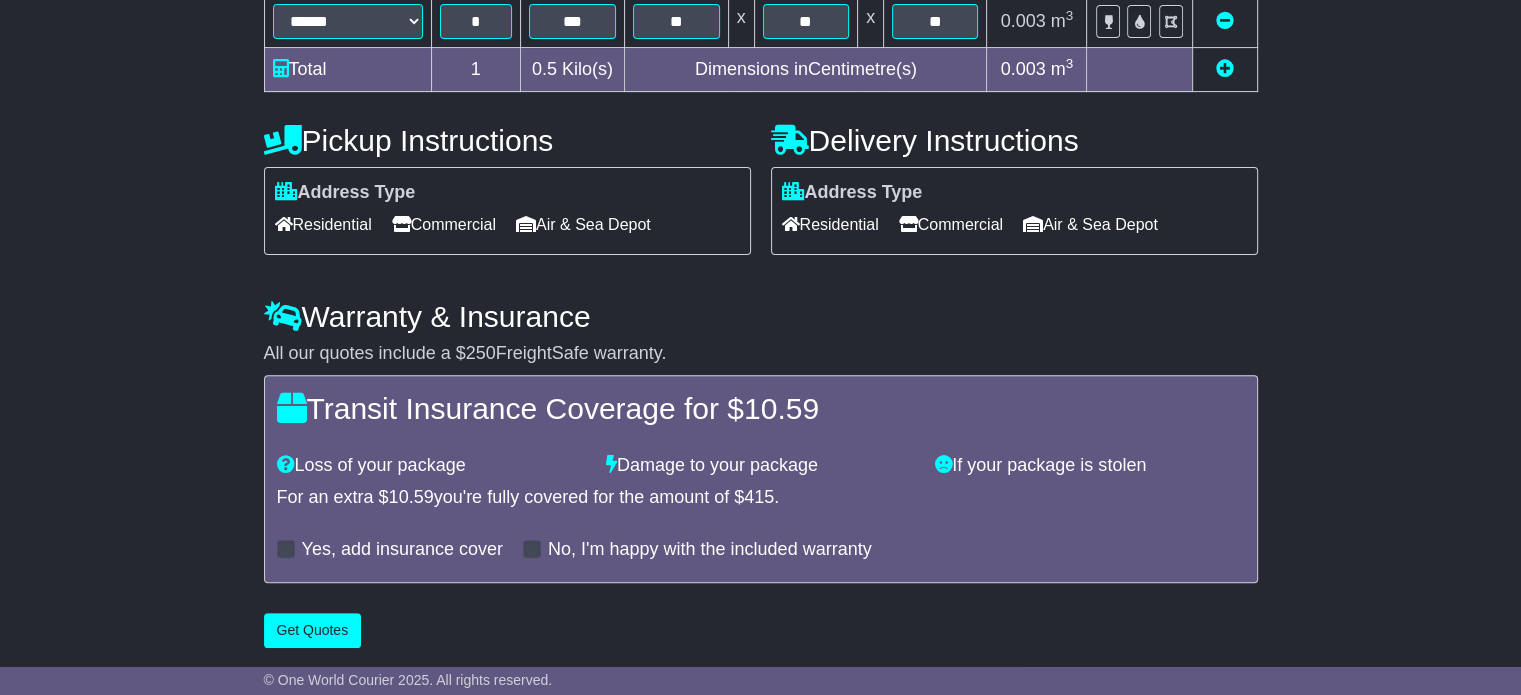 click on "Commercial" at bounding box center [444, 224] 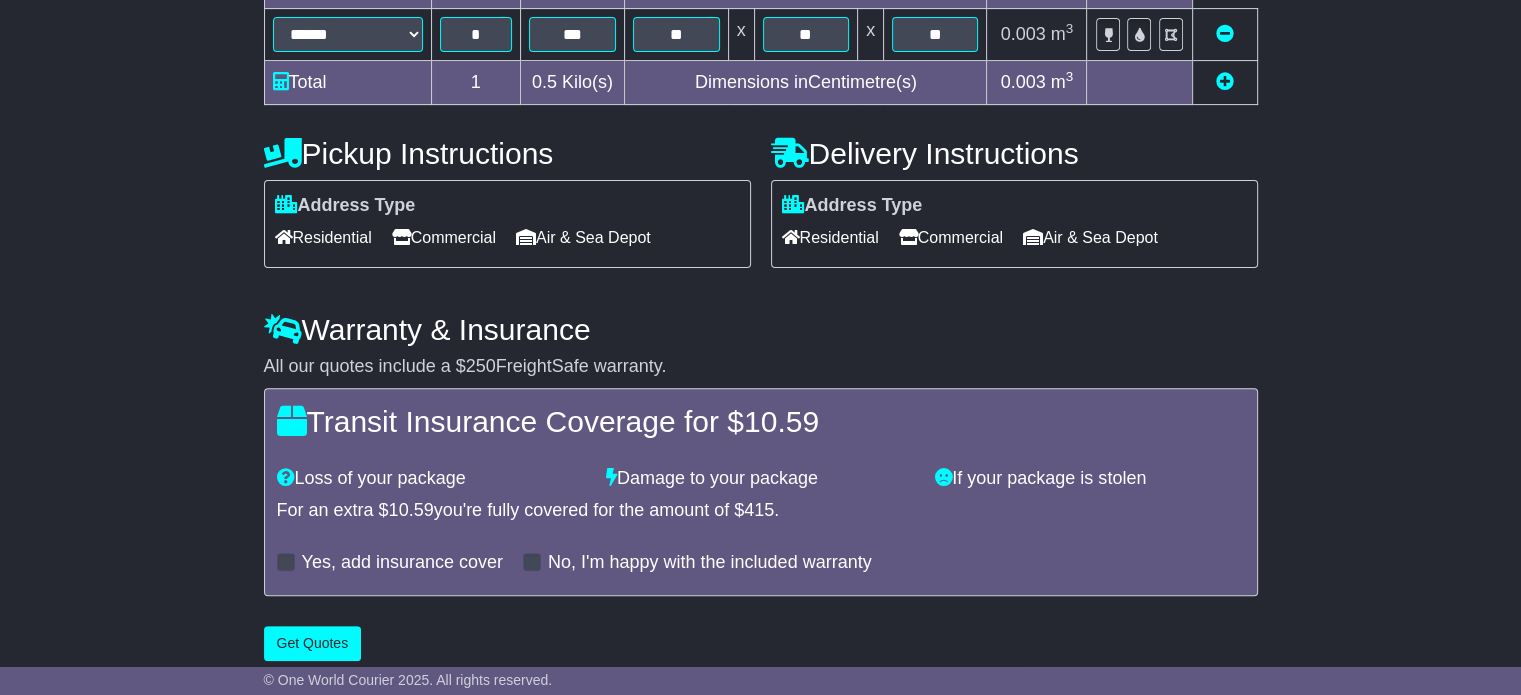 scroll, scrollTop: 619, scrollLeft: 0, axis: vertical 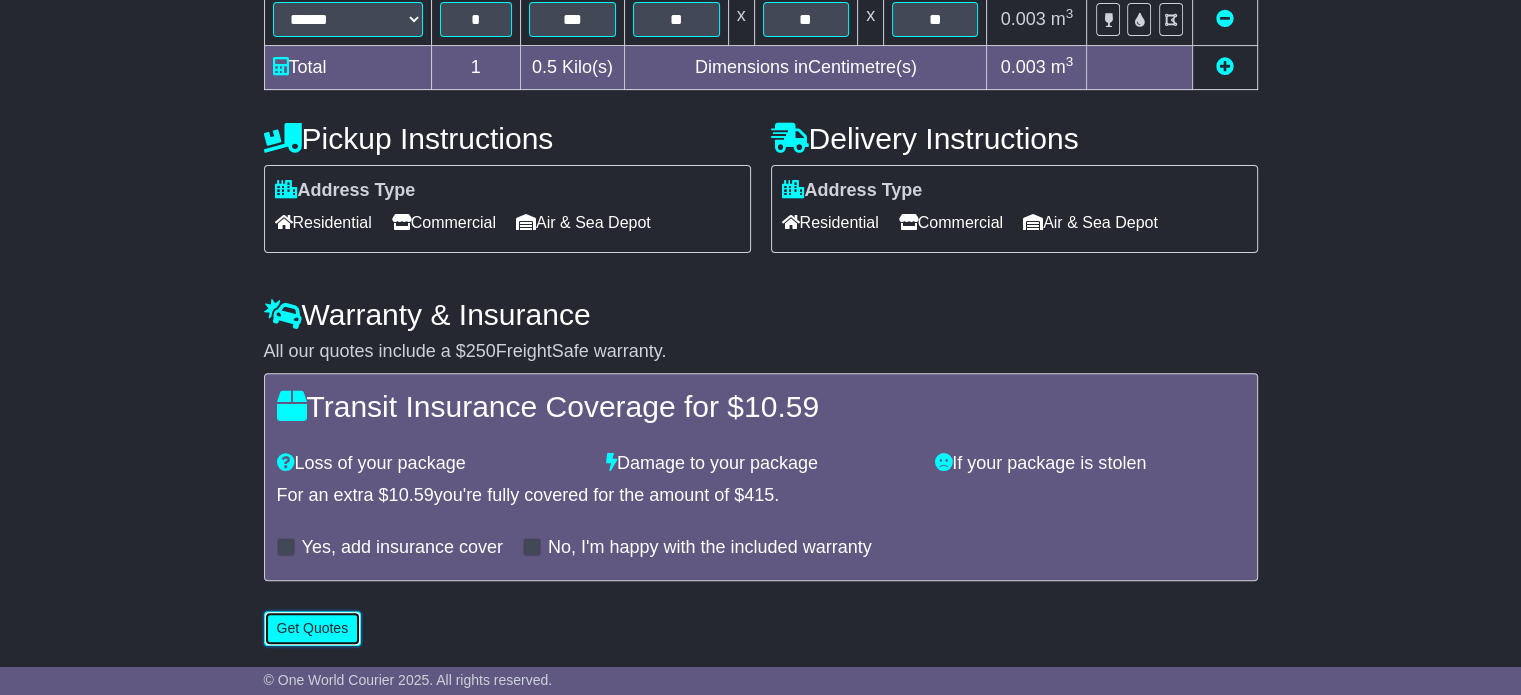 click on "Get Quotes" at bounding box center (313, 628) 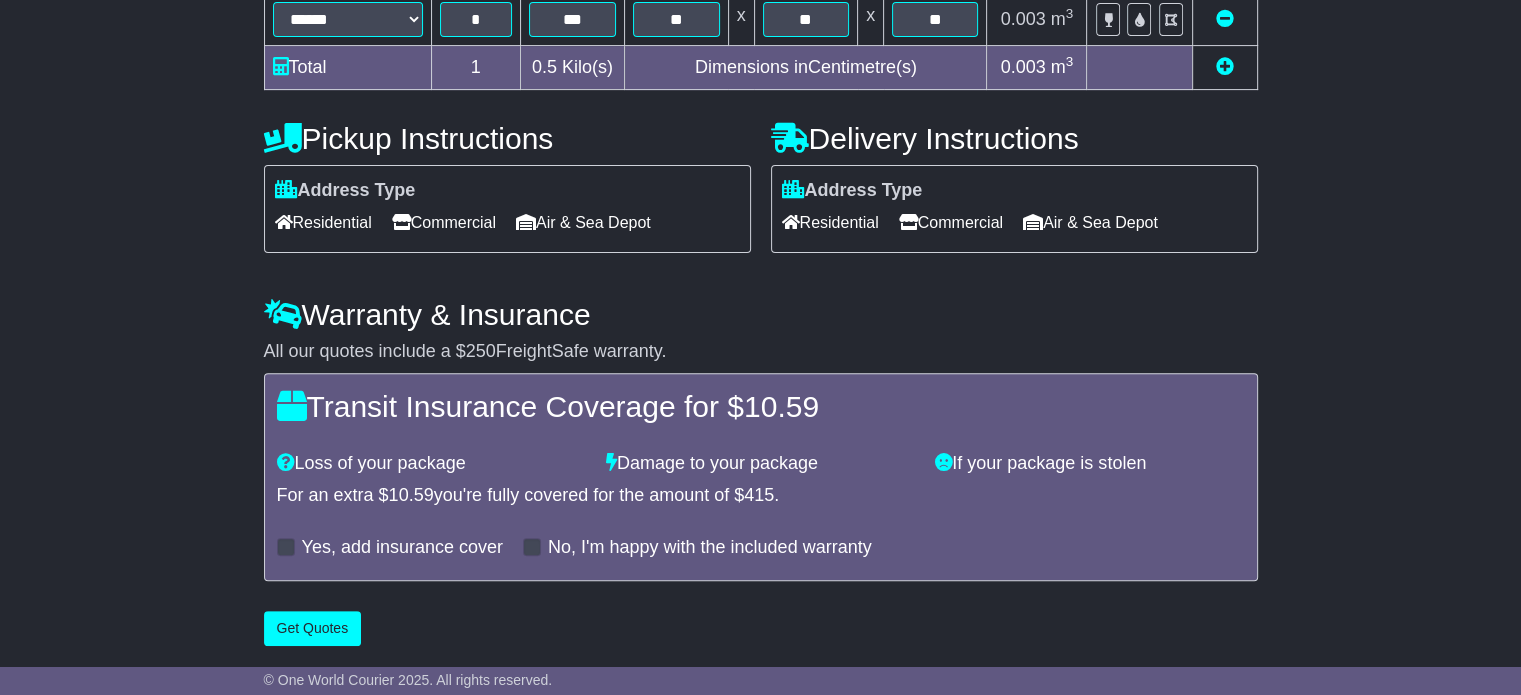 scroll, scrollTop: 0, scrollLeft: 0, axis: both 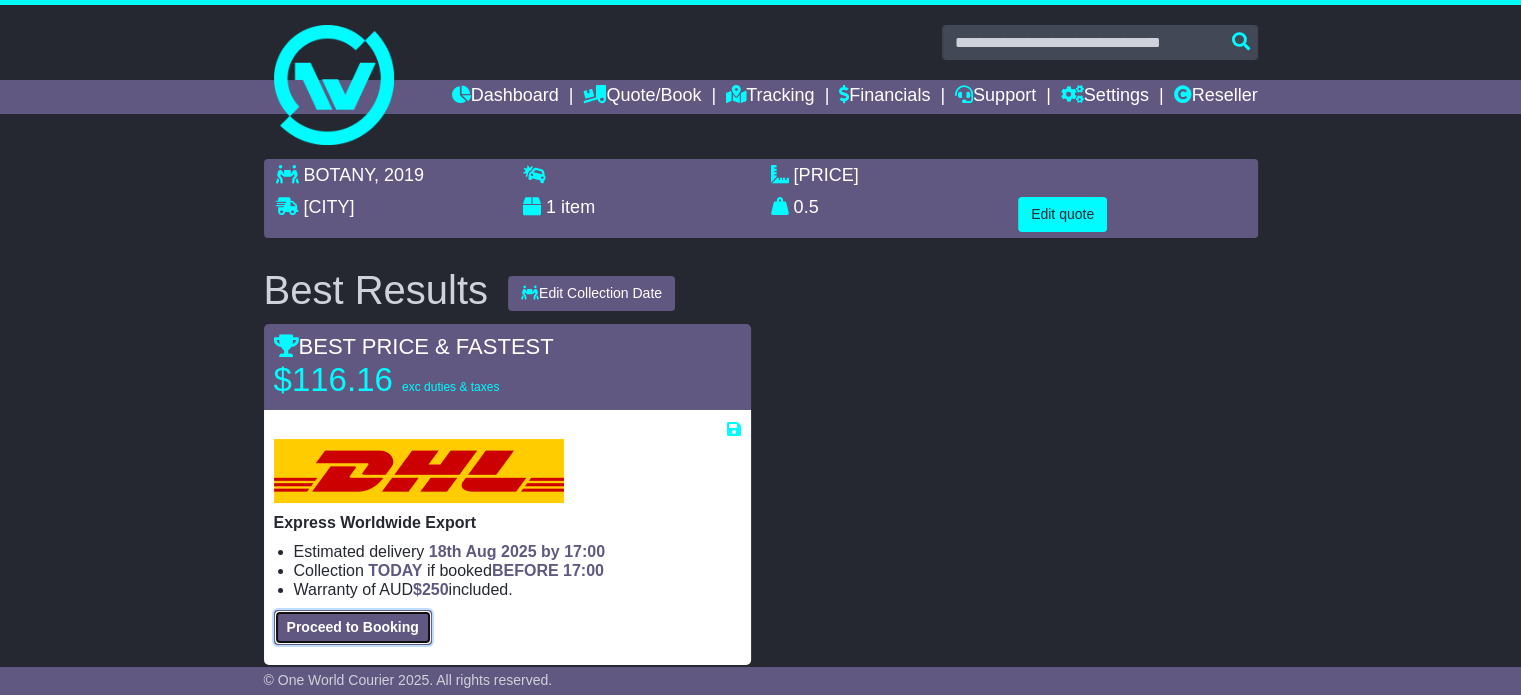 click on "Proceed to Booking" at bounding box center (353, 627) 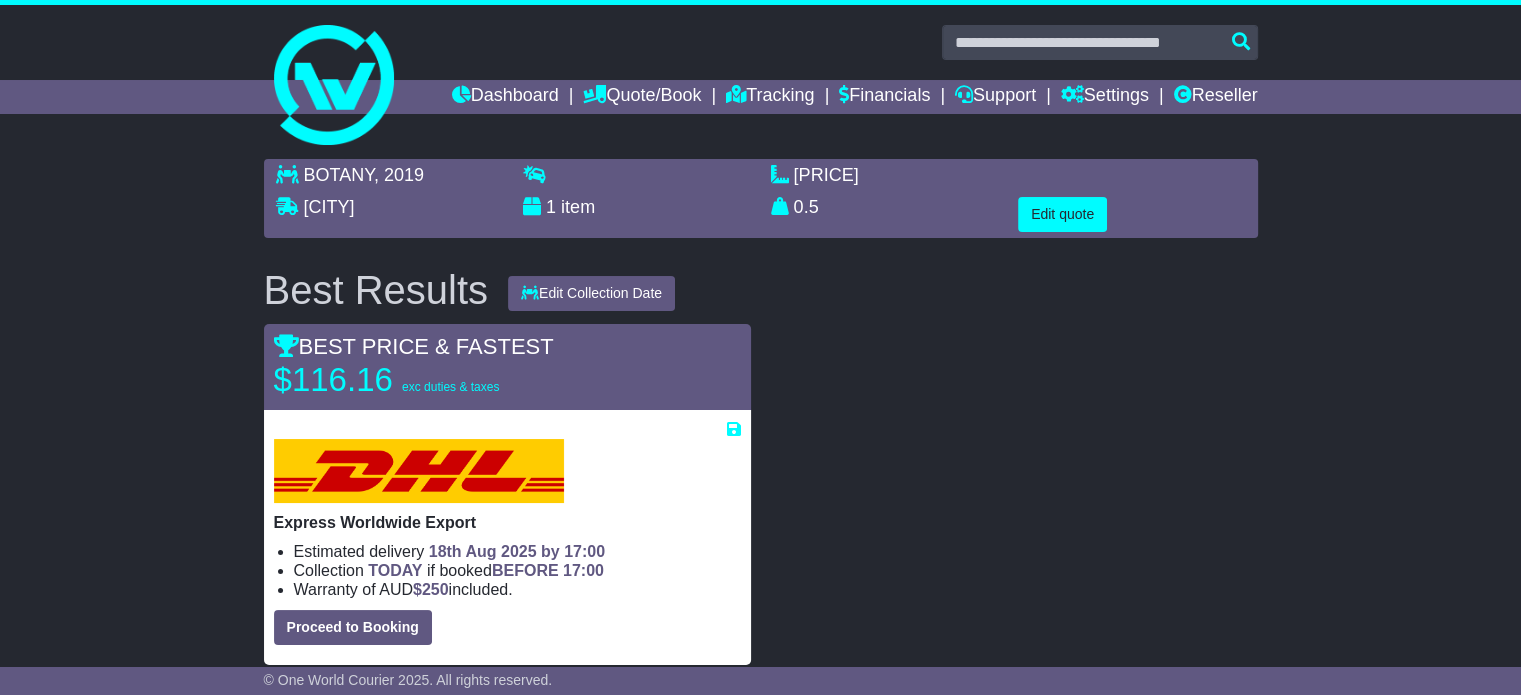 select on "***" 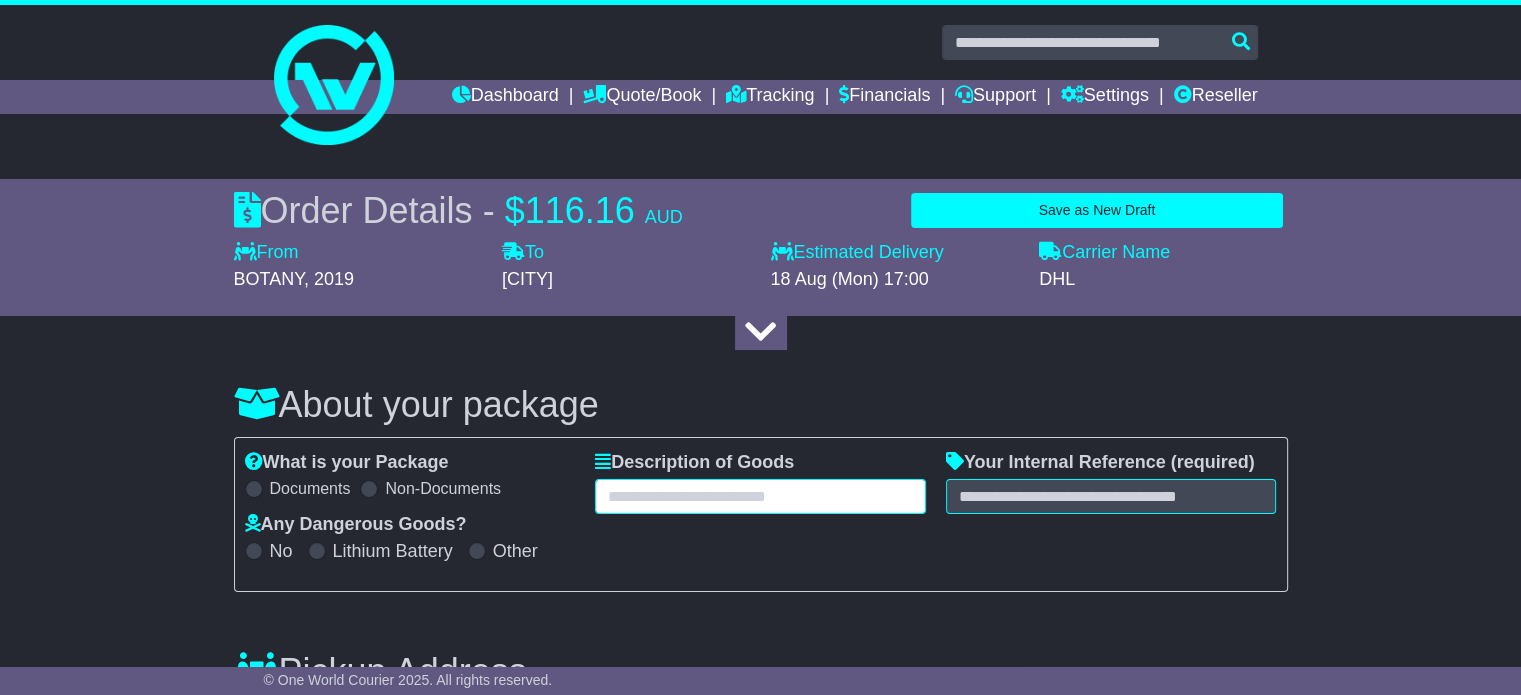 click at bounding box center (760, 496) 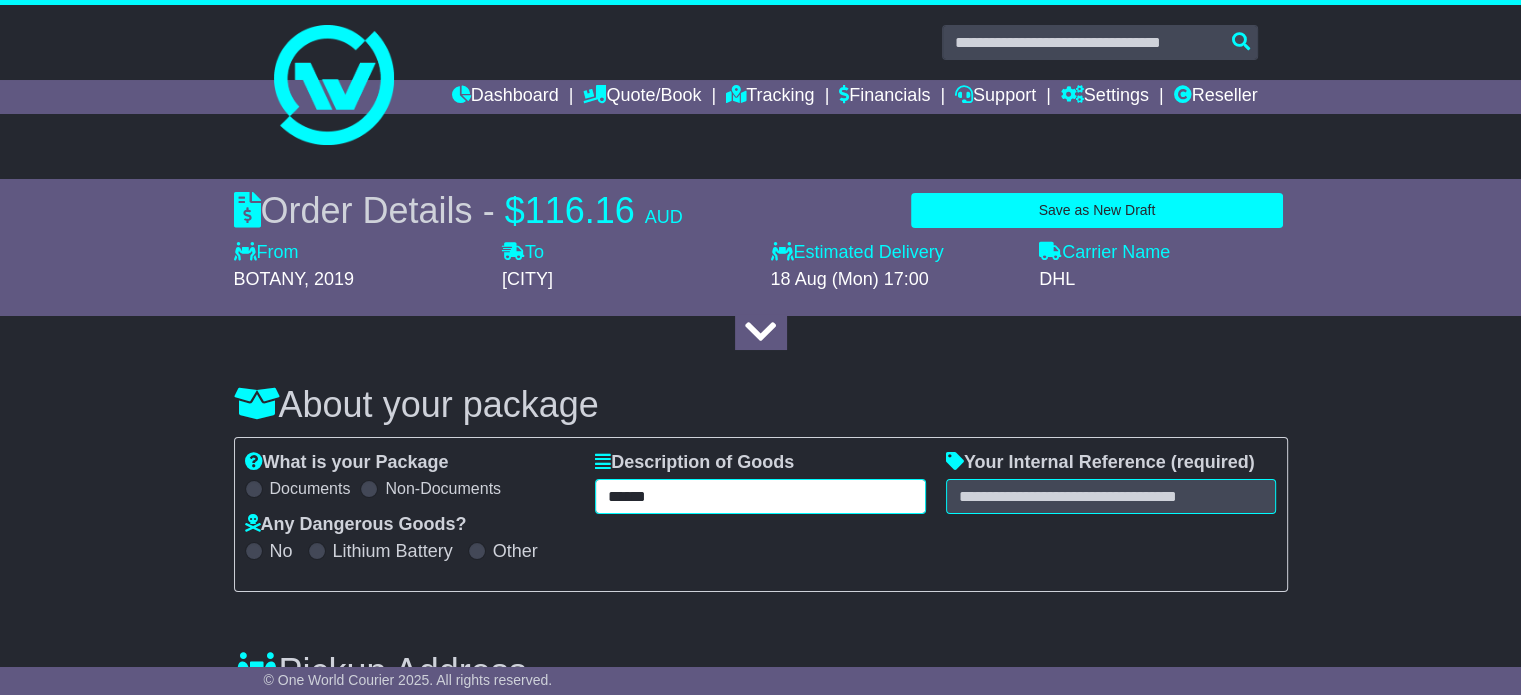 type on "******" 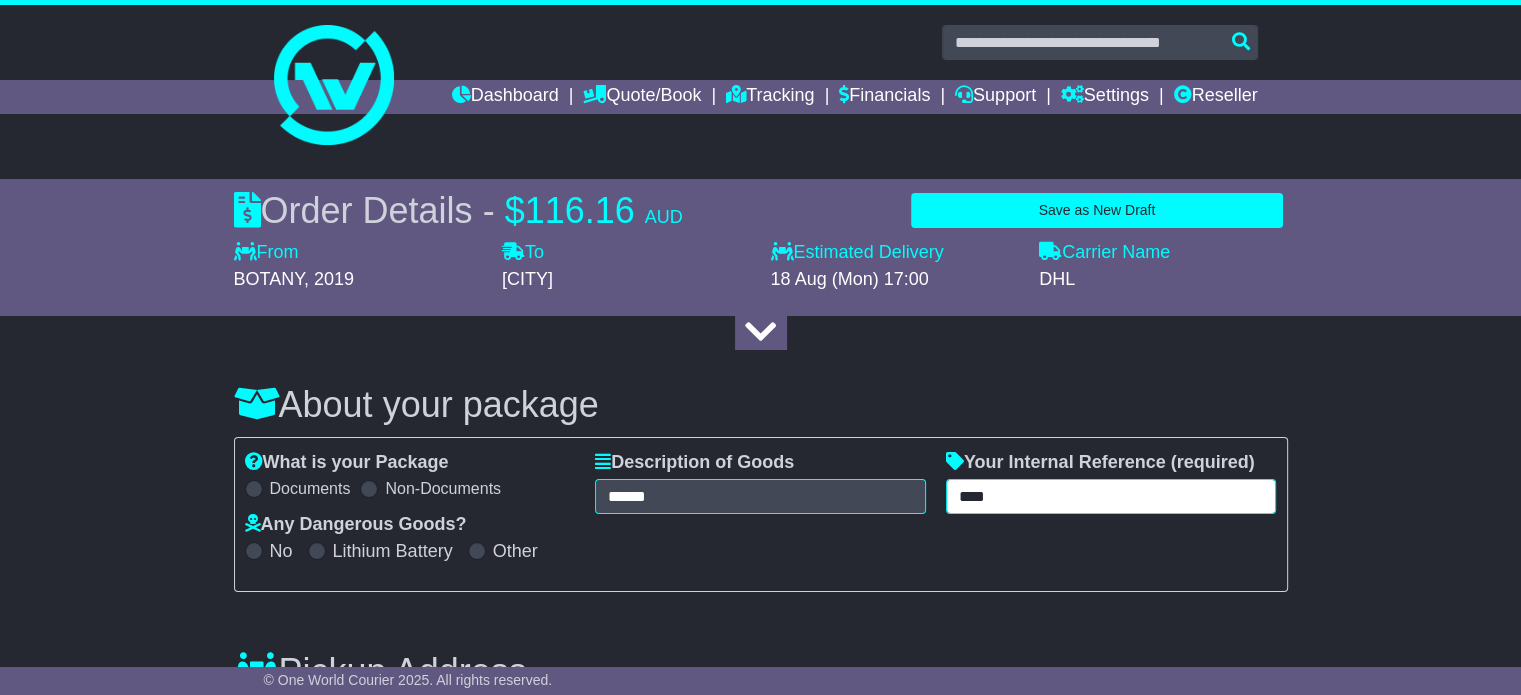 type on "****" 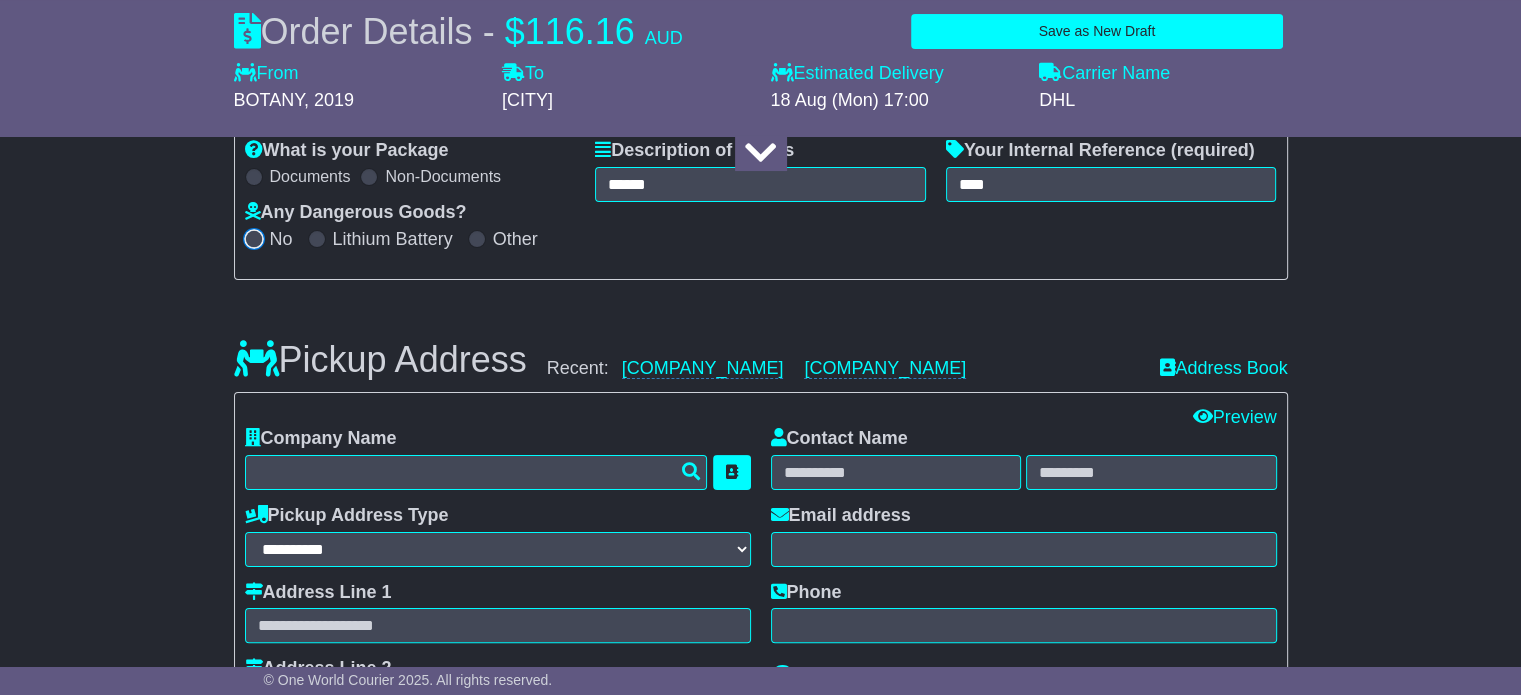 scroll, scrollTop: 363, scrollLeft: 0, axis: vertical 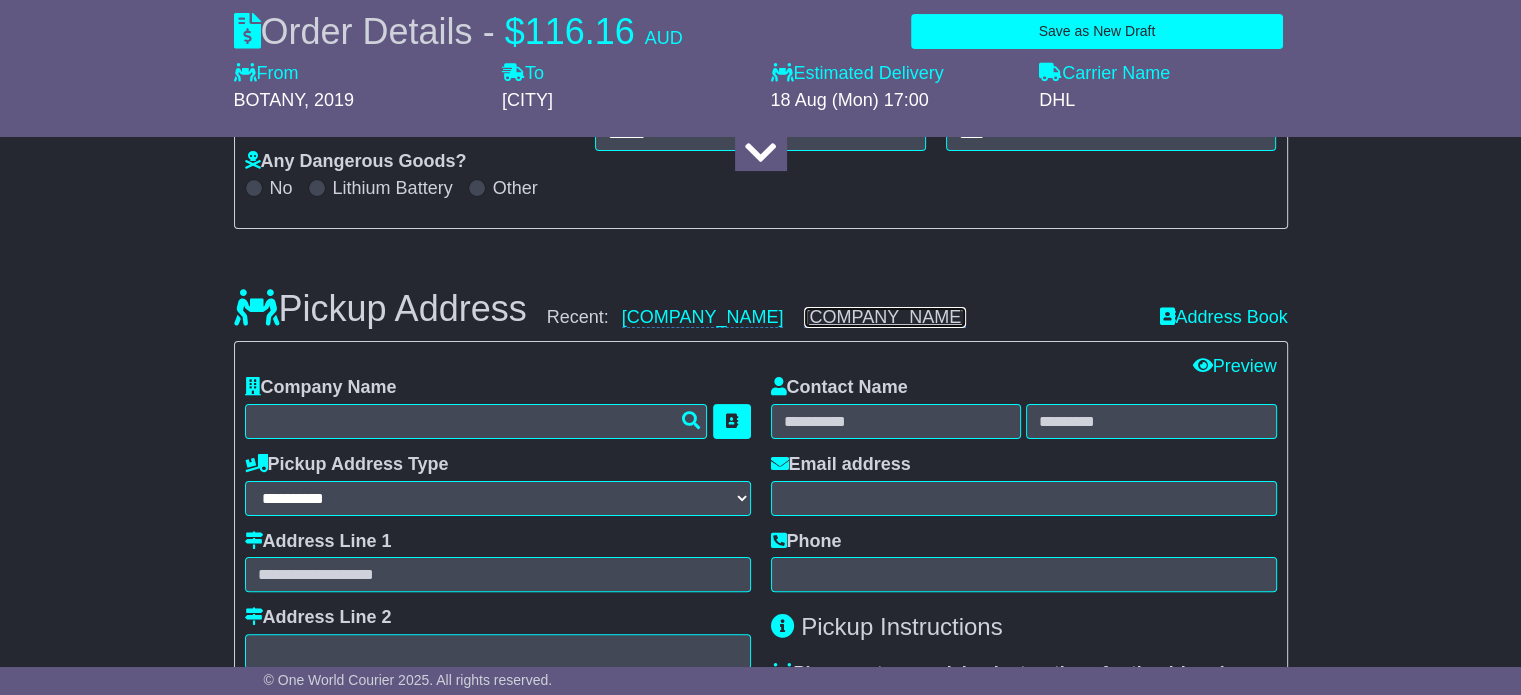click on "Yanmar Energy Australia Pty Ltd" at bounding box center [885, 317] 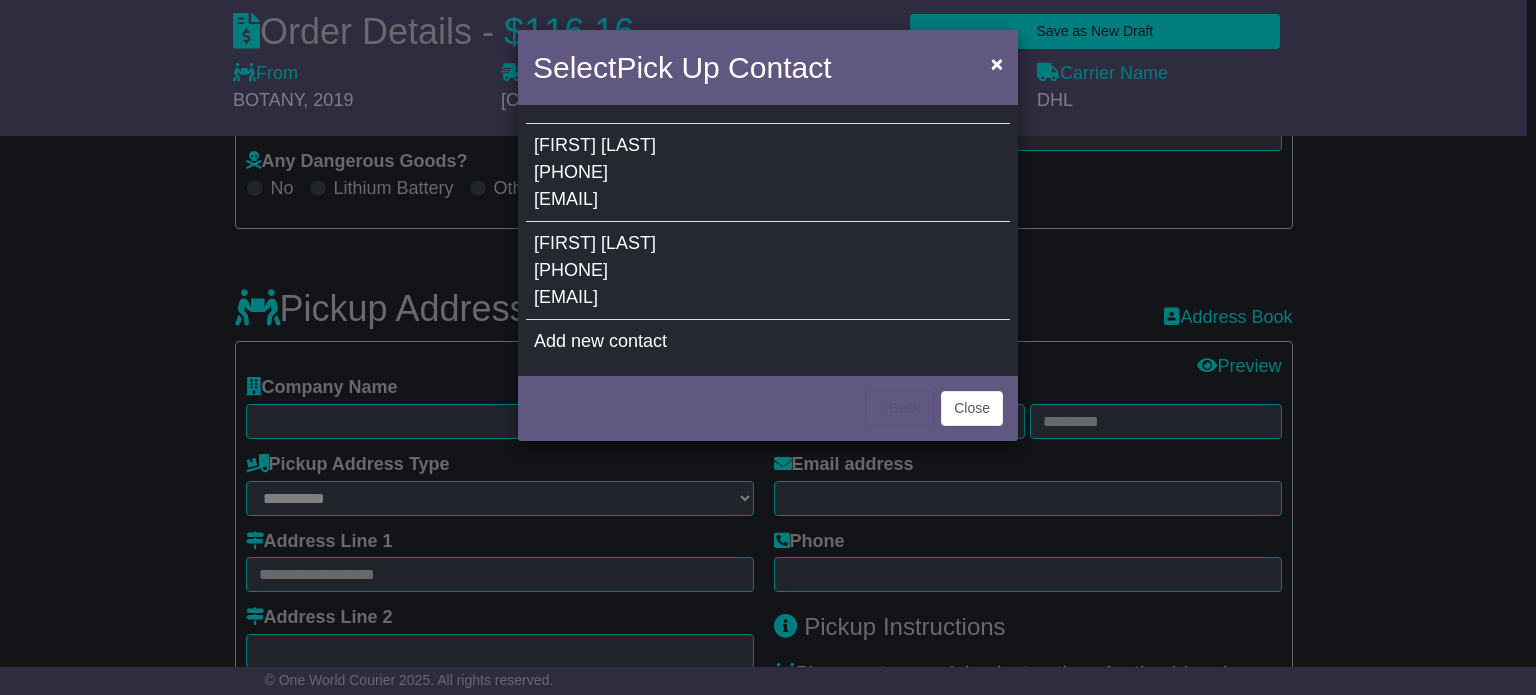 click on "Coad" at bounding box center (628, 243) 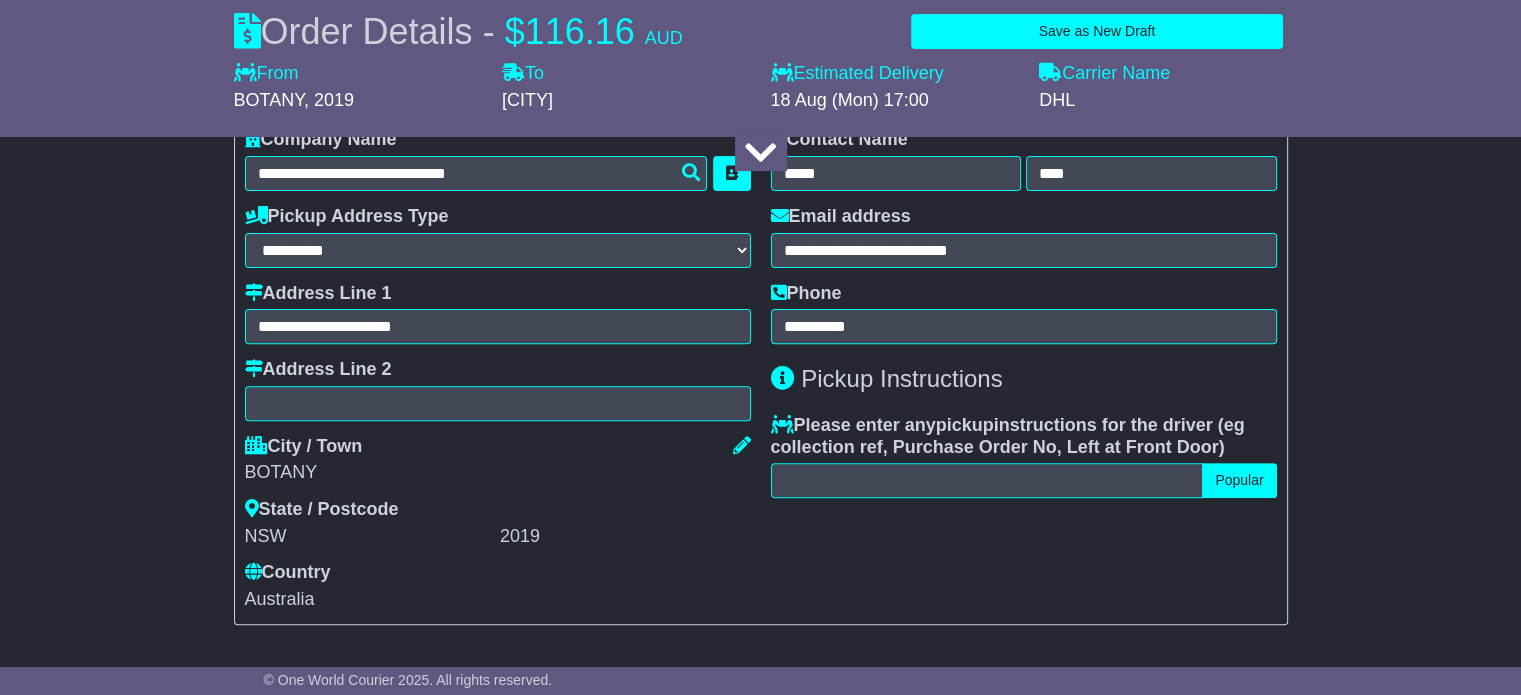 scroll, scrollTop: 616, scrollLeft: 0, axis: vertical 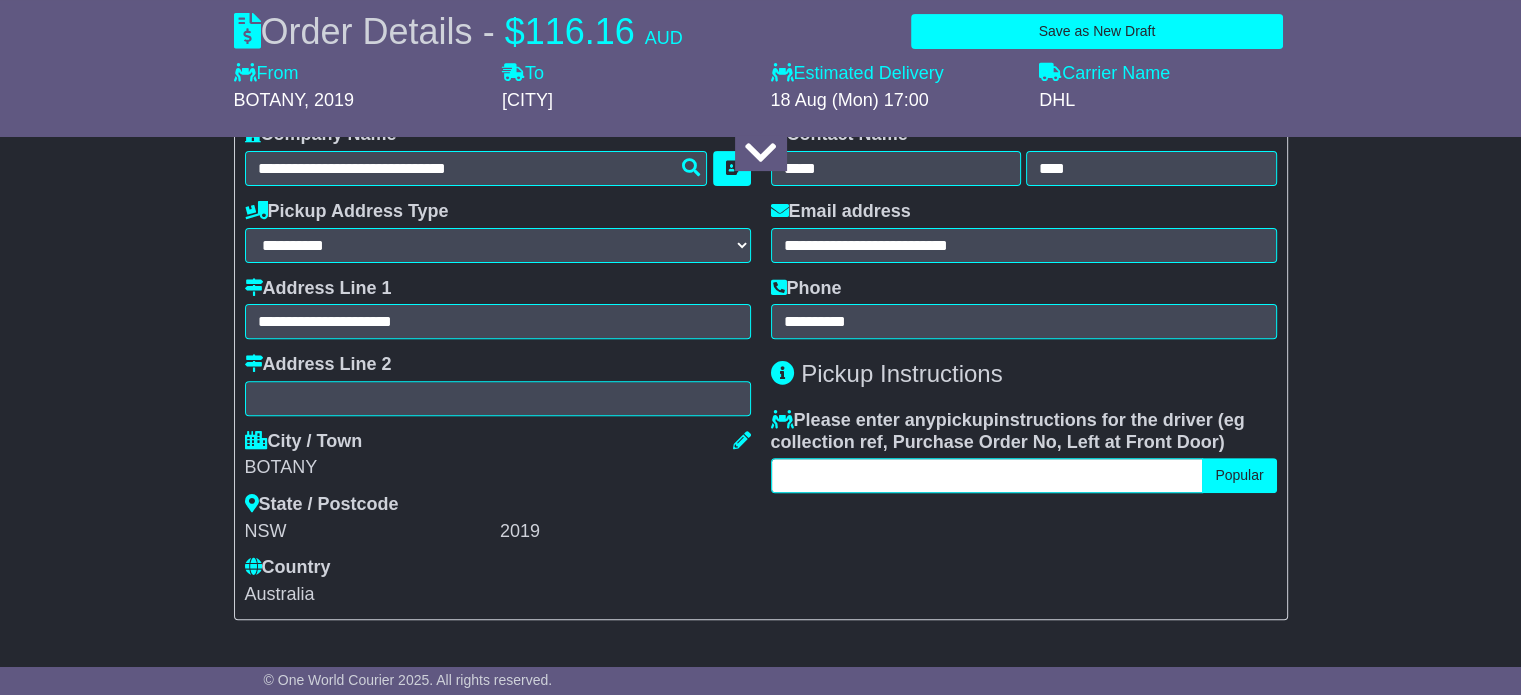 click at bounding box center (987, 475) 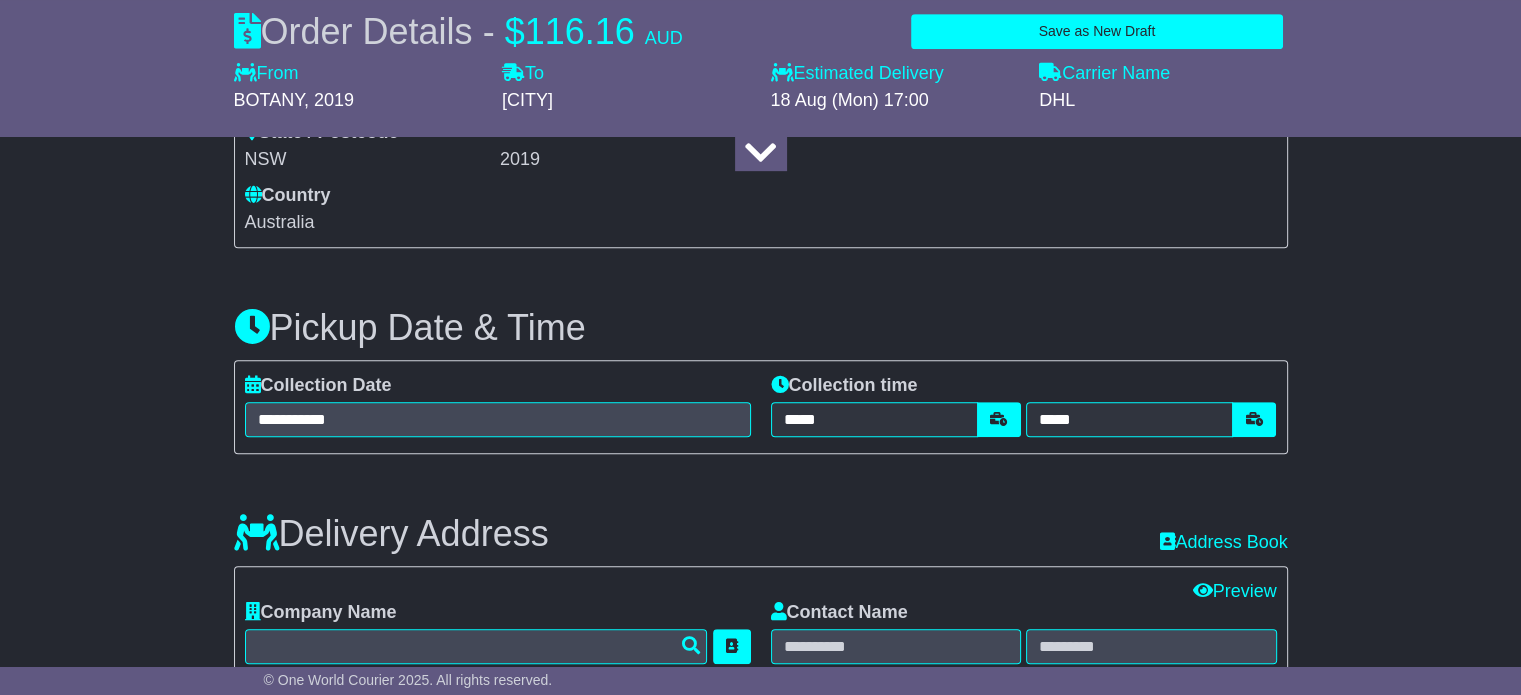 scroll, scrollTop: 1015, scrollLeft: 0, axis: vertical 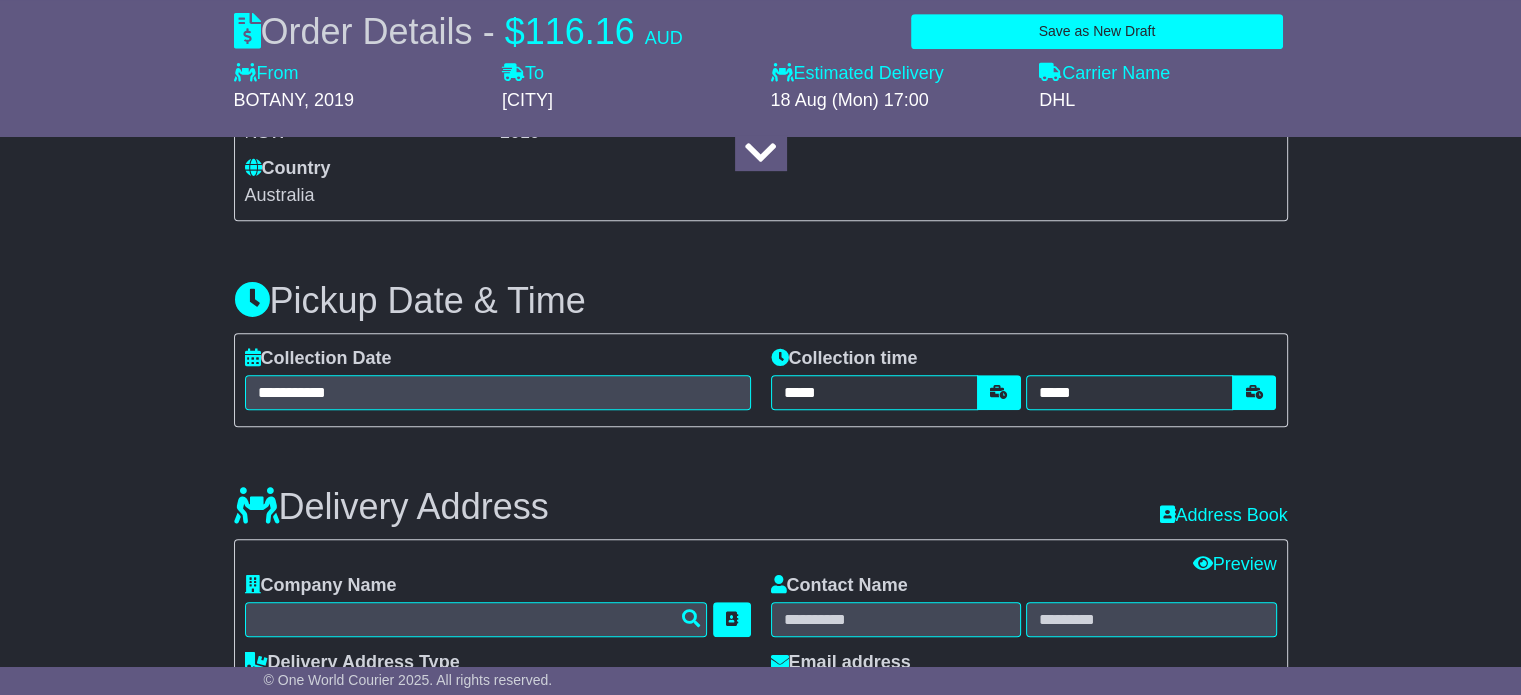 type on "******" 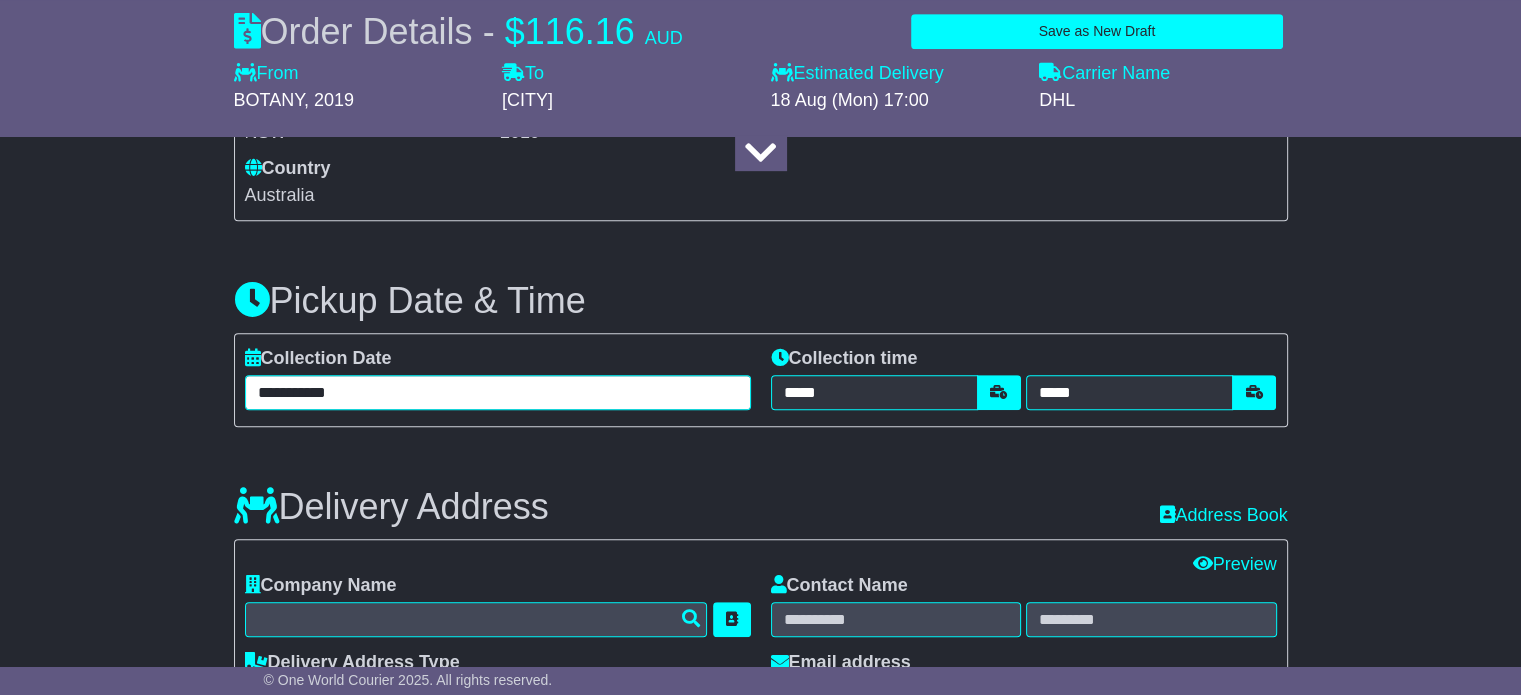 click on "**********" at bounding box center [498, 392] 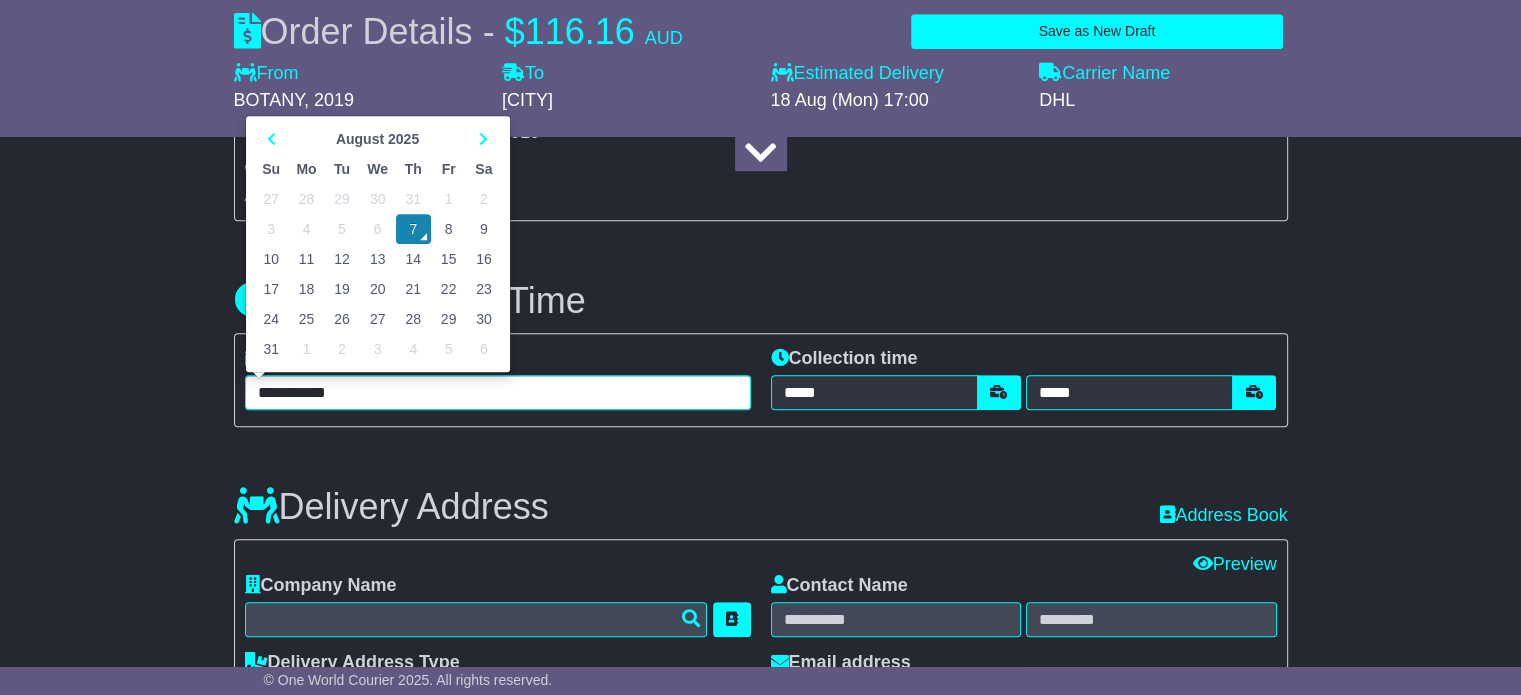 click on "8" at bounding box center [448, 229] 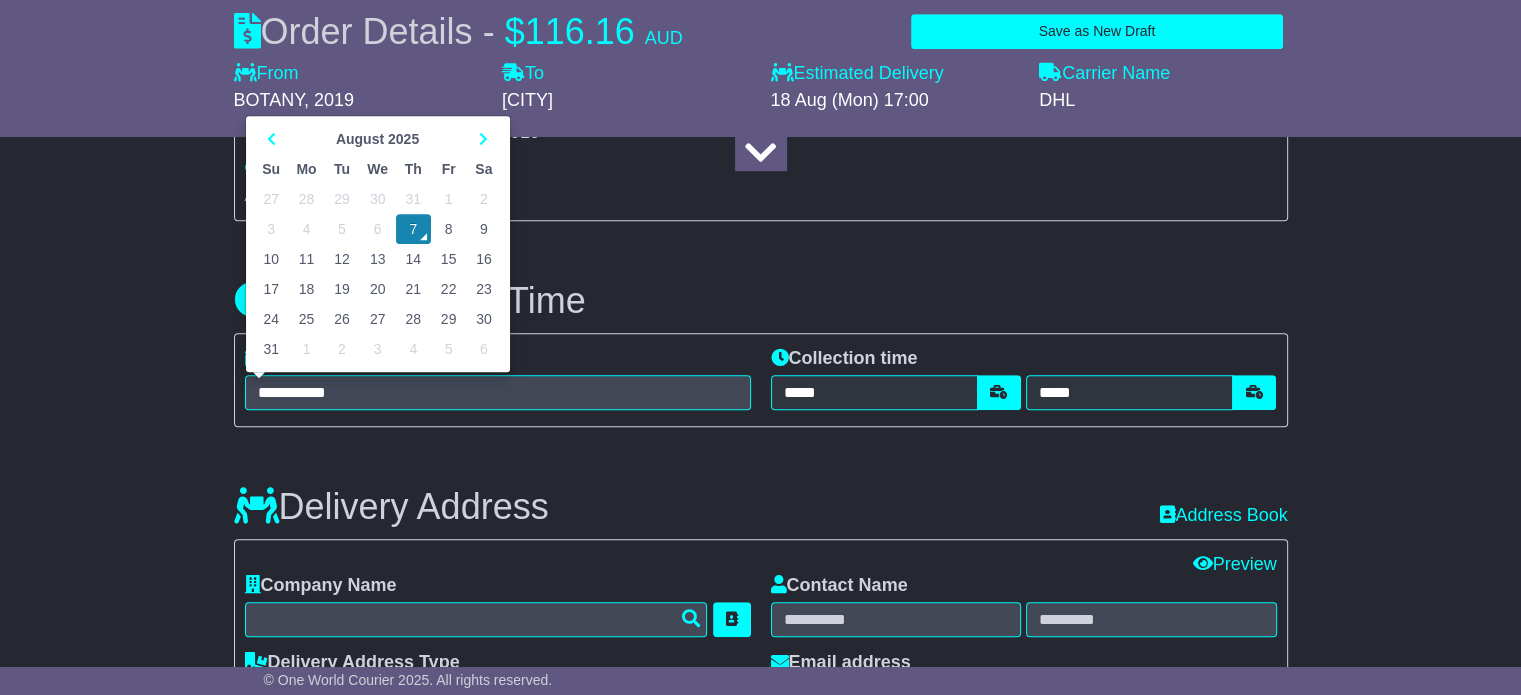 type on "**********" 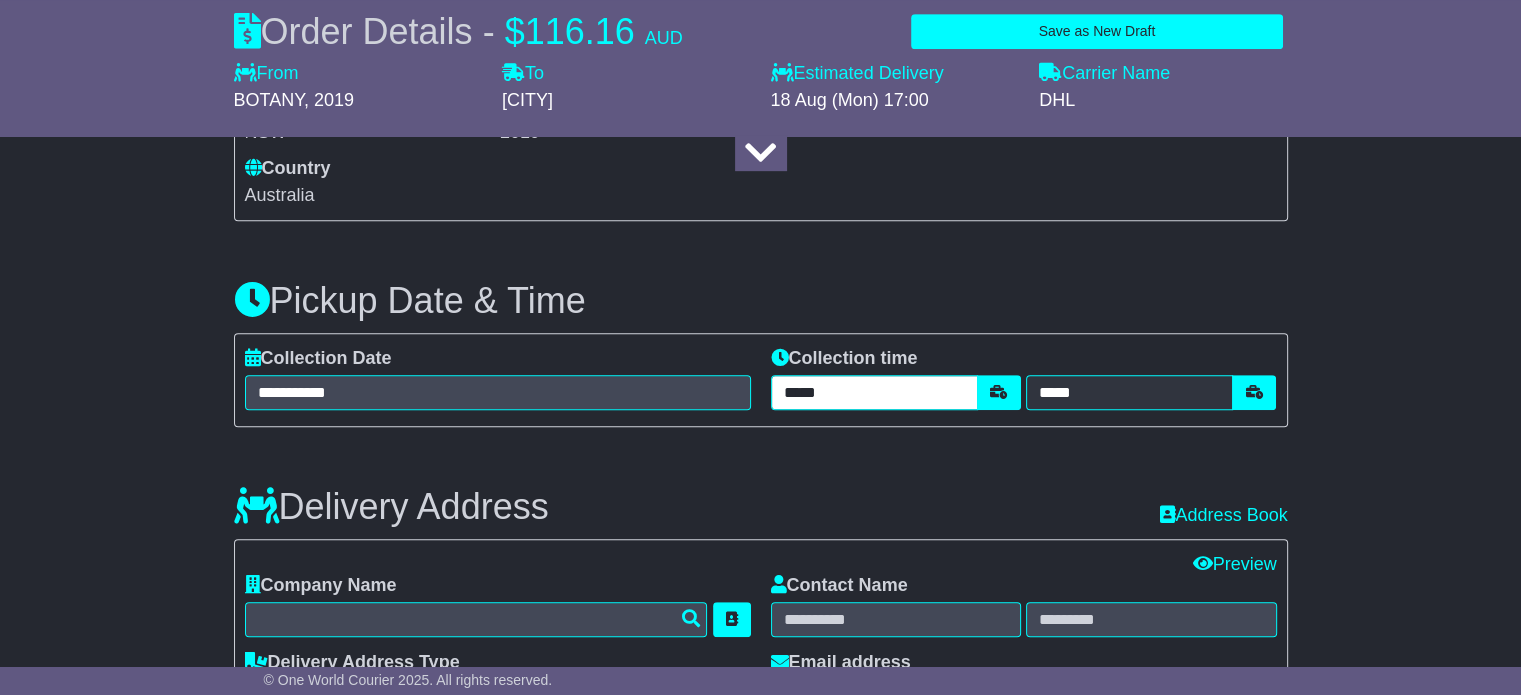 click on "*****" at bounding box center [874, 392] 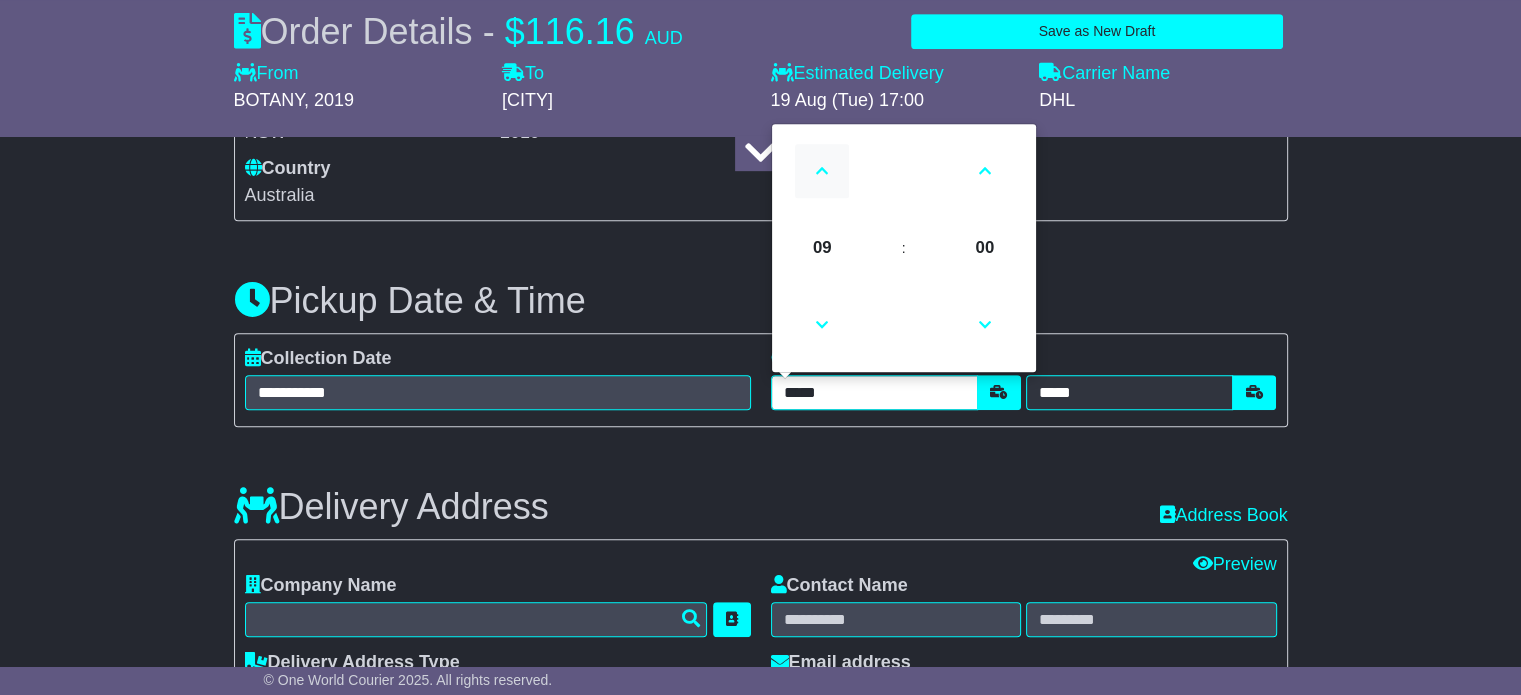 click at bounding box center [822, 171] 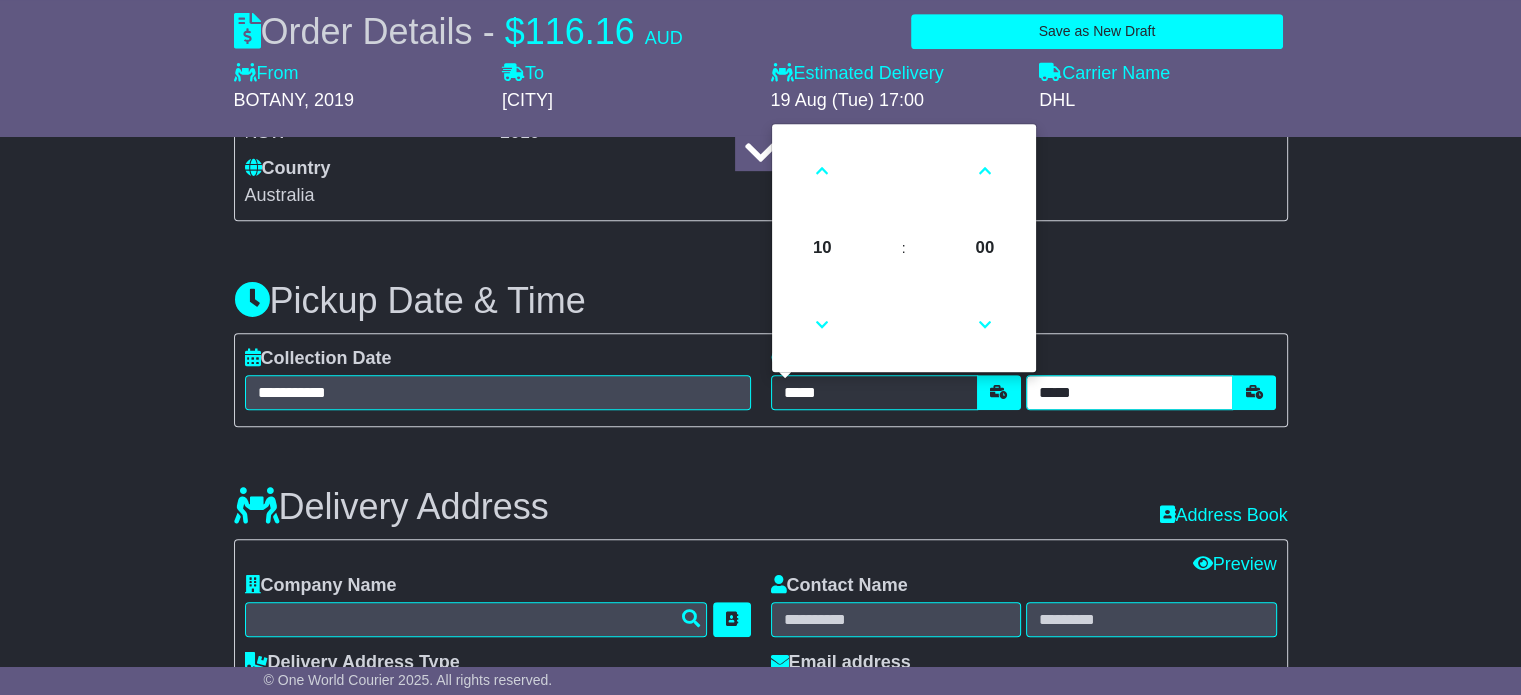 click on "*****" at bounding box center (1129, 392) 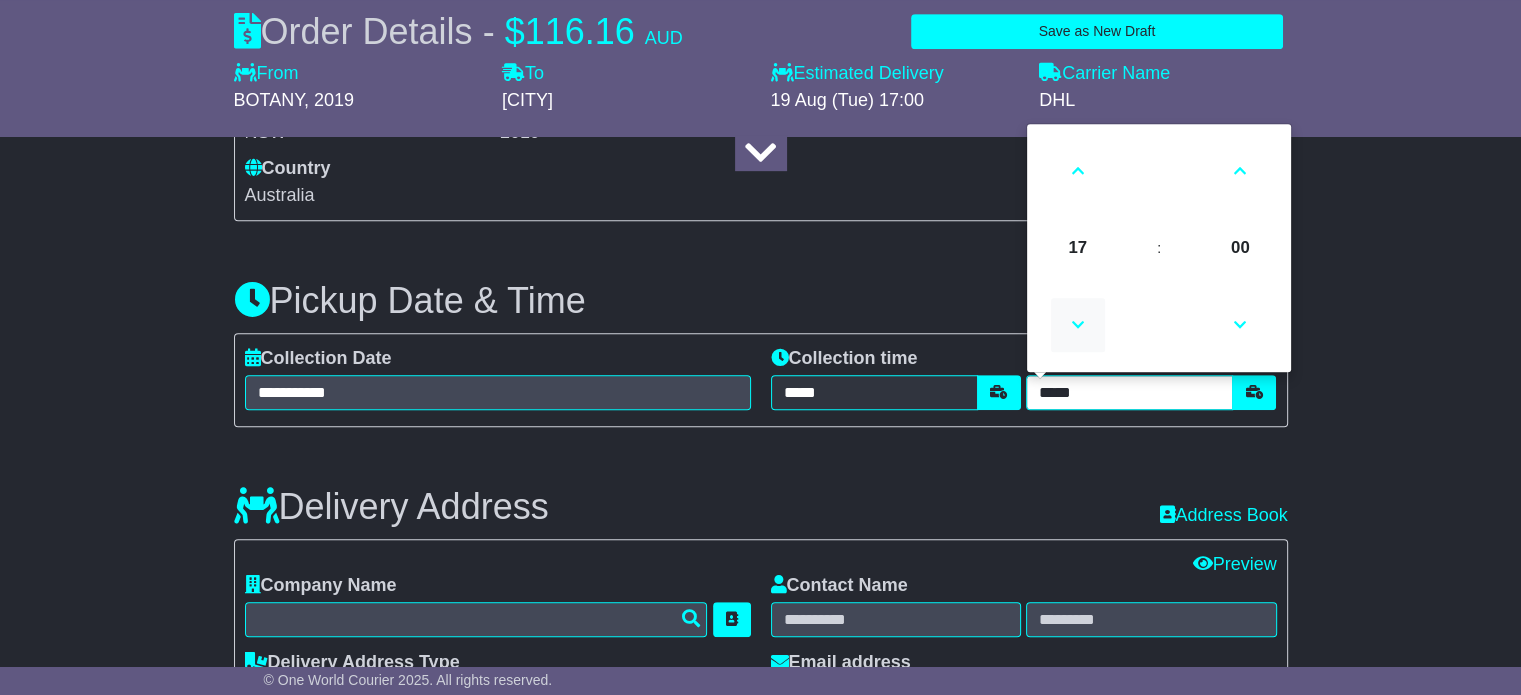 click at bounding box center (1078, 325) 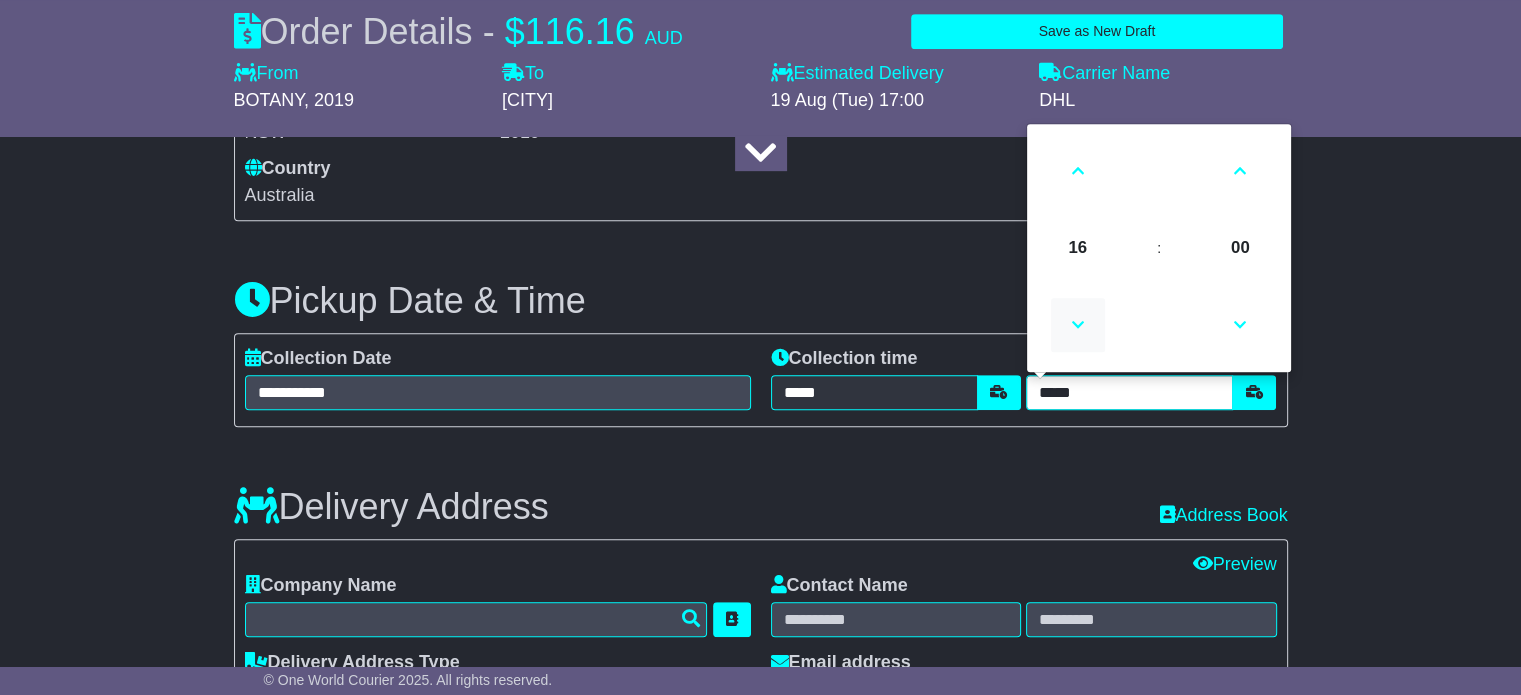 click at bounding box center (1078, 325) 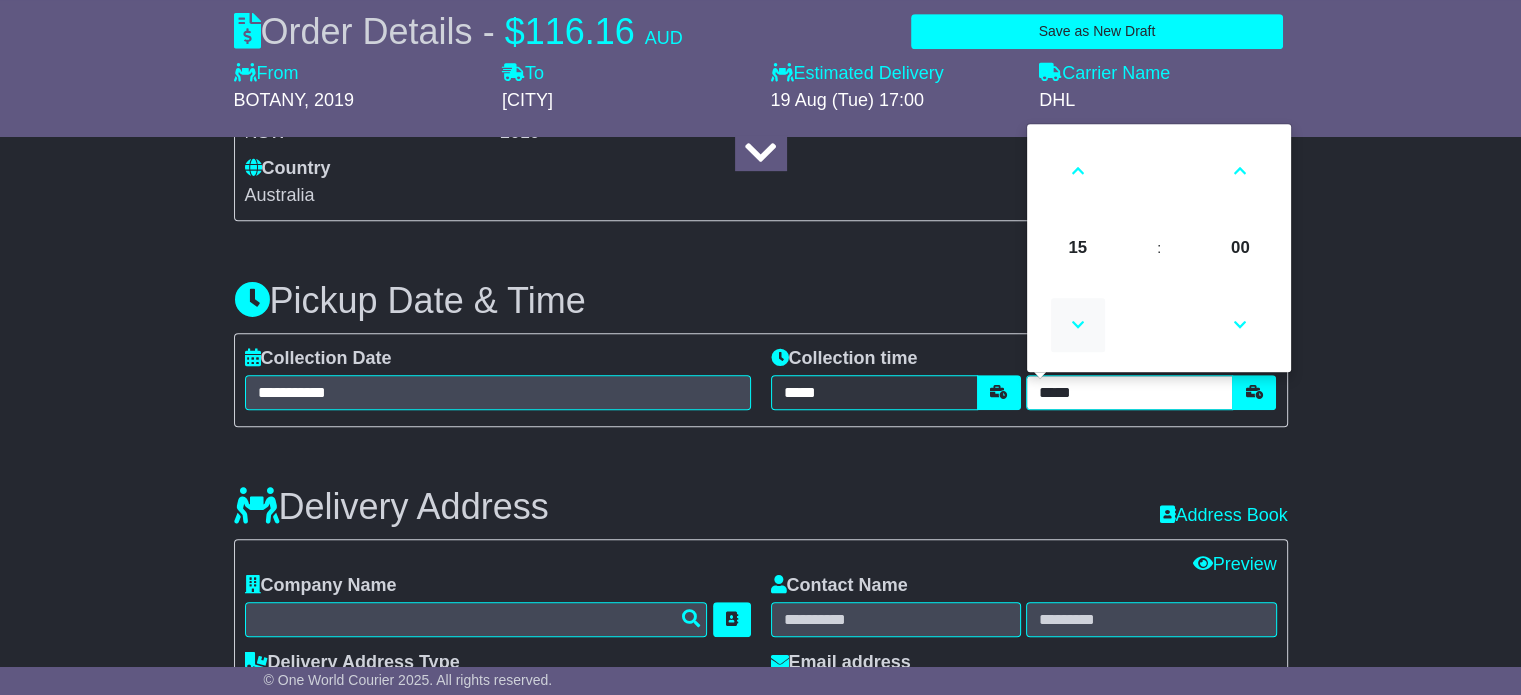 click at bounding box center [1078, 325] 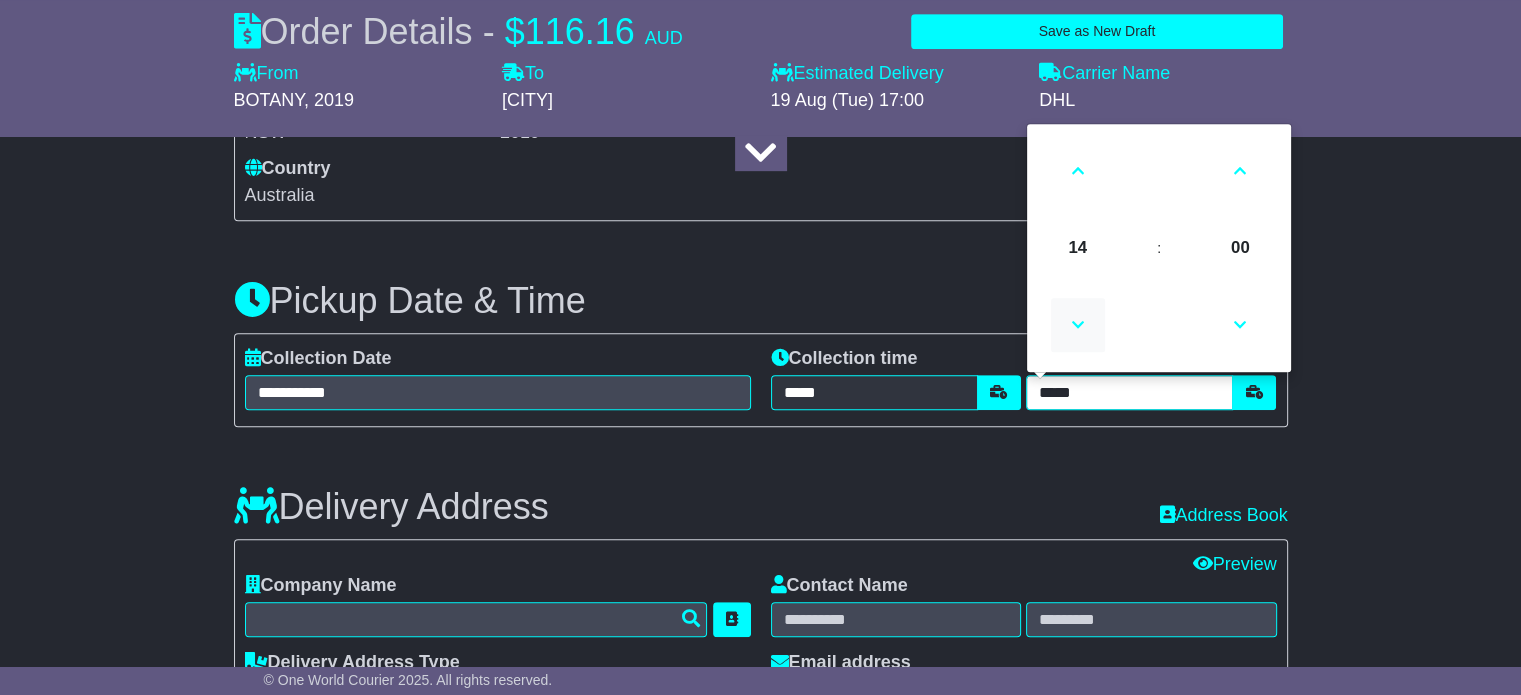 click at bounding box center [1078, 325] 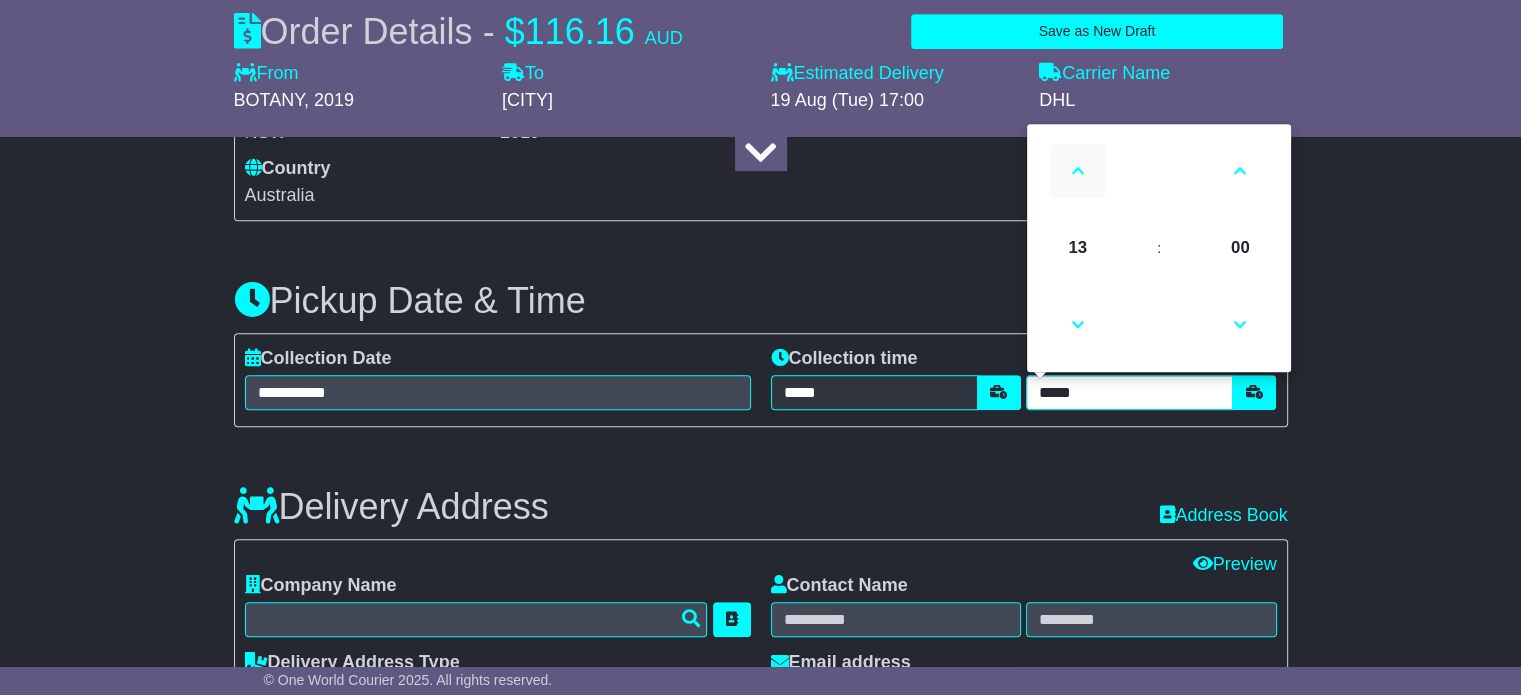 click at bounding box center [1078, 171] 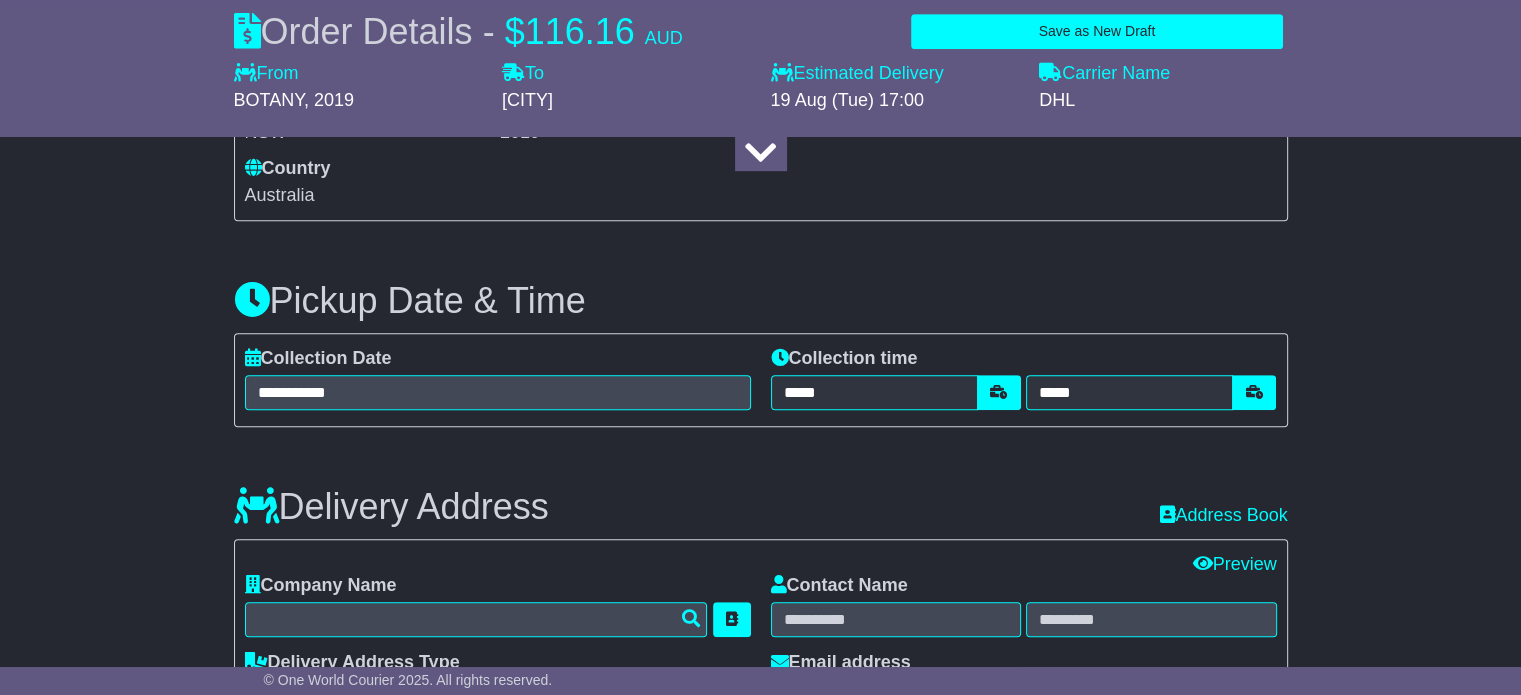 click on "Delivery Address
Recent:
Address Book" at bounding box center (761, 492) 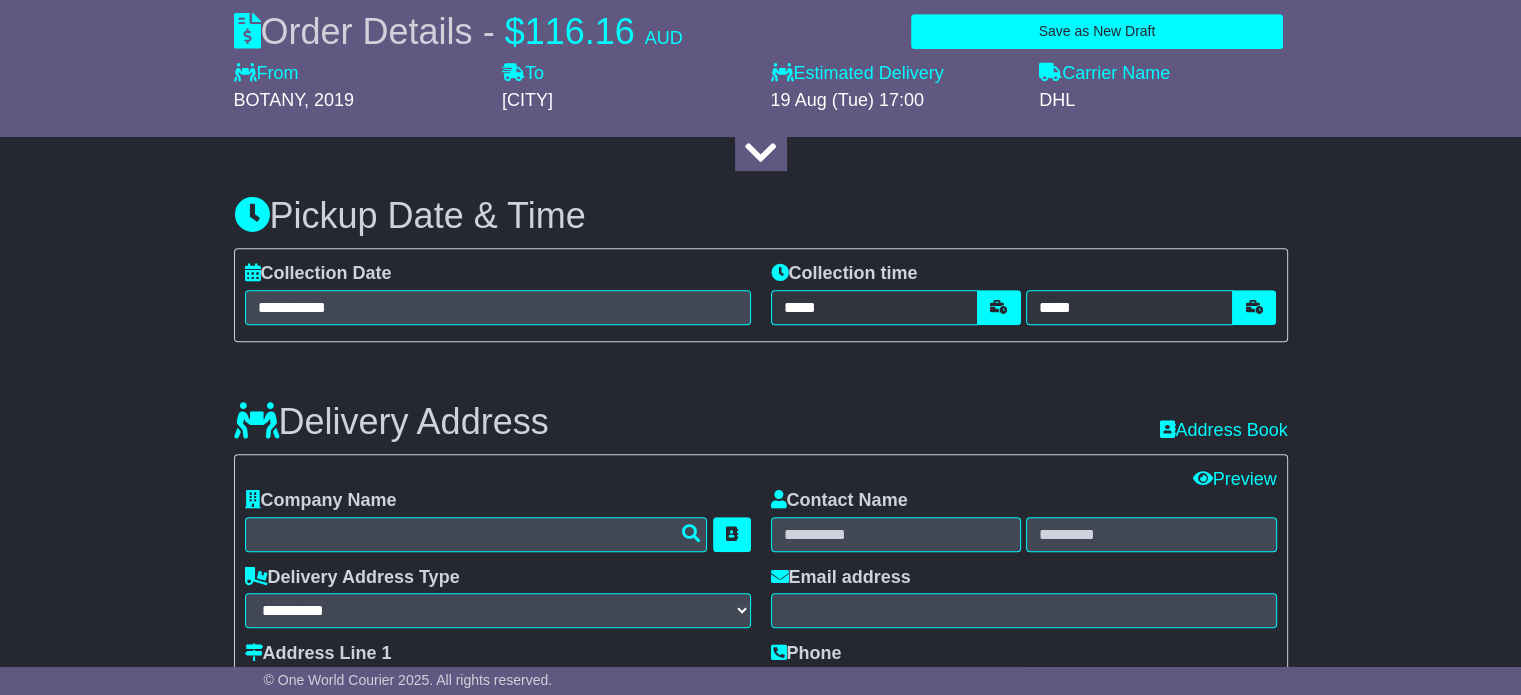 scroll, scrollTop: 1102, scrollLeft: 0, axis: vertical 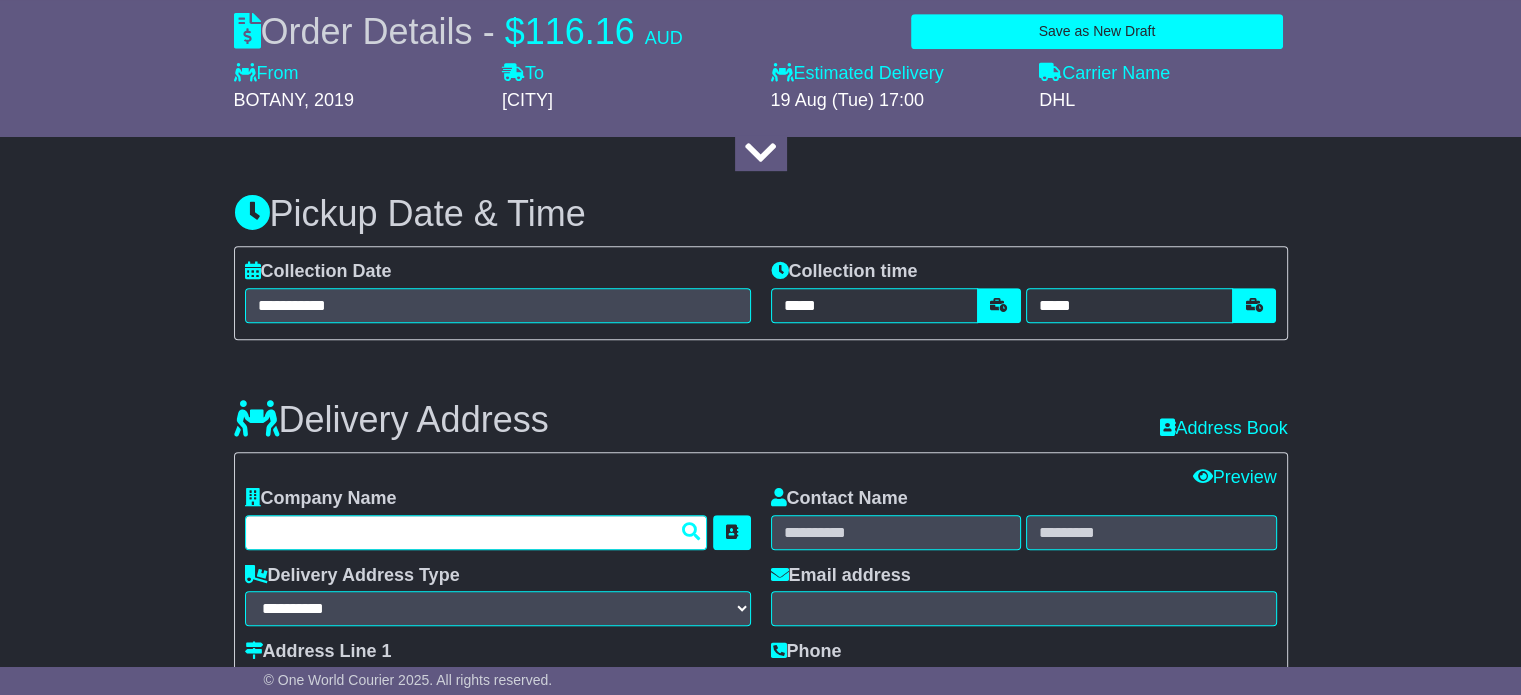 click at bounding box center [476, 532] 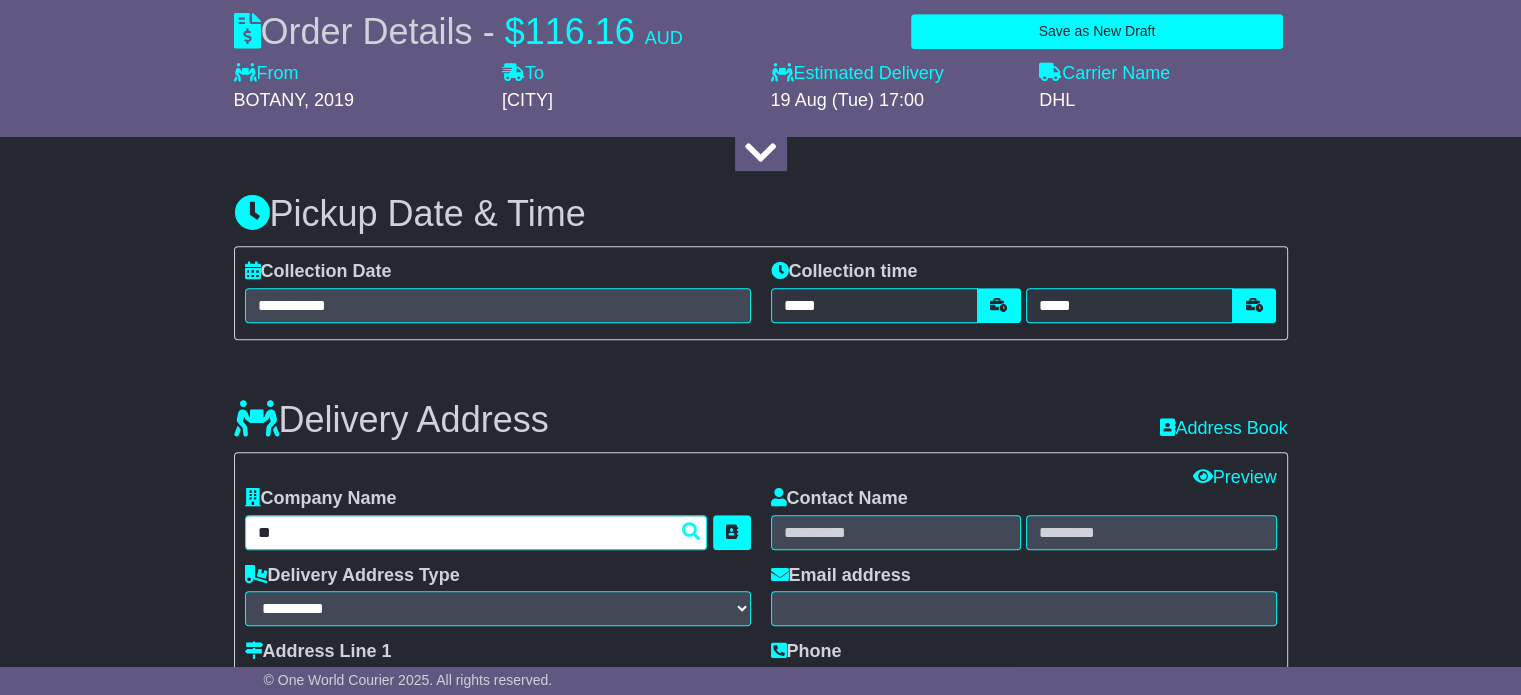type on "***" 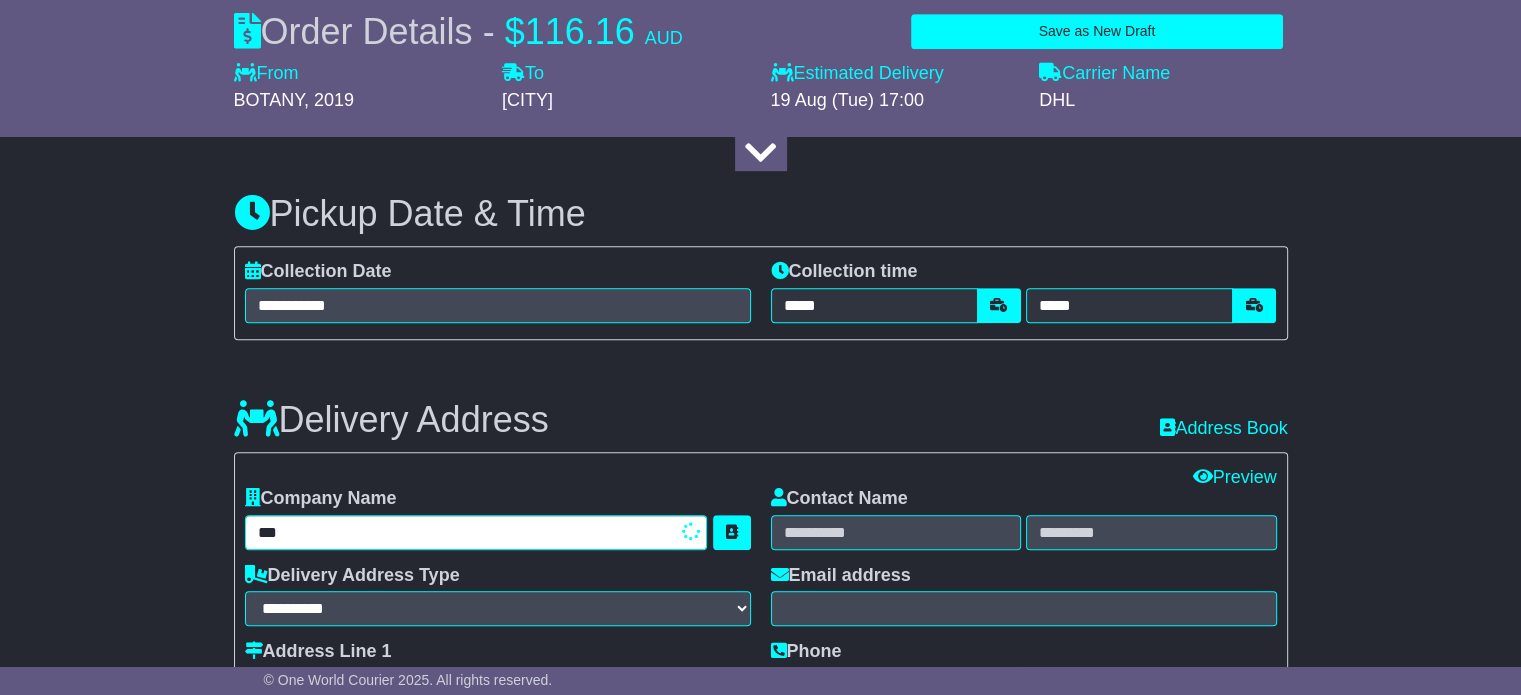 type on "**********" 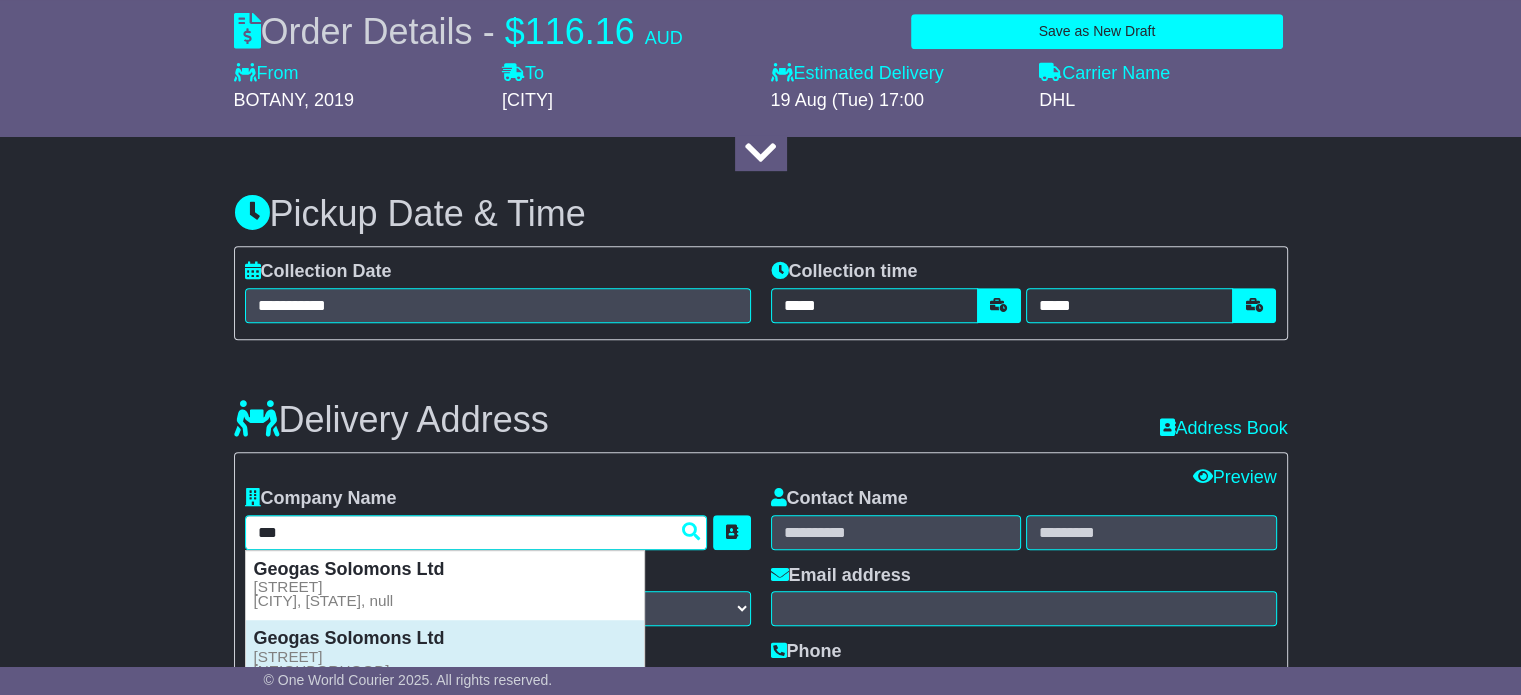 click on "Mendana Avenue Point Cruz   HONIARA, Capital Territory, null" at bounding box center [324, 671] 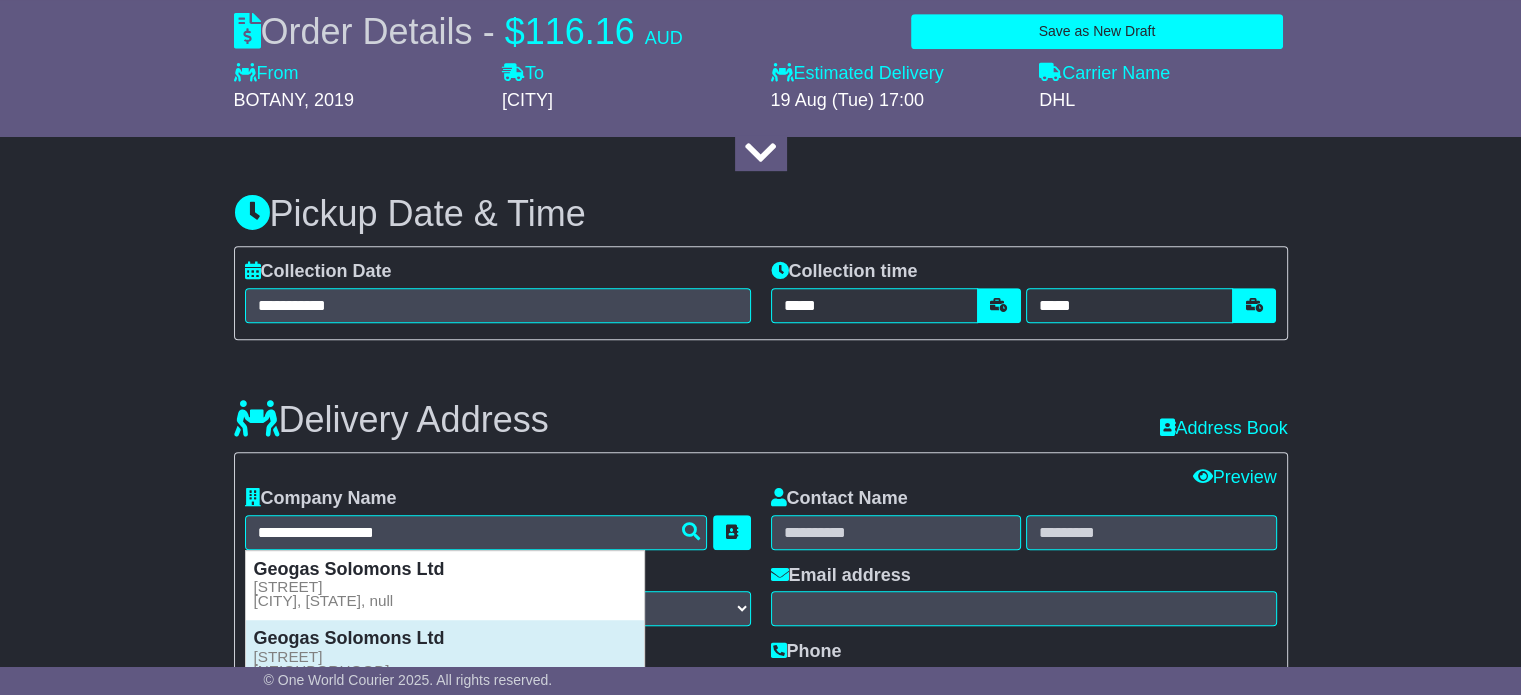 type 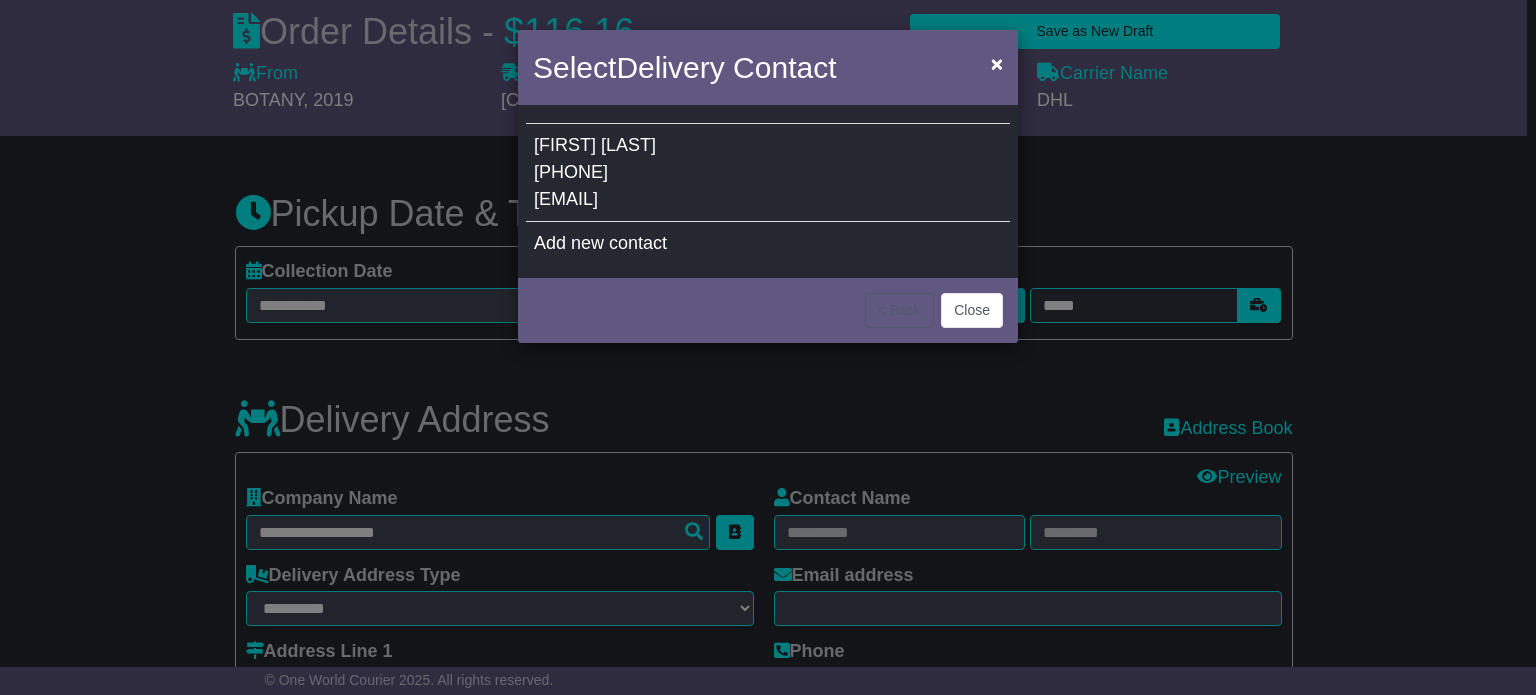click on "Dobu" at bounding box center (628, 145) 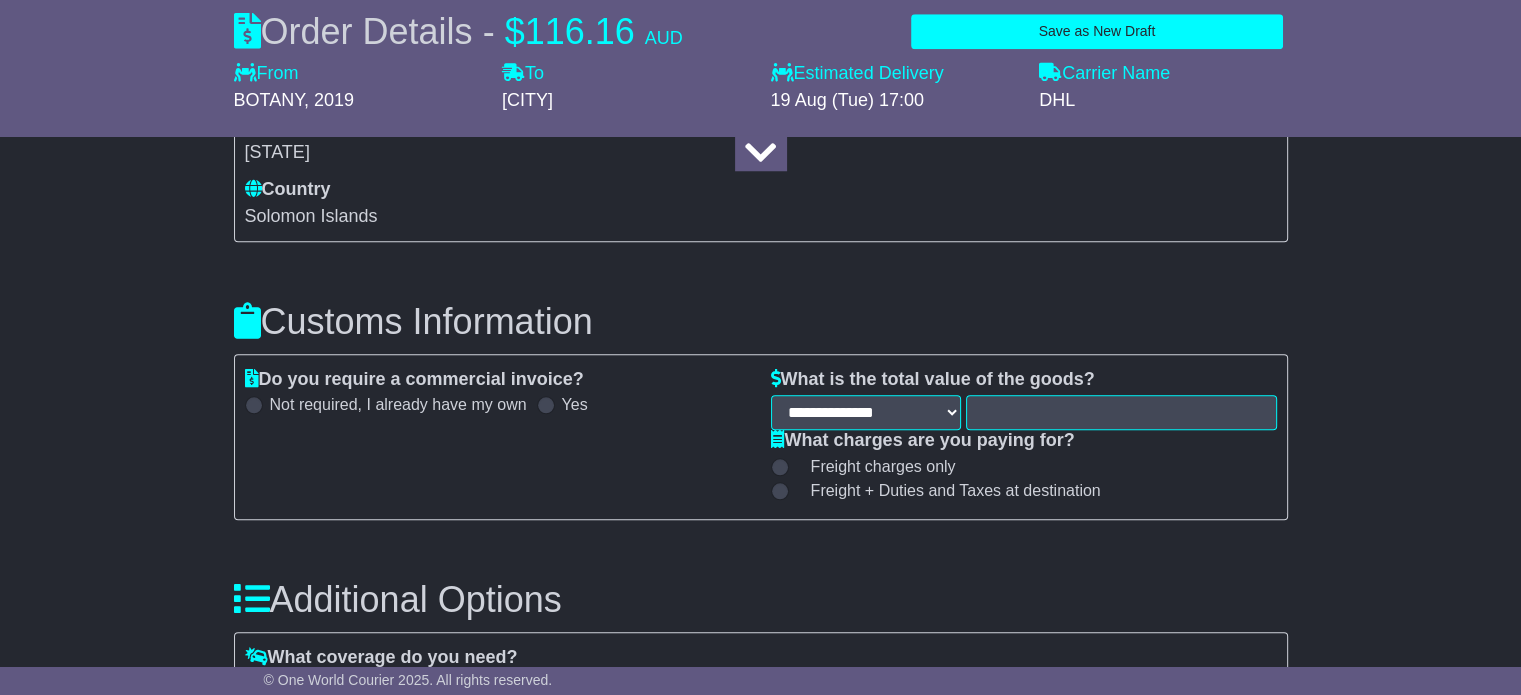 scroll, scrollTop: 1852, scrollLeft: 0, axis: vertical 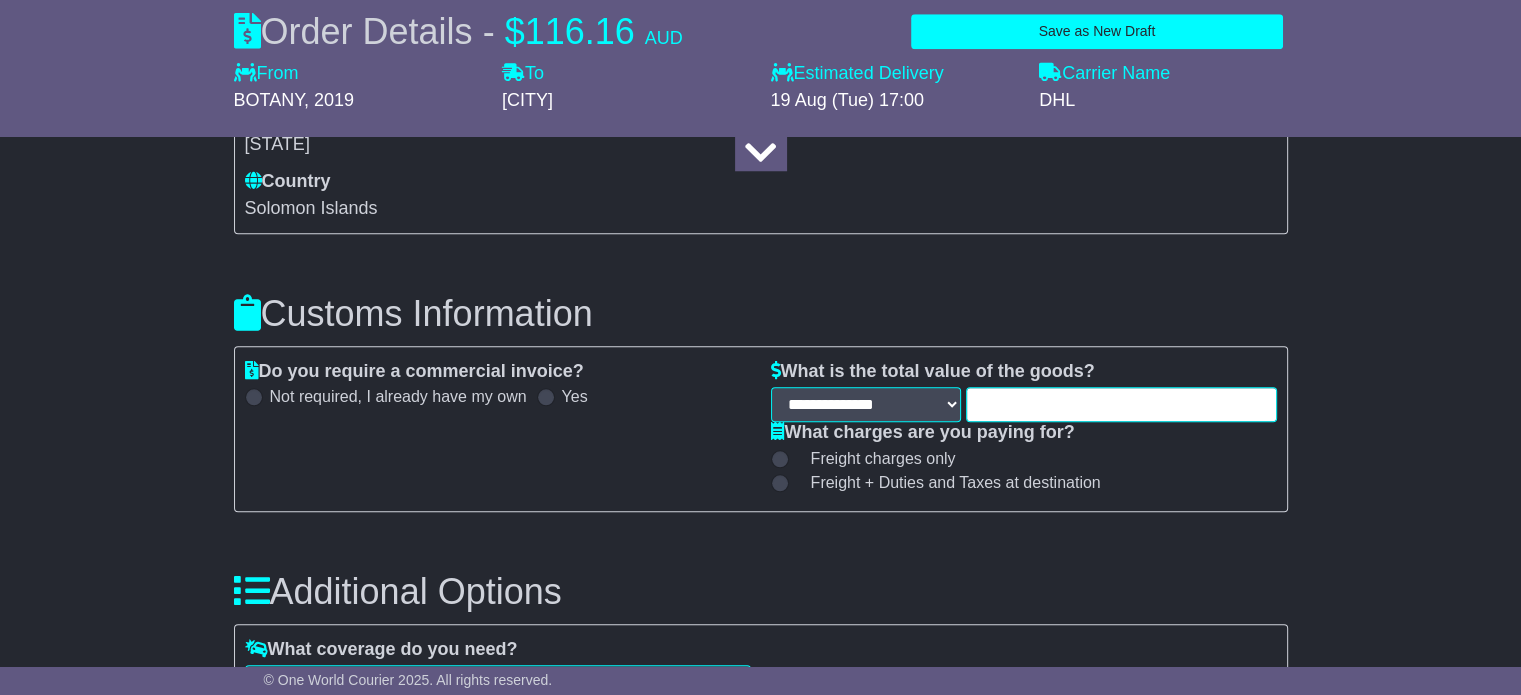 click at bounding box center [1121, 404] 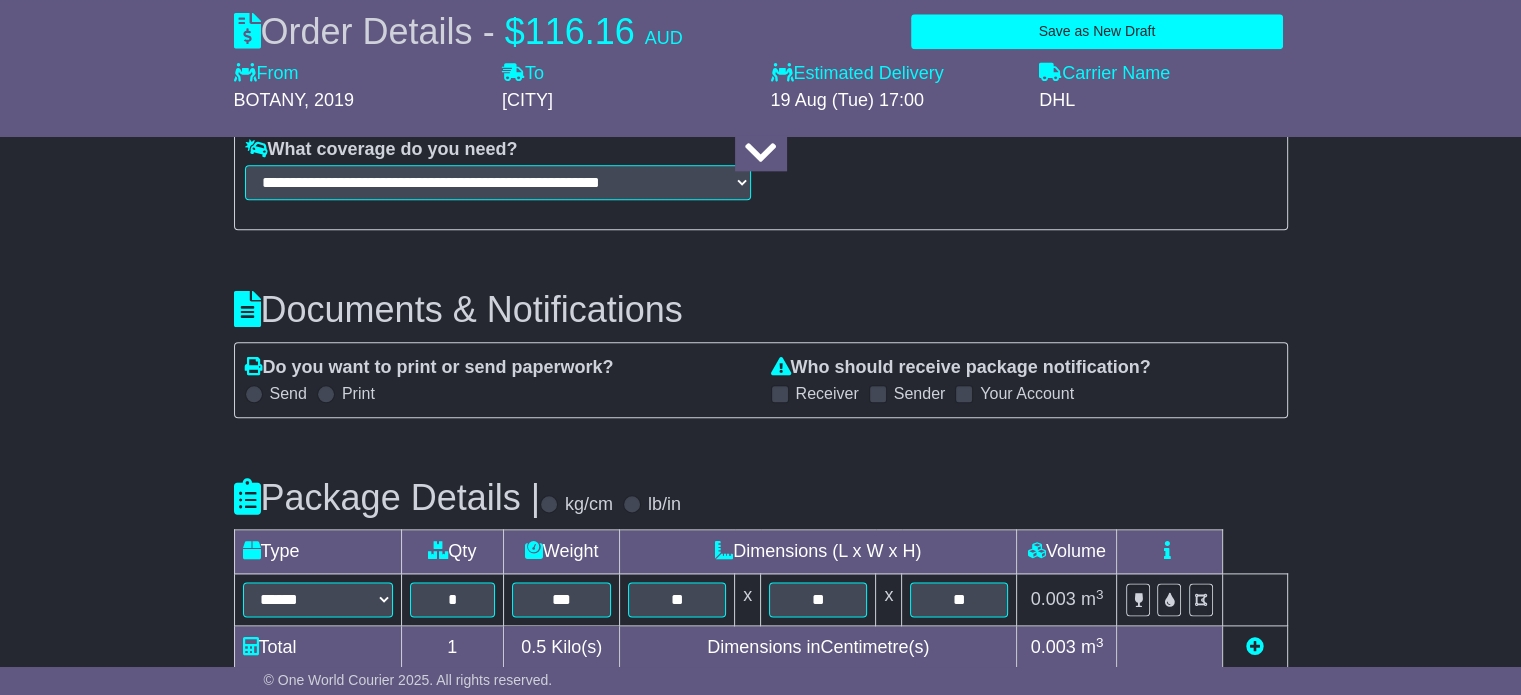 scroll, scrollTop: 2352, scrollLeft: 0, axis: vertical 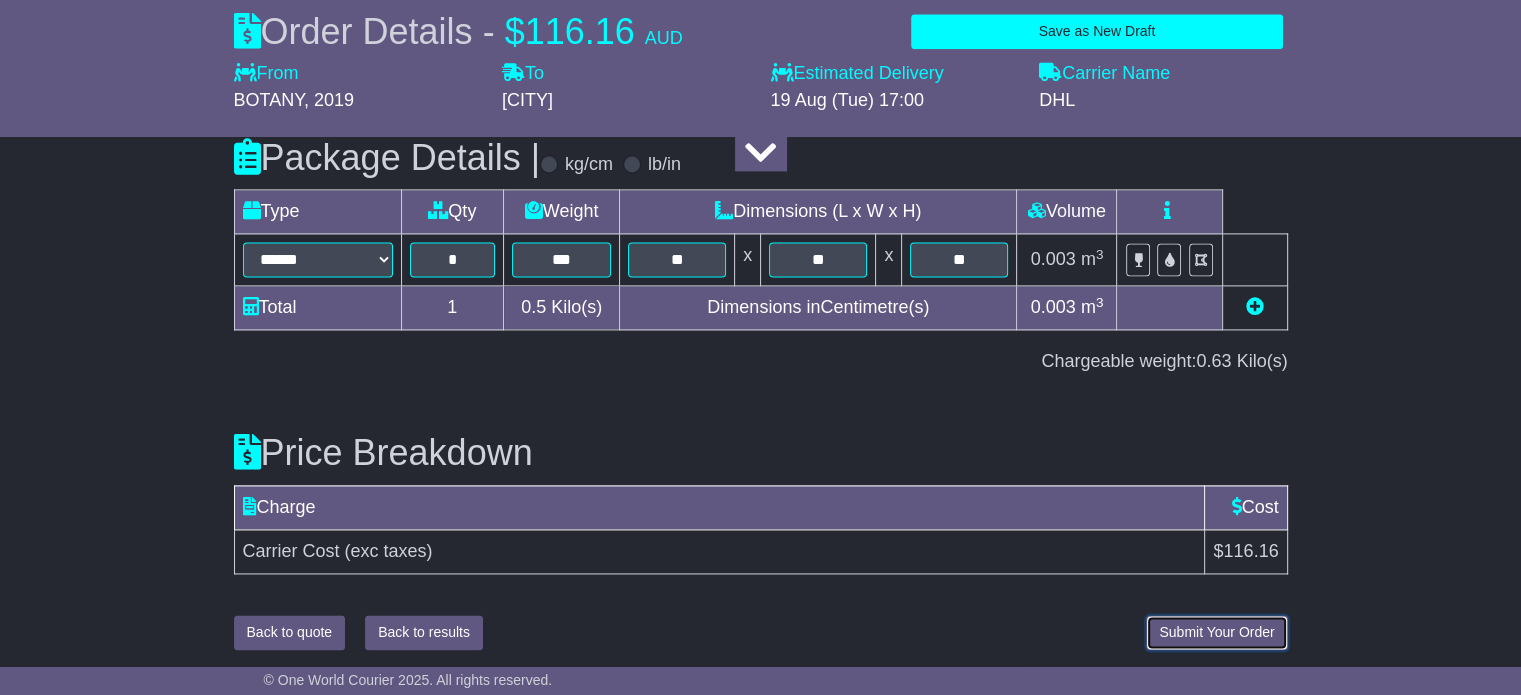 click on "Submit Your Order" at bounding box center [1216, 632] 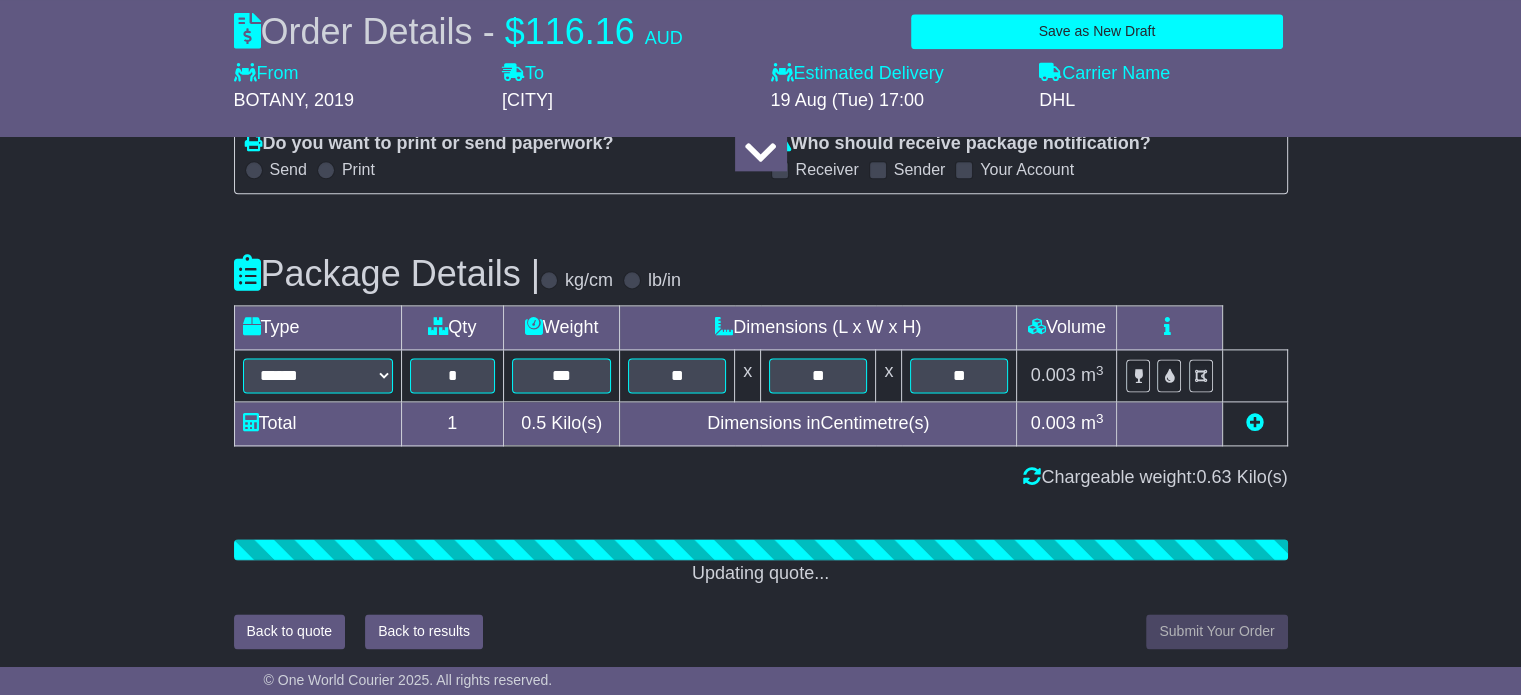 scroll, scrollTop: 2692, scrollLeft: 0, axis: vertical 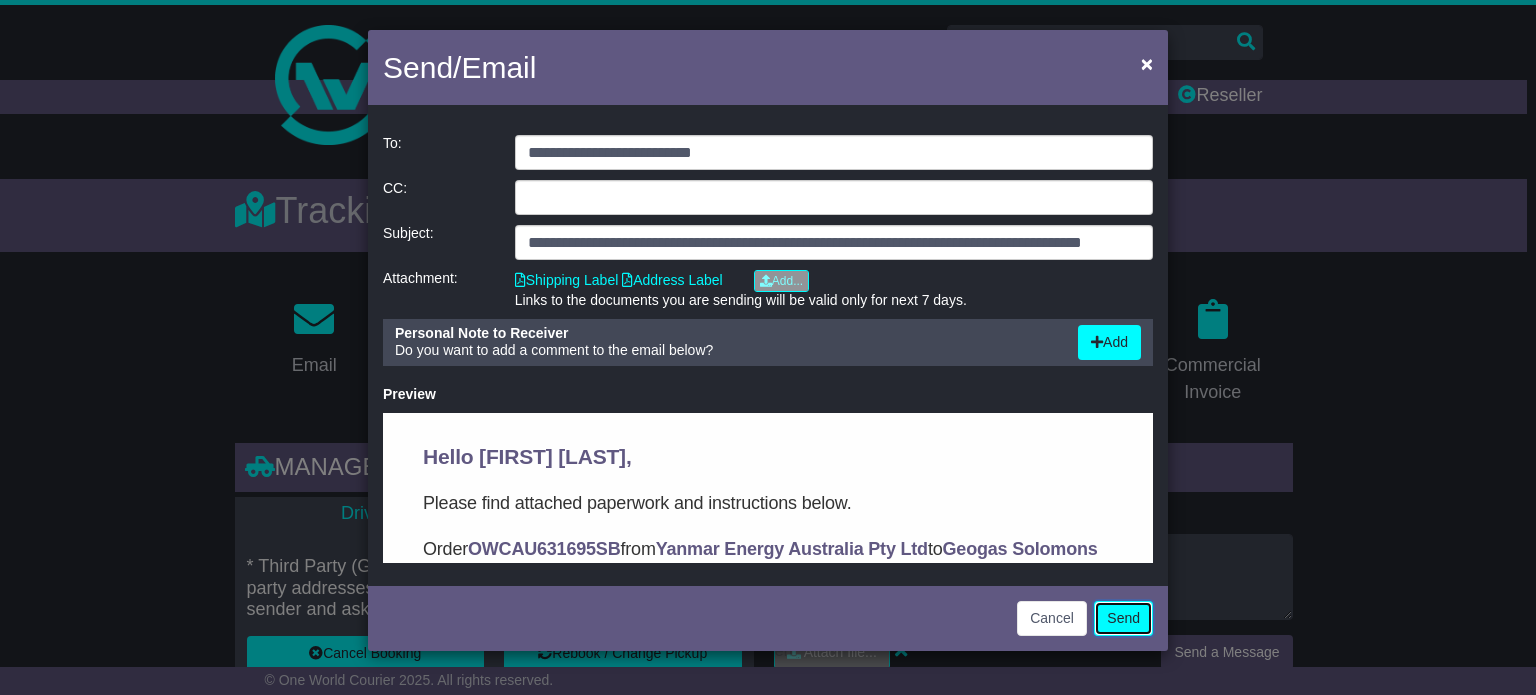 click on "Send" 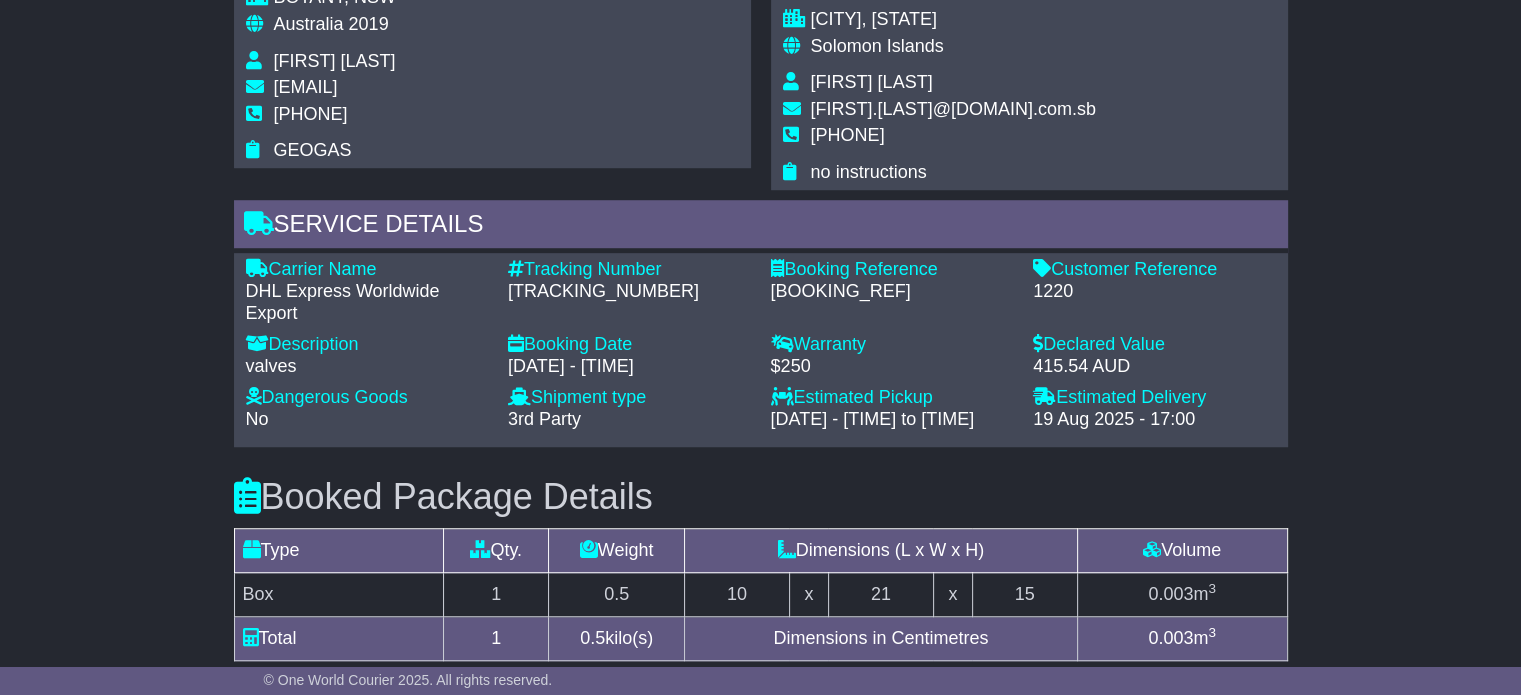 scroll, scrollTop: 1452, scrollLeft: 0, axis: vertical 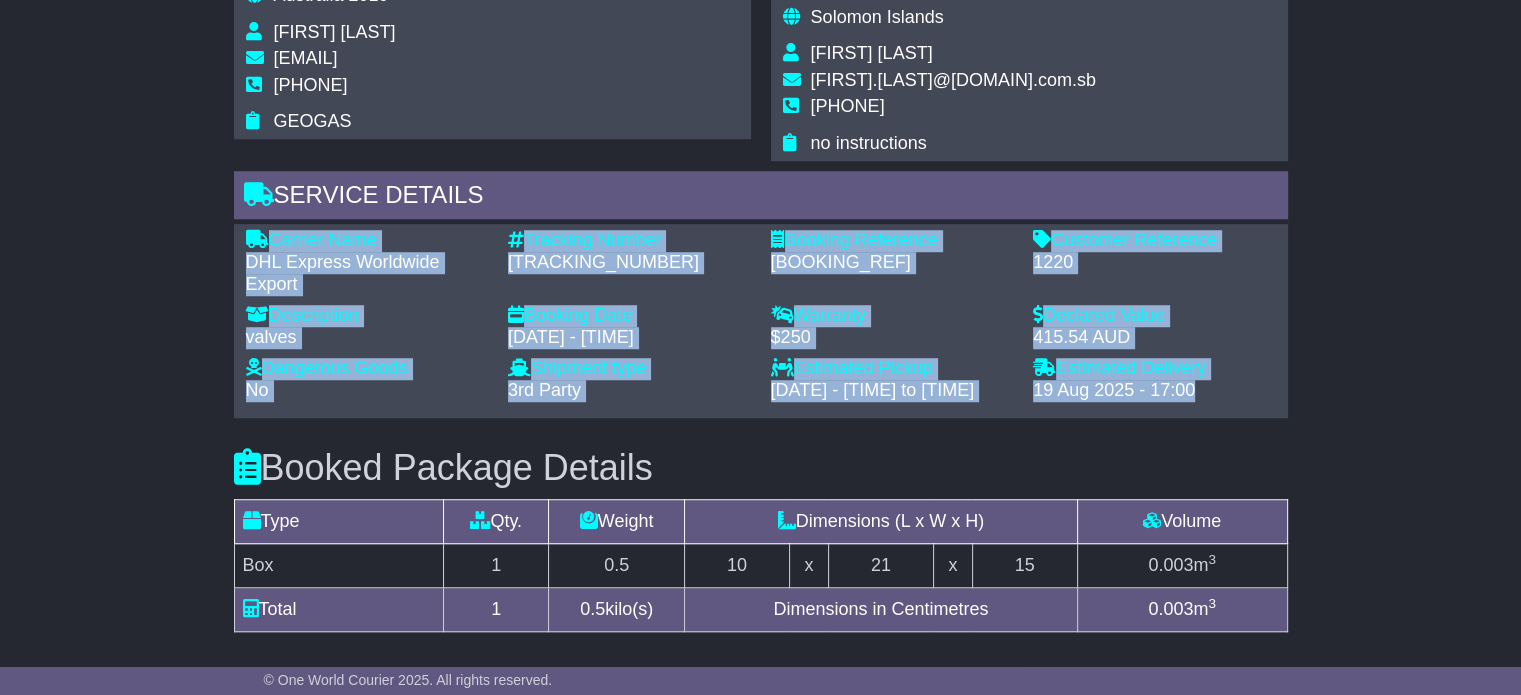 drag, startPoint x: 242, startPoint y: 232, endPoint x: 1220, endPoint y: 387, distance: 990.20654 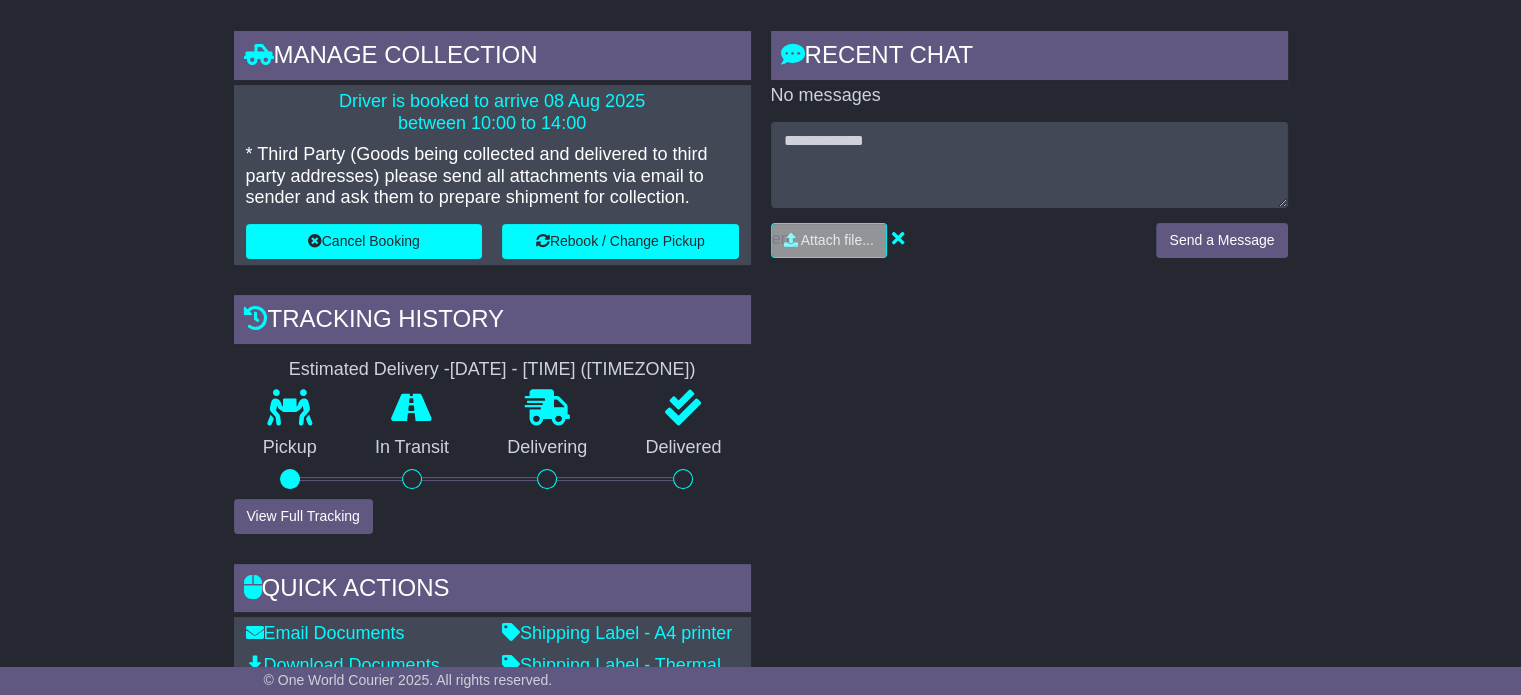 scroll, scrollTop: 404, scrollLeft: 0, axis: vertical 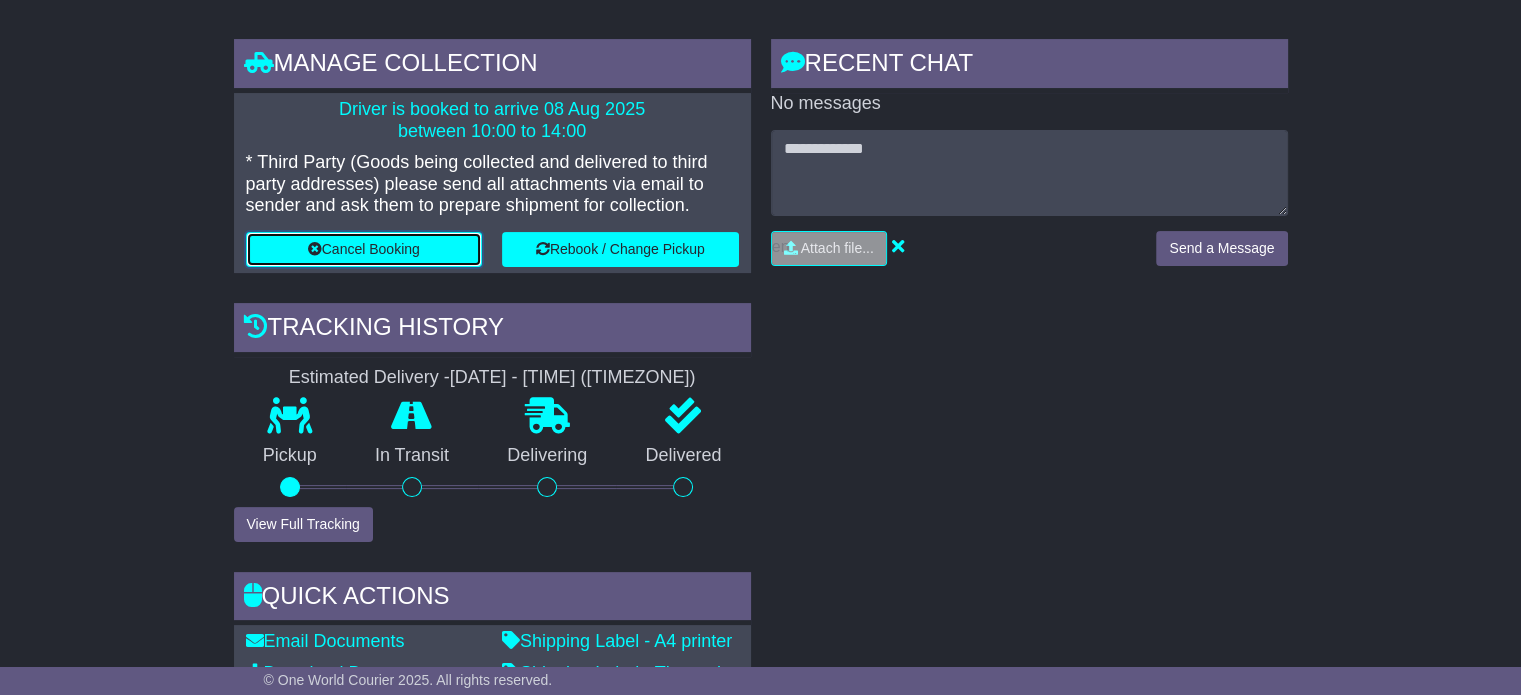 click on "Cancel Booking" at bounding box center [364, 249] 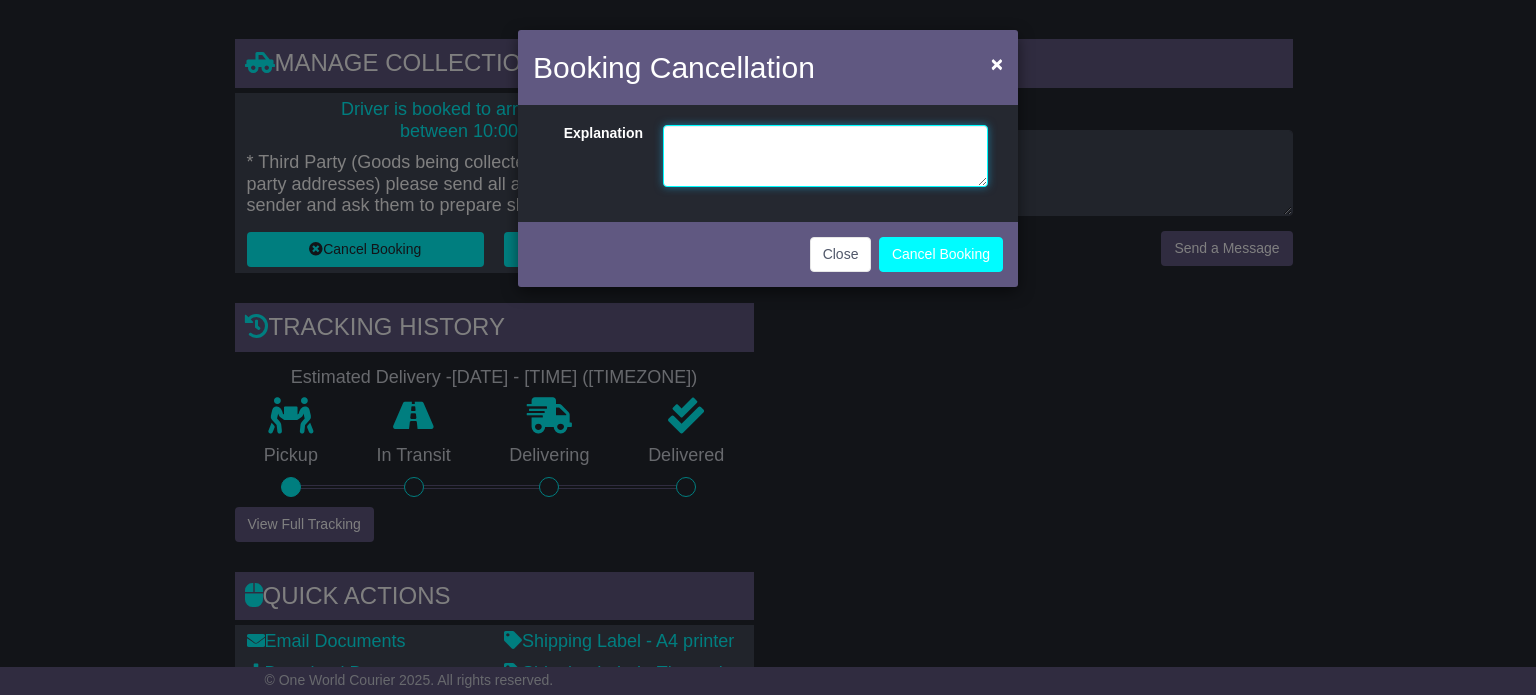 click at bounding box center [825, 156] 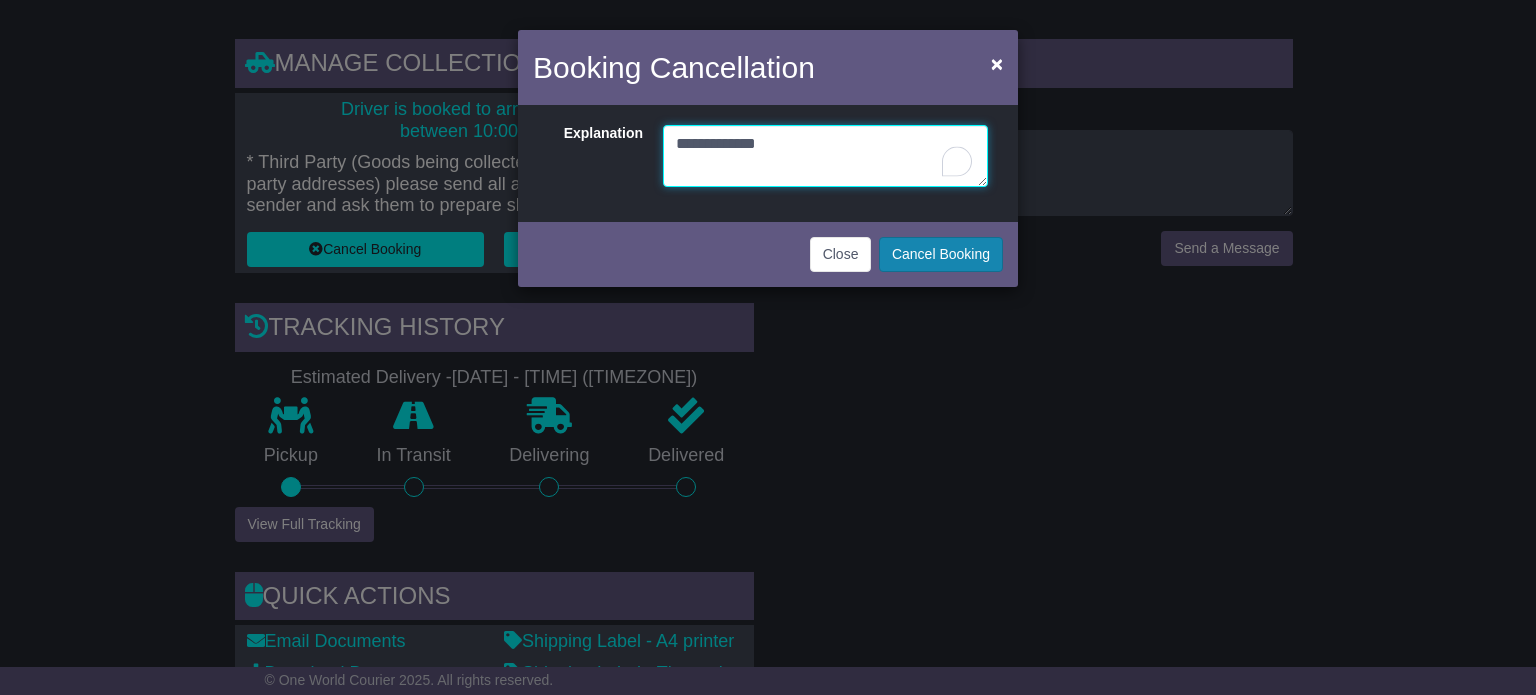 type on "**********" 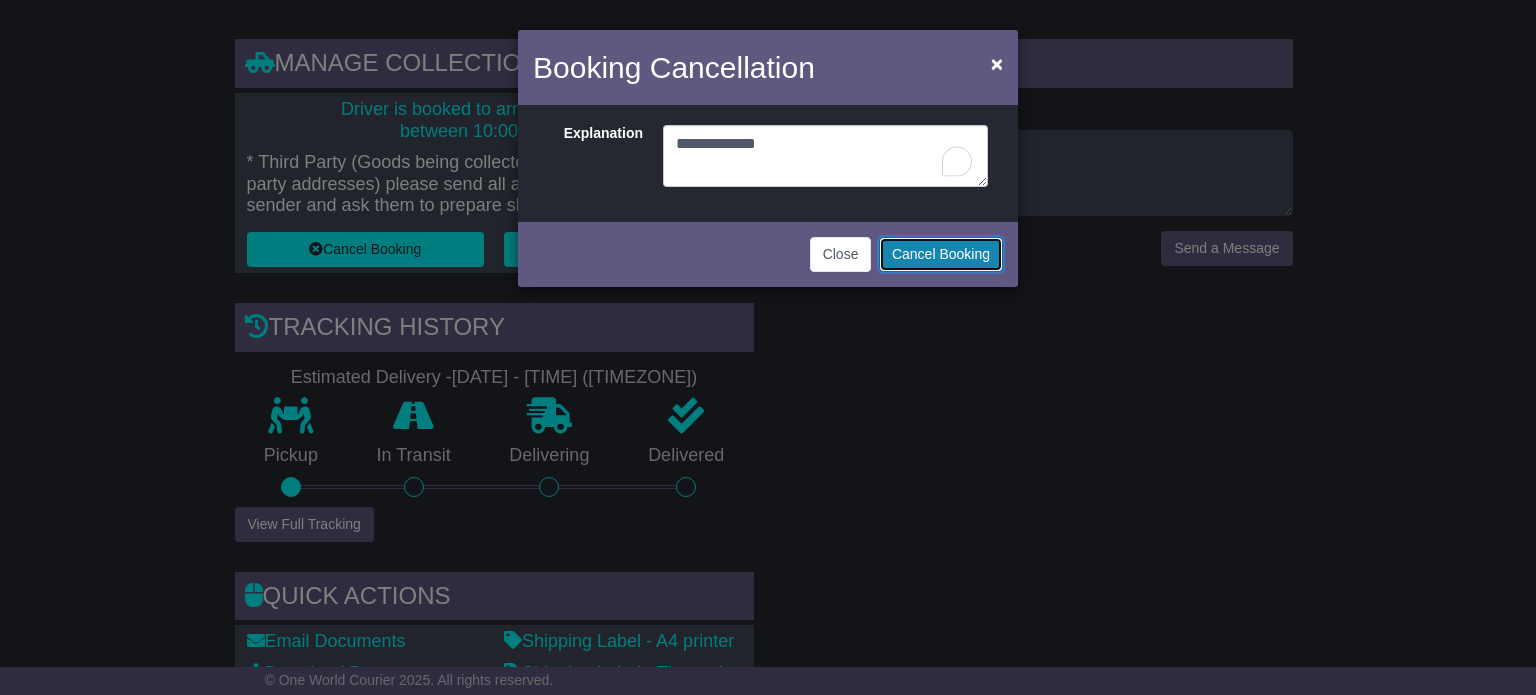 click on "Cancel Booking" at bounding box center [941, 254] 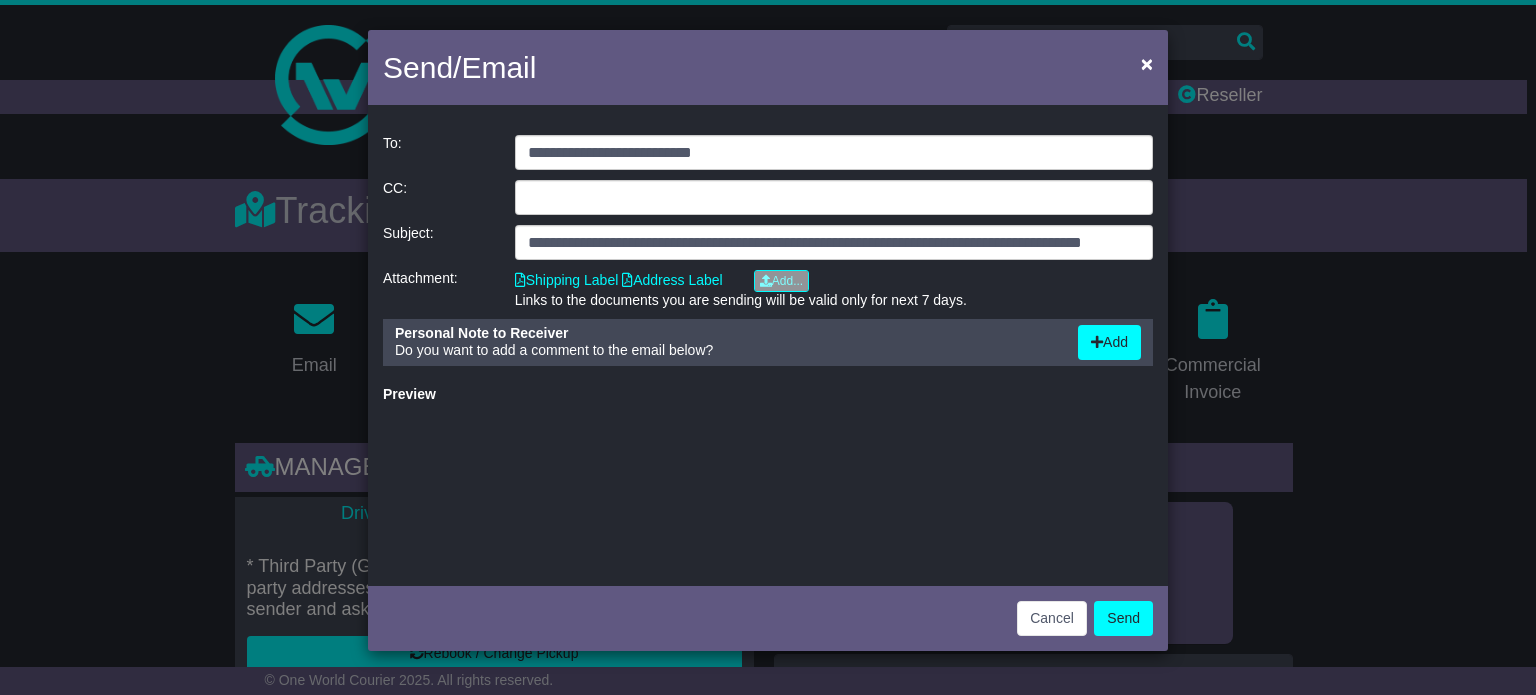 scroll, scrollTop: 0, scrollLeft: 0, axis: both 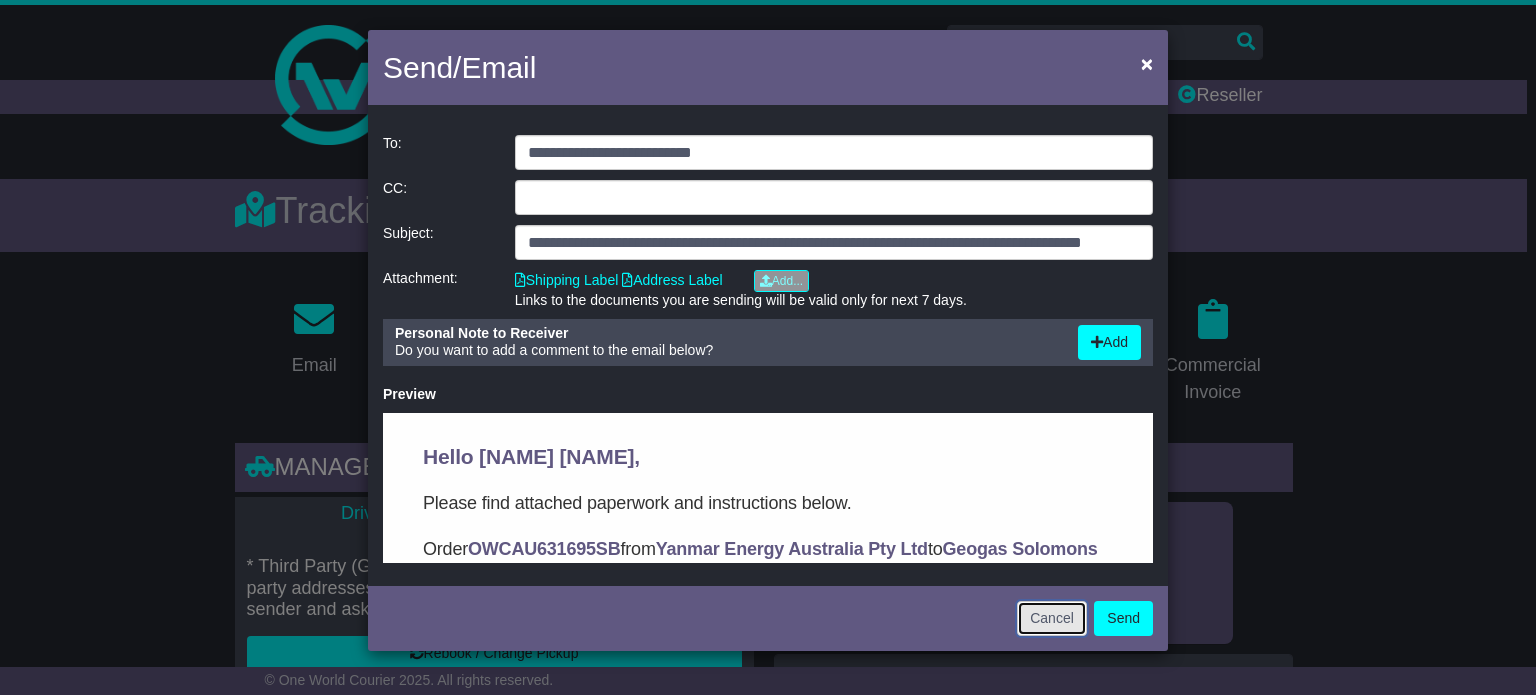 click on "Cancel" 